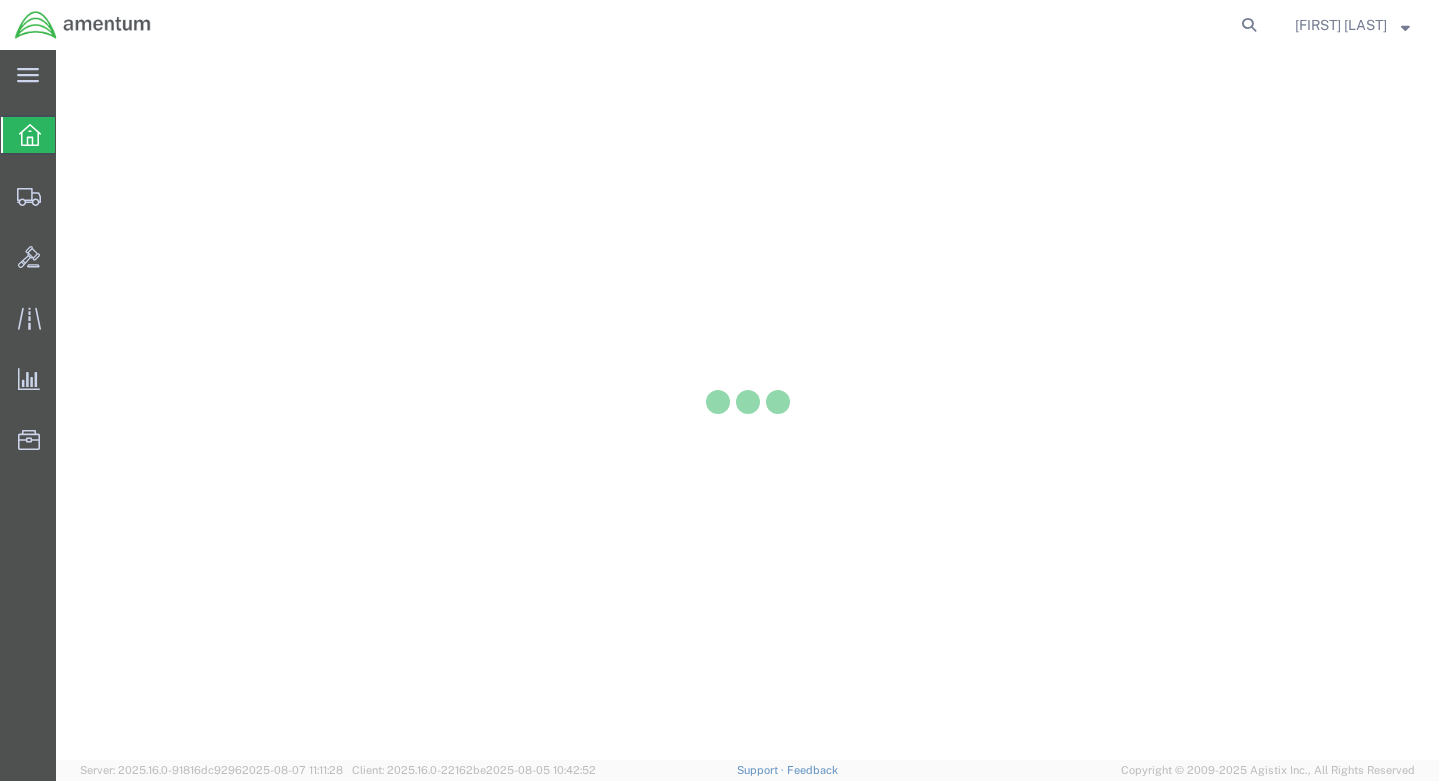 scroll, scrollTop: 0, scrollLeft: 0, axis: both 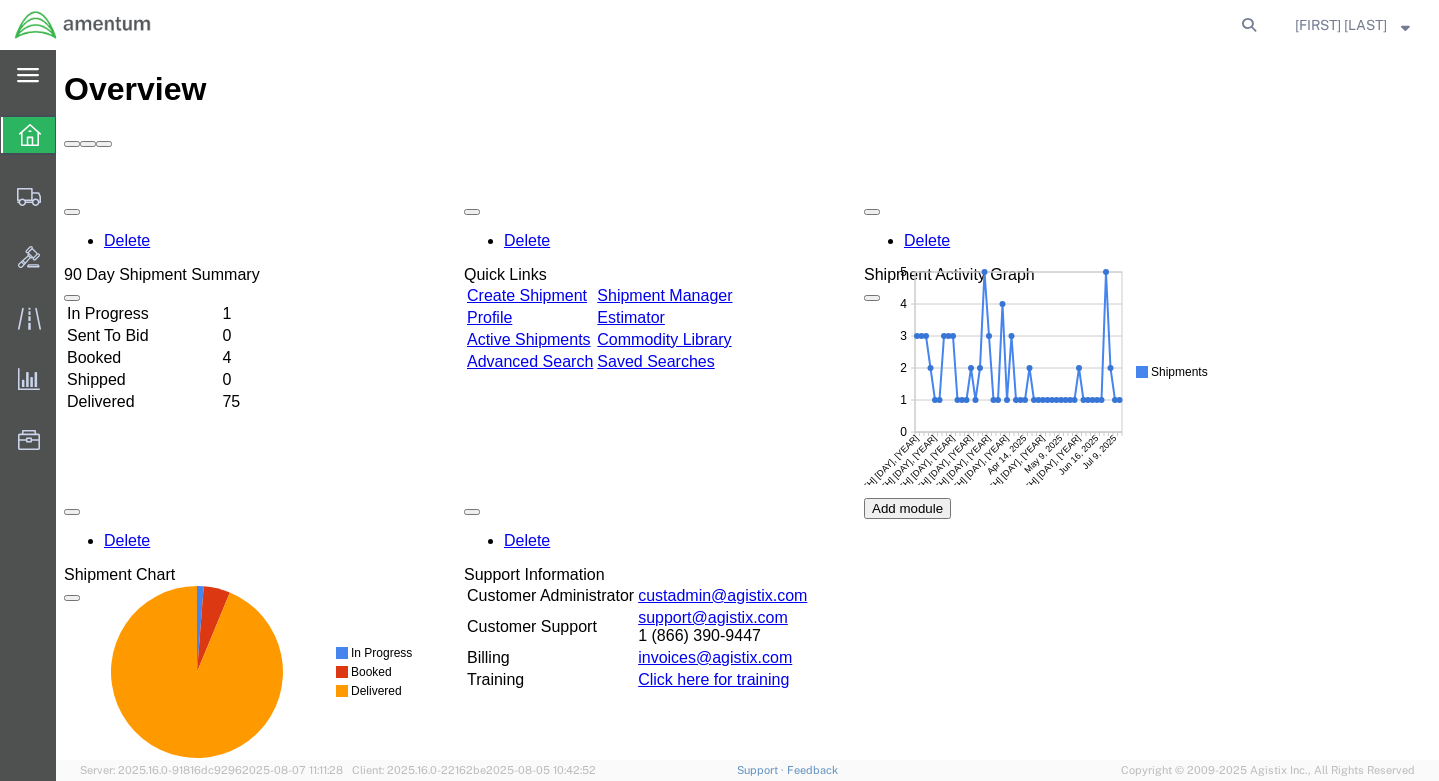 click on "main_menu
Created with Sketch." 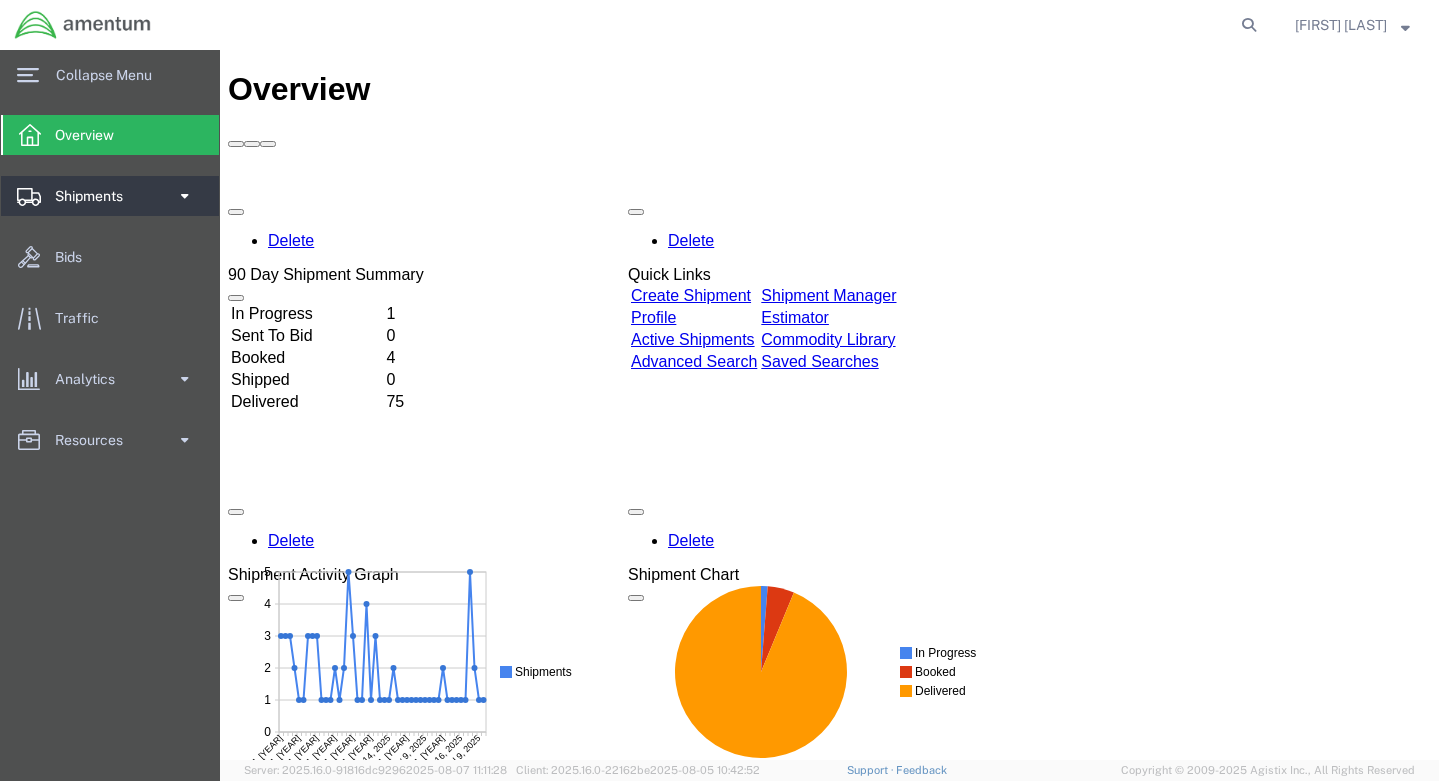 click on "Shipments" 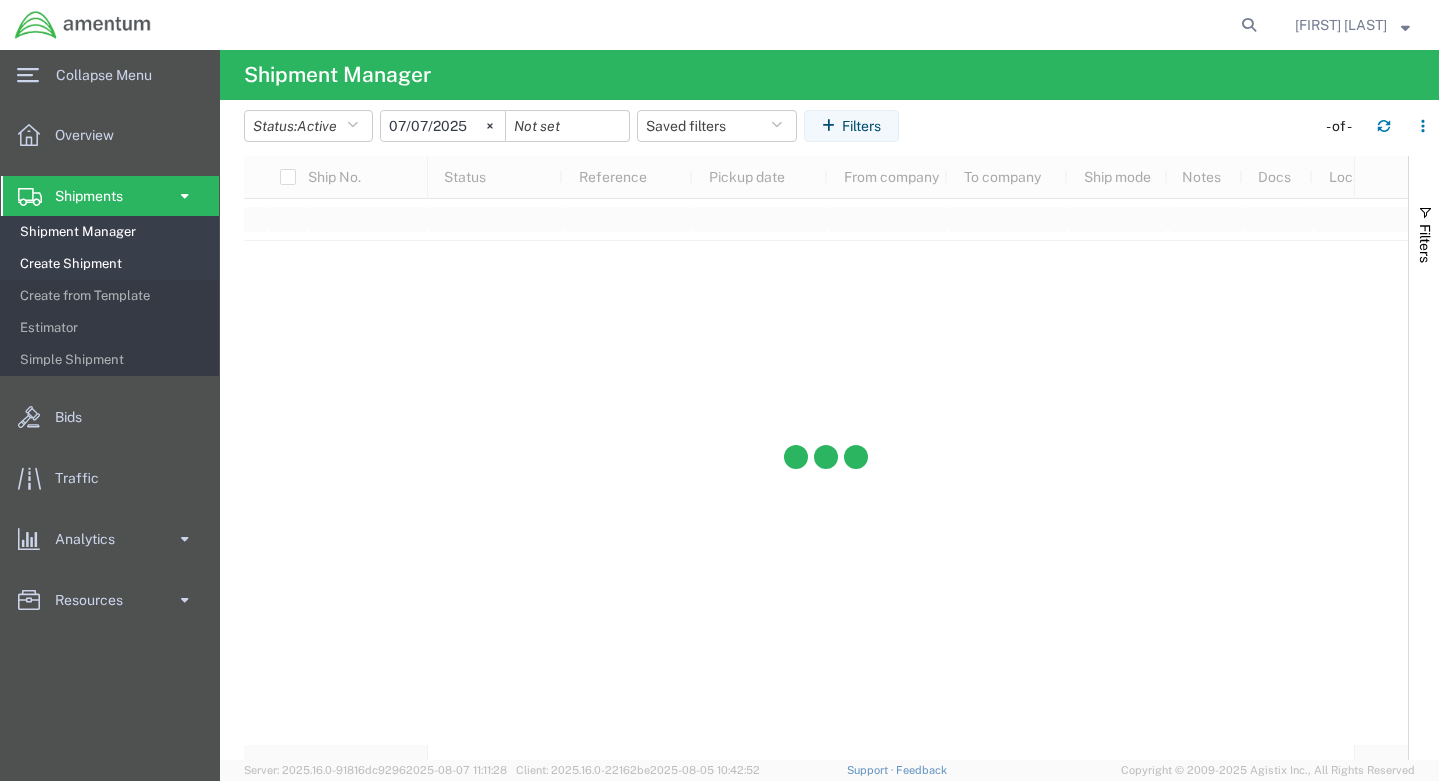 click on "Create Shipment" 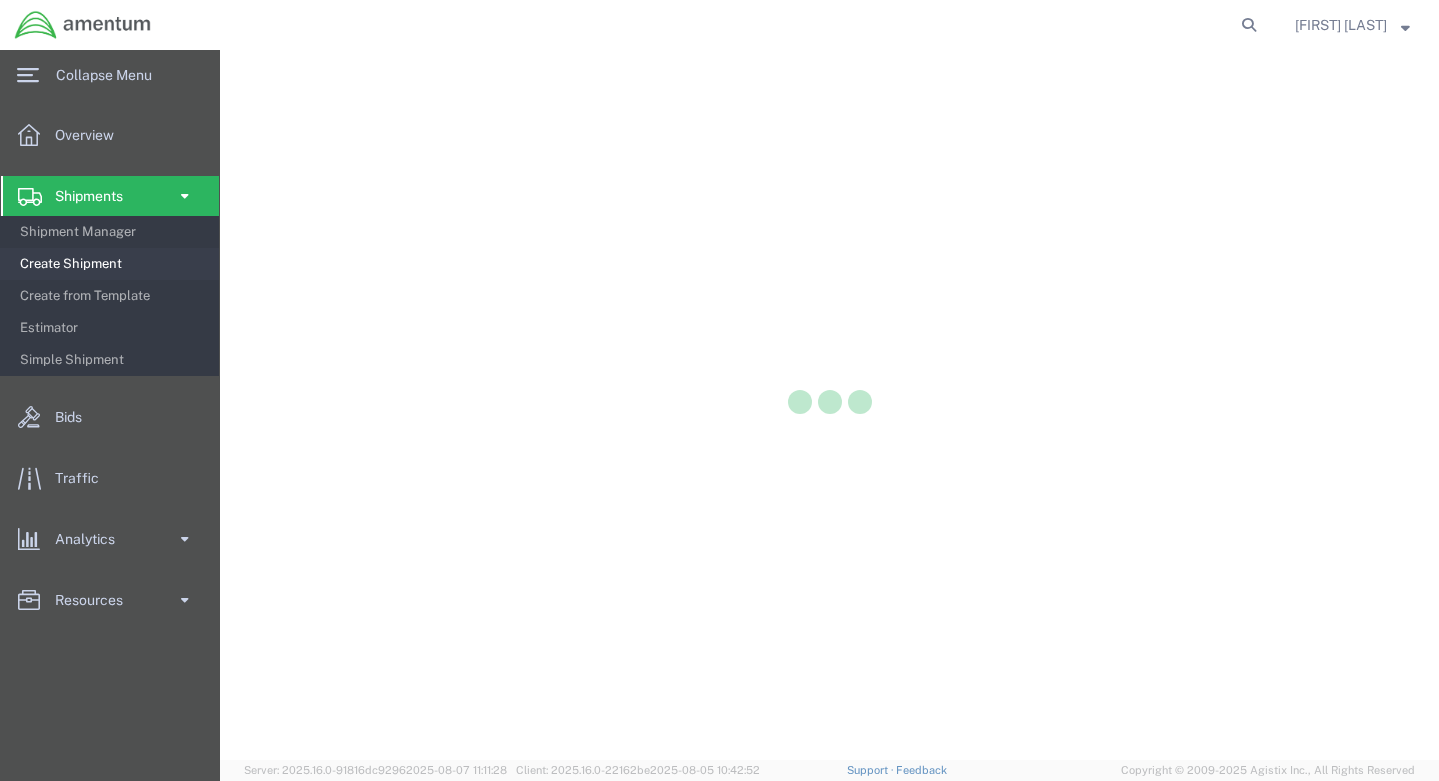 scroll, scrollTop: 0, scrollLeft: 0, axis: both 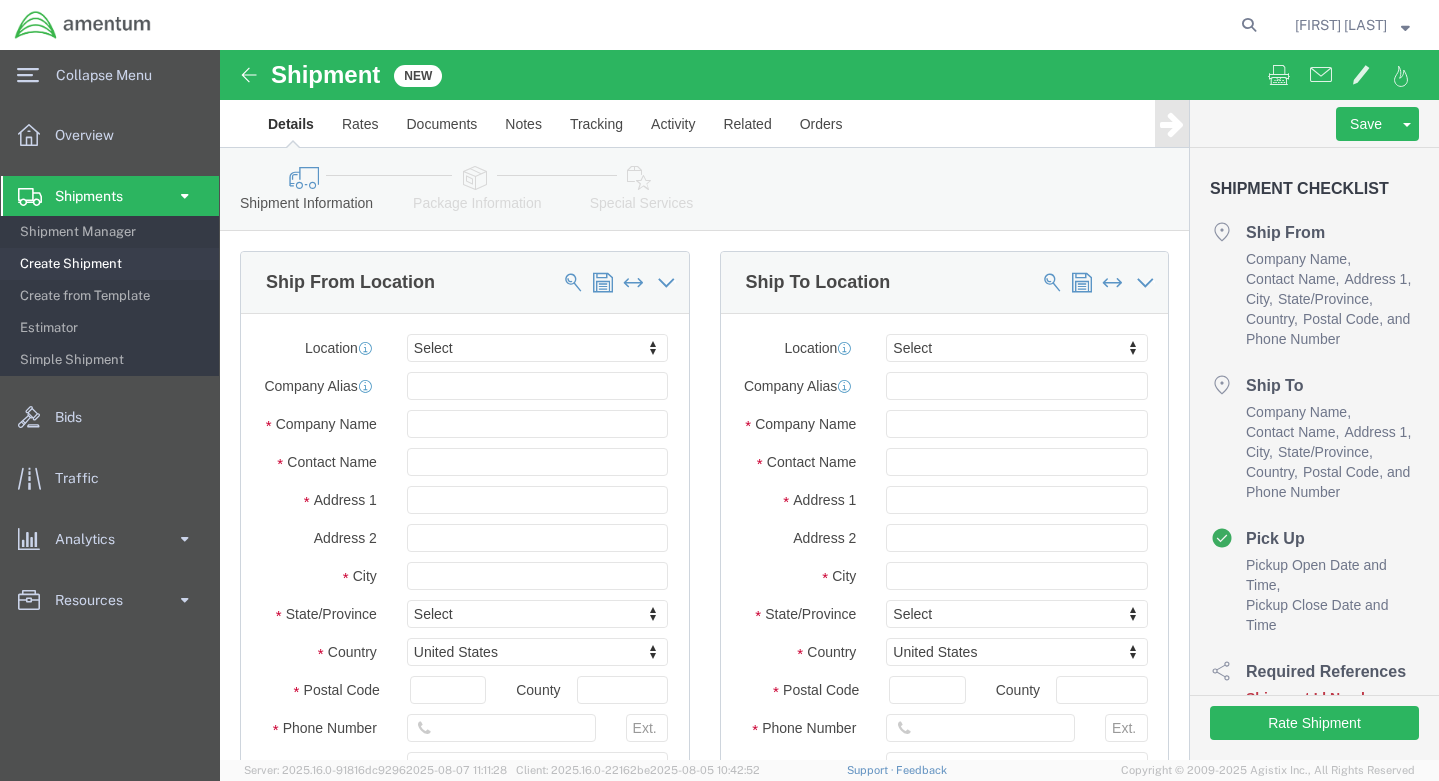 select 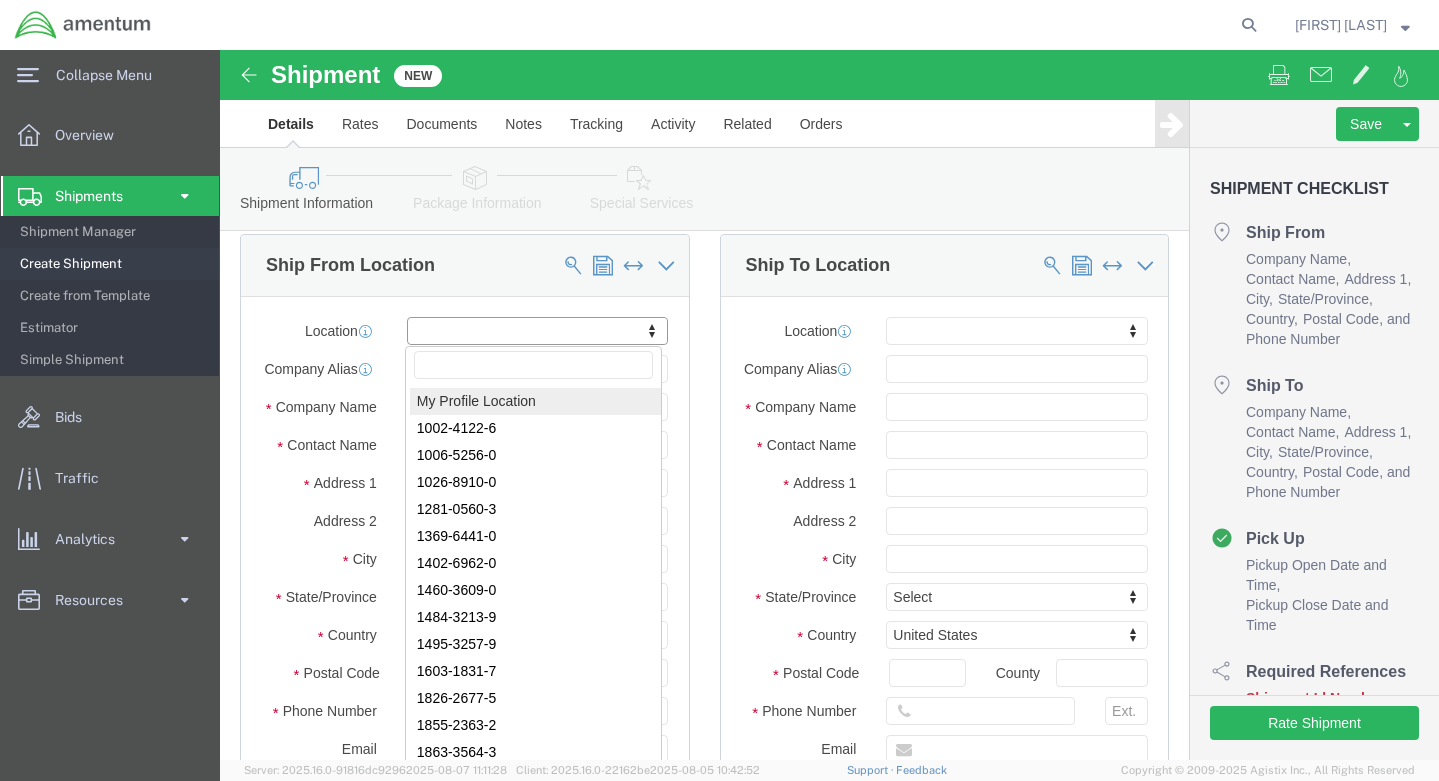 scroll, scrollTop: 0, scrollLeft: 0, axis: both 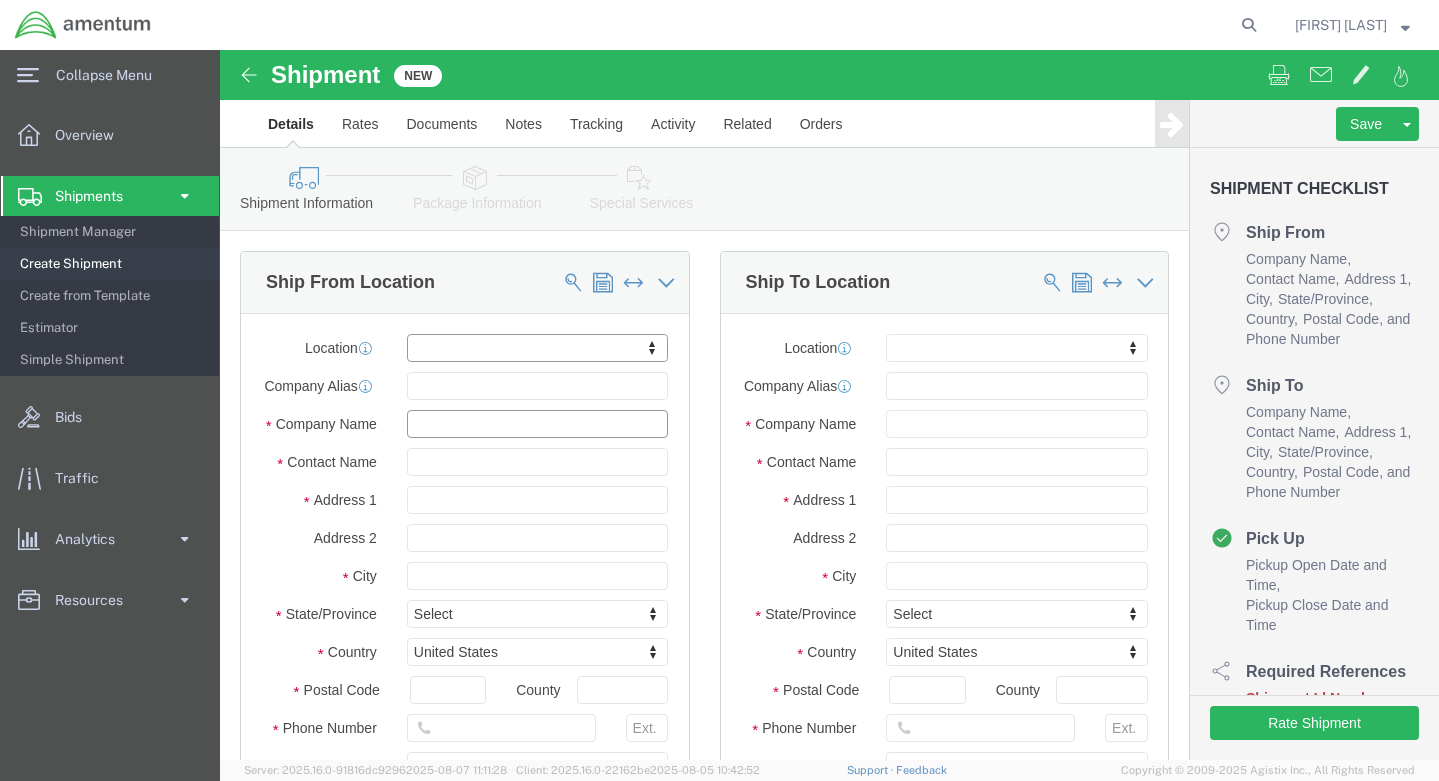 click 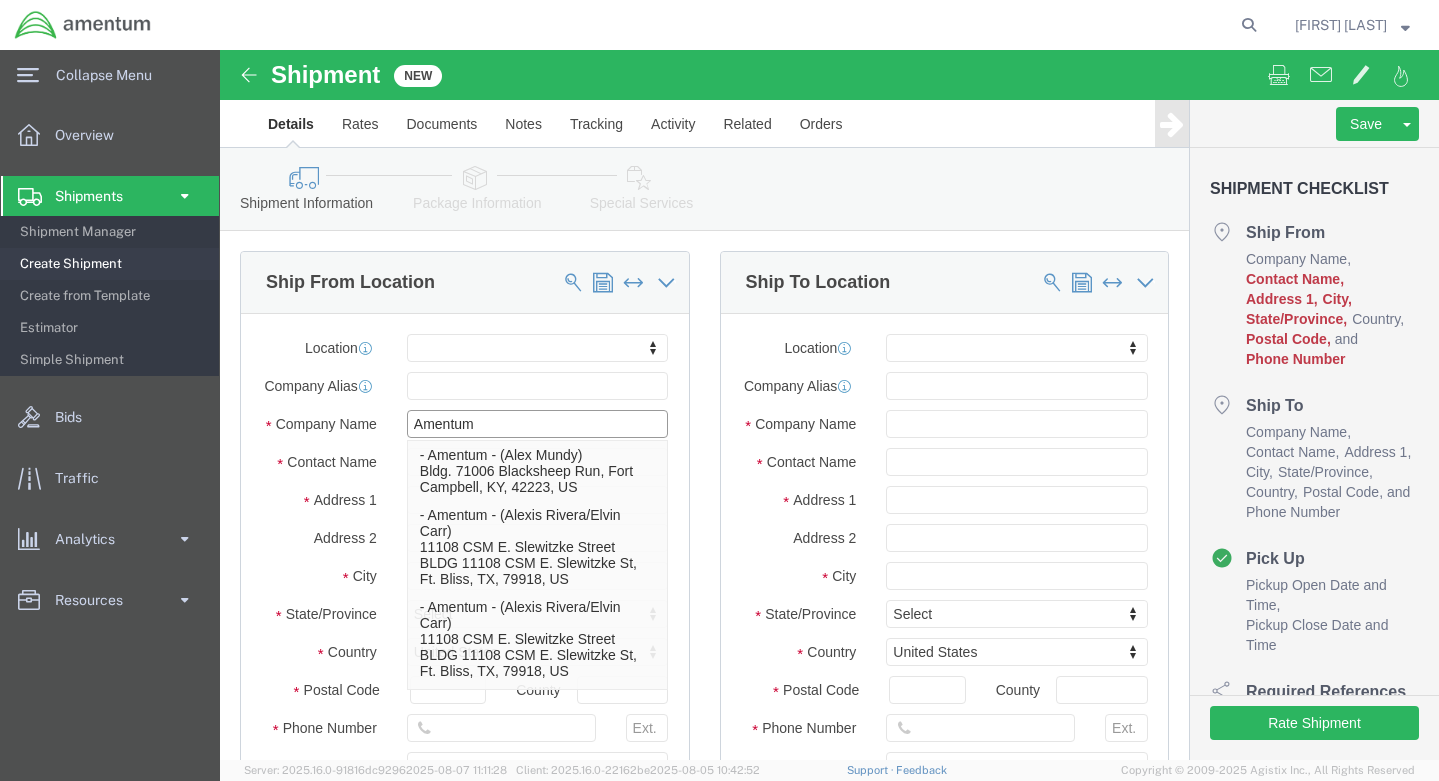 type on "Amentum" 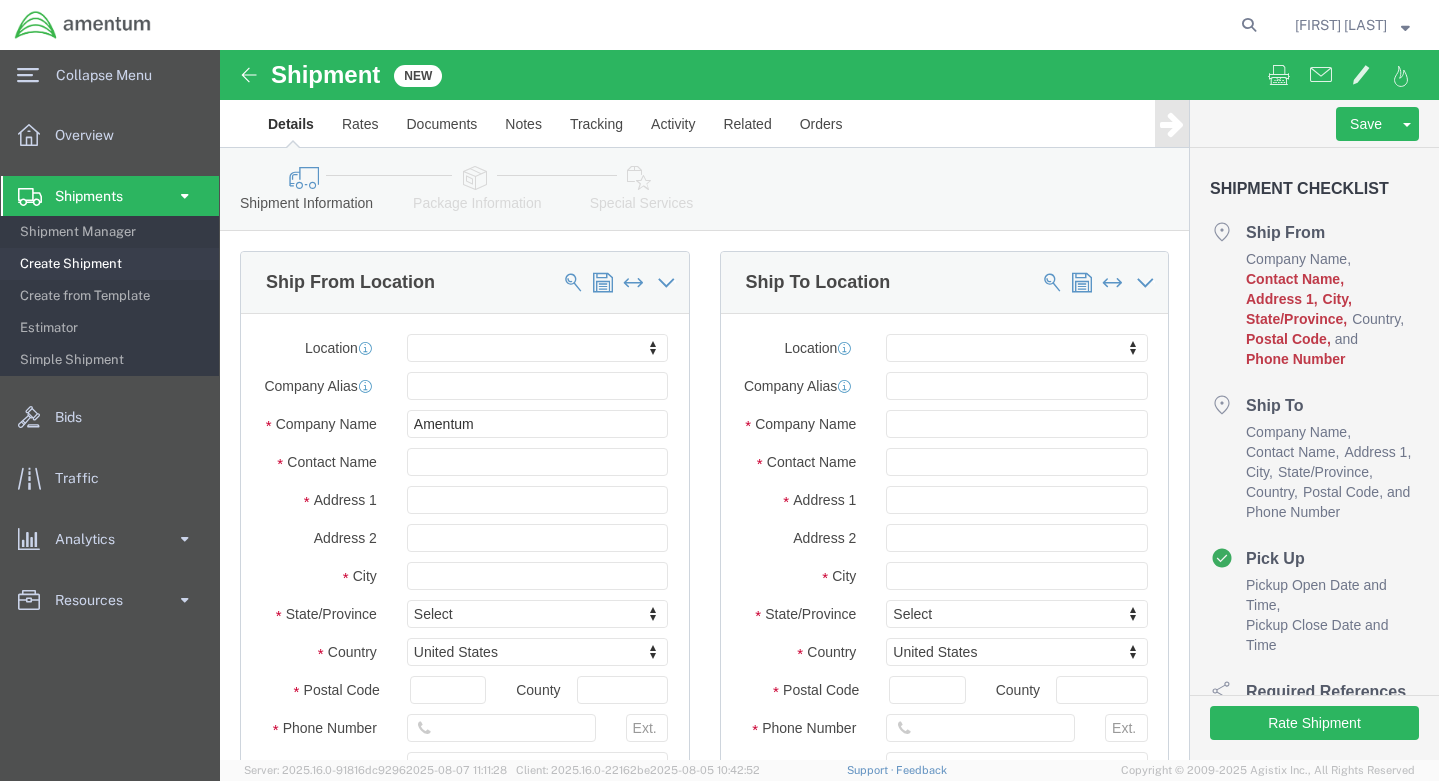 click on "Contact Name" 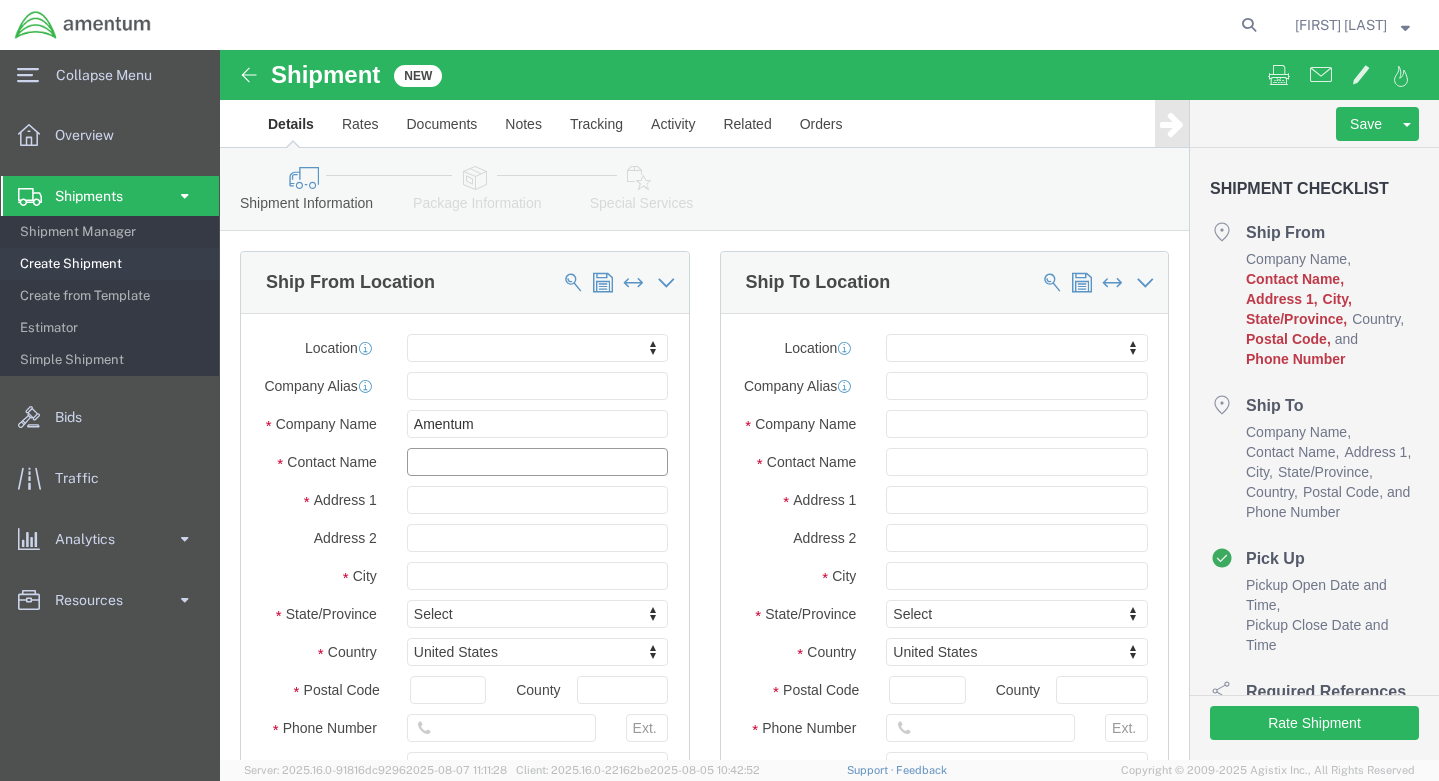 click 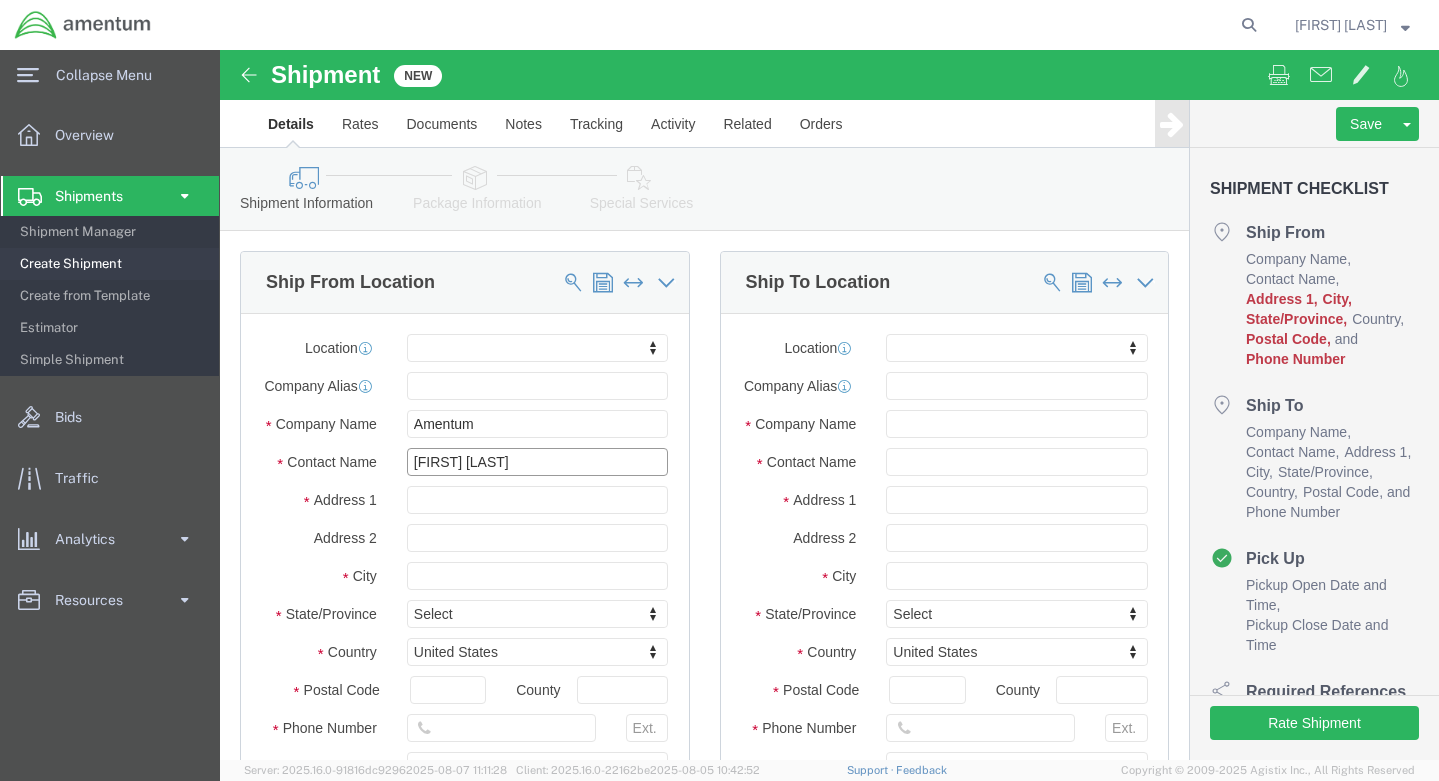 type on "[FIRST] [LAST]" 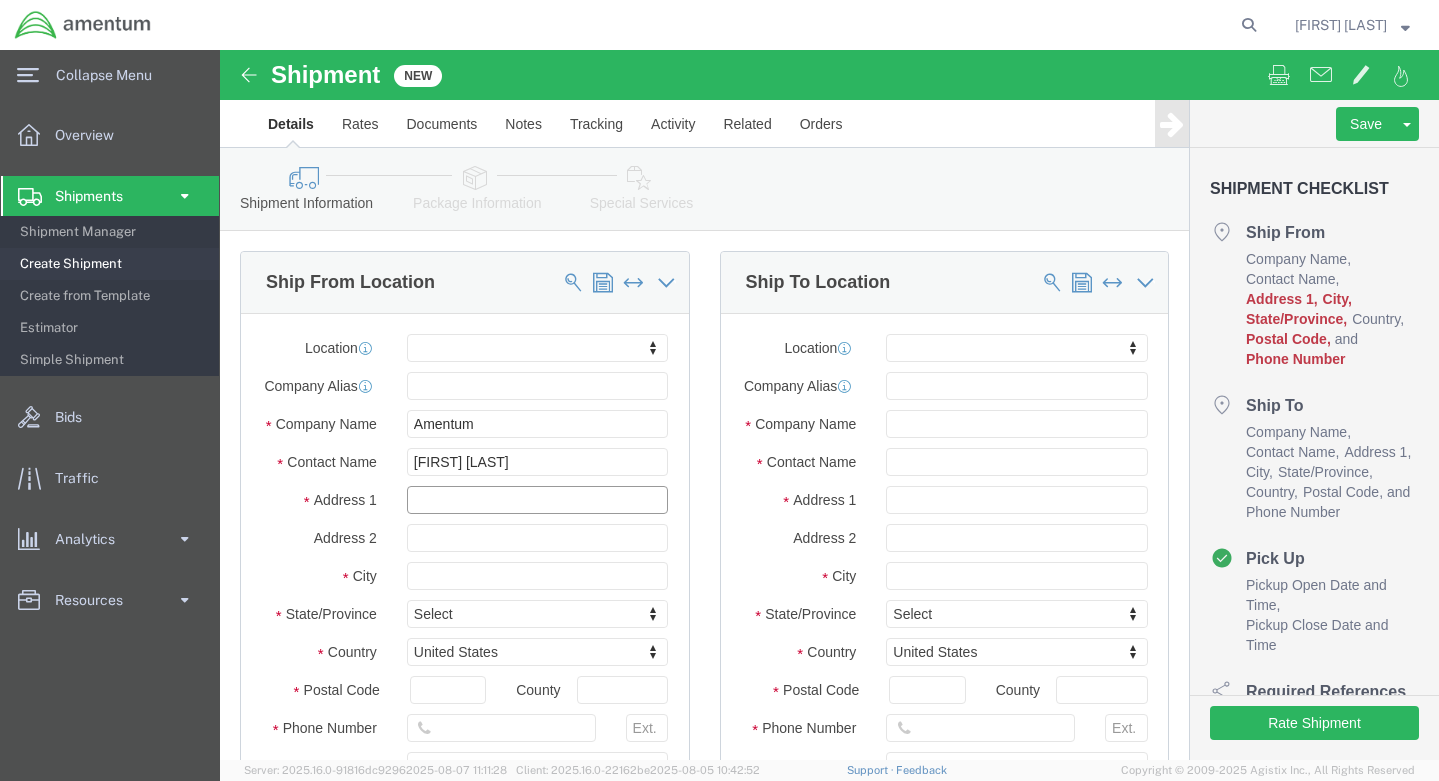 click 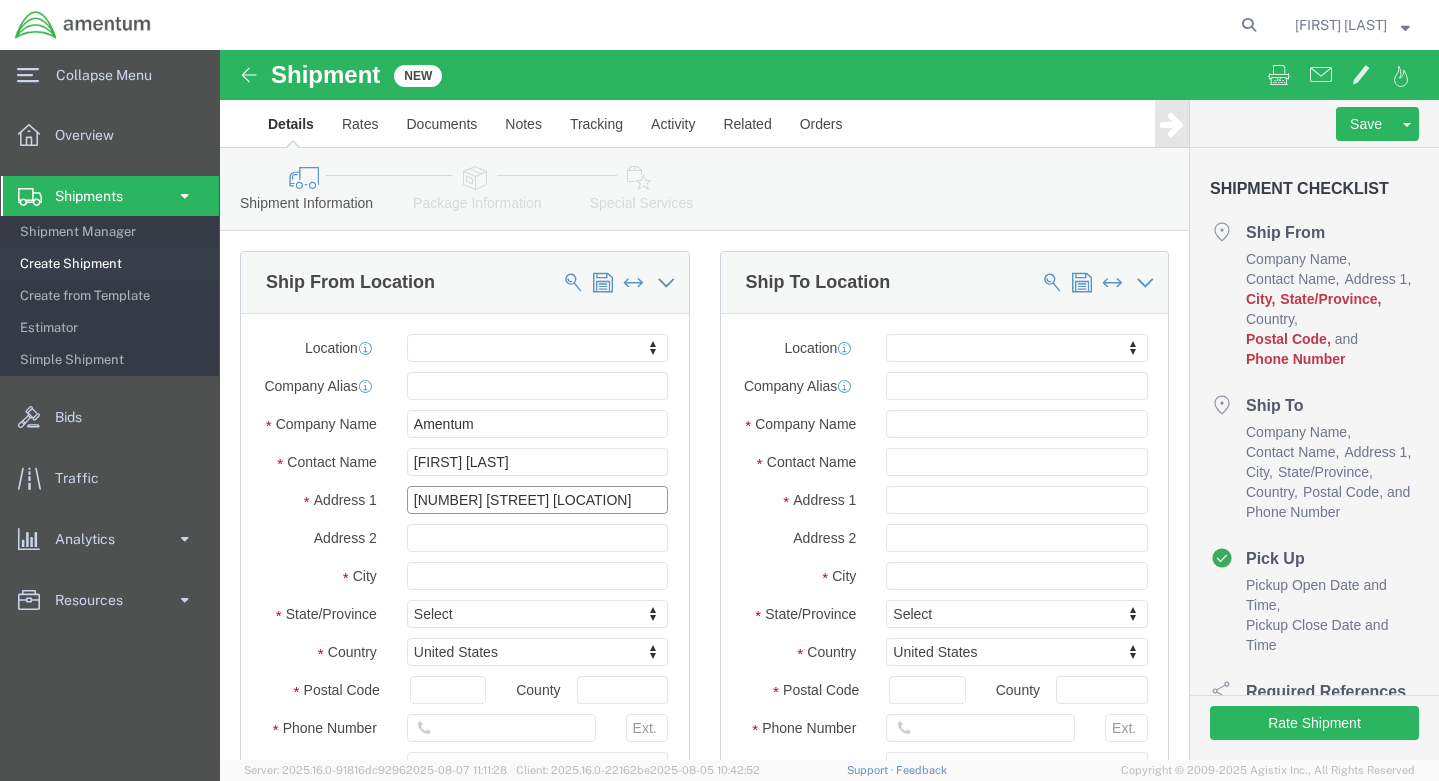 type on "[NUMBER] [STREET] [LOCATION]" 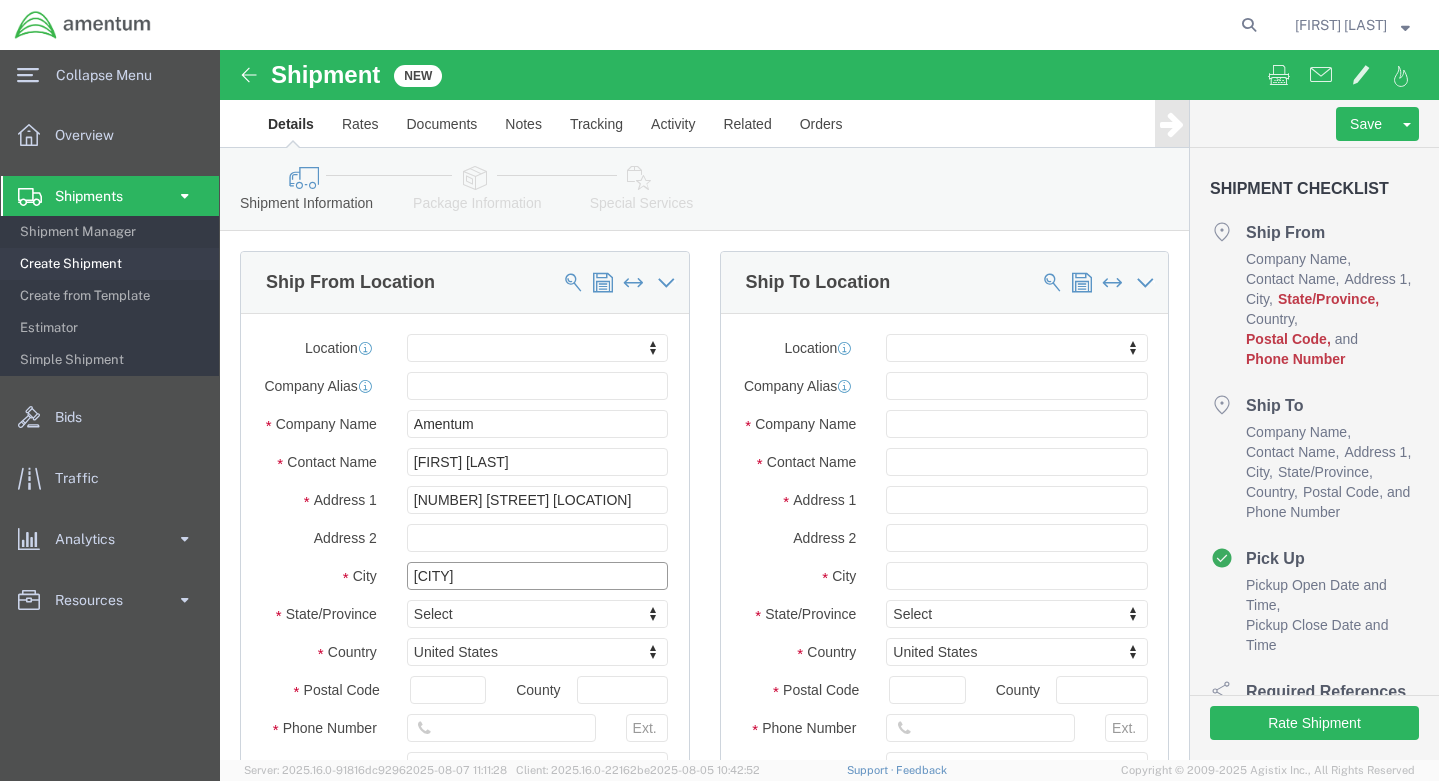 type on "[CITY]" 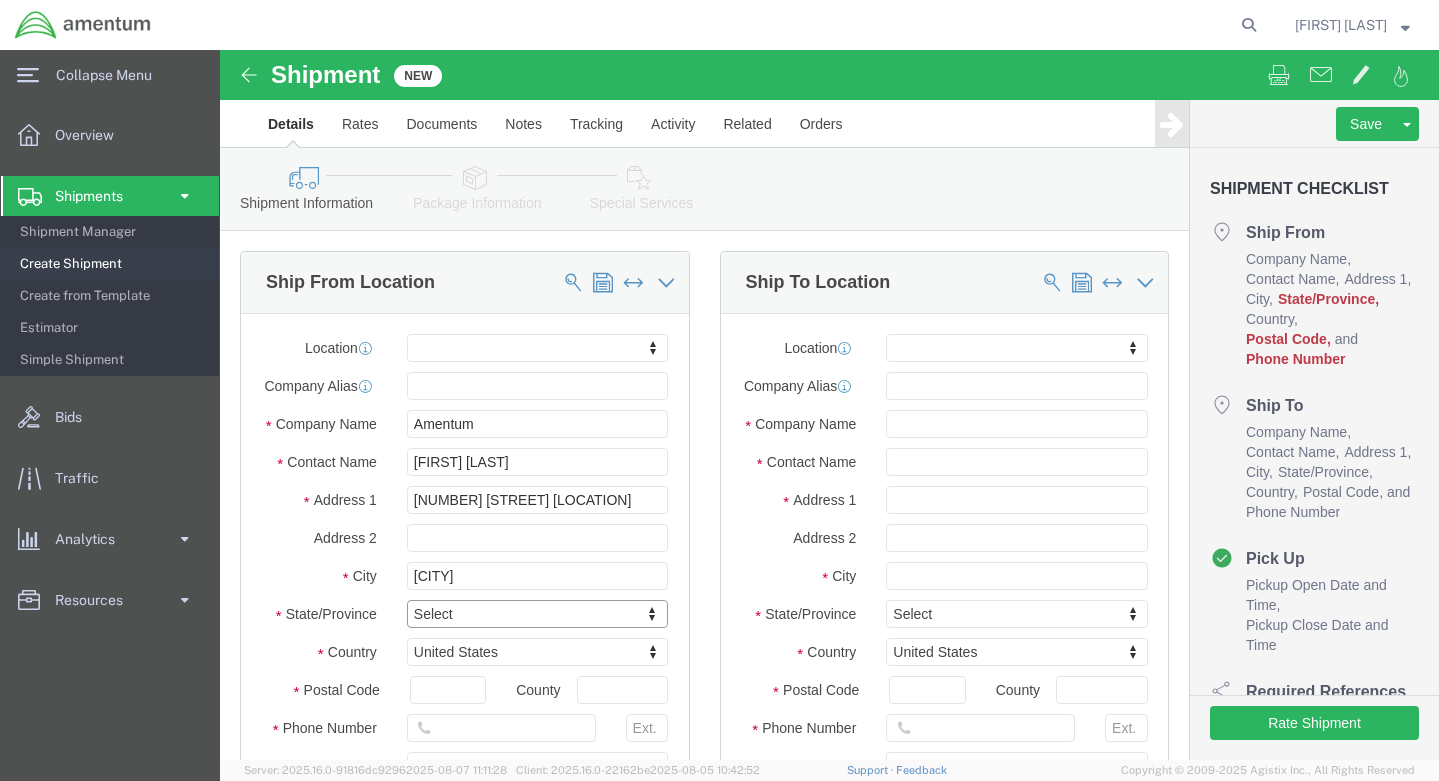type on "k" 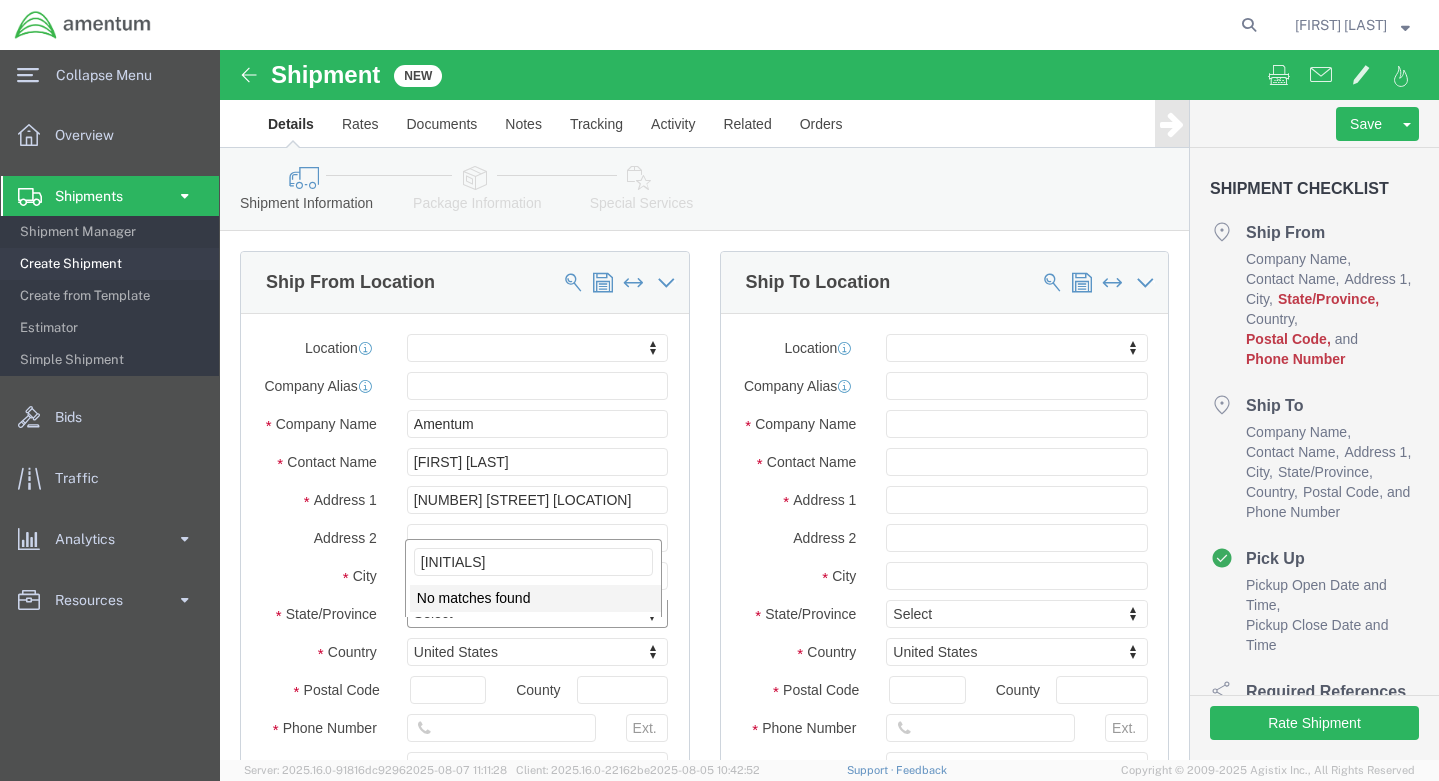 type on "k" 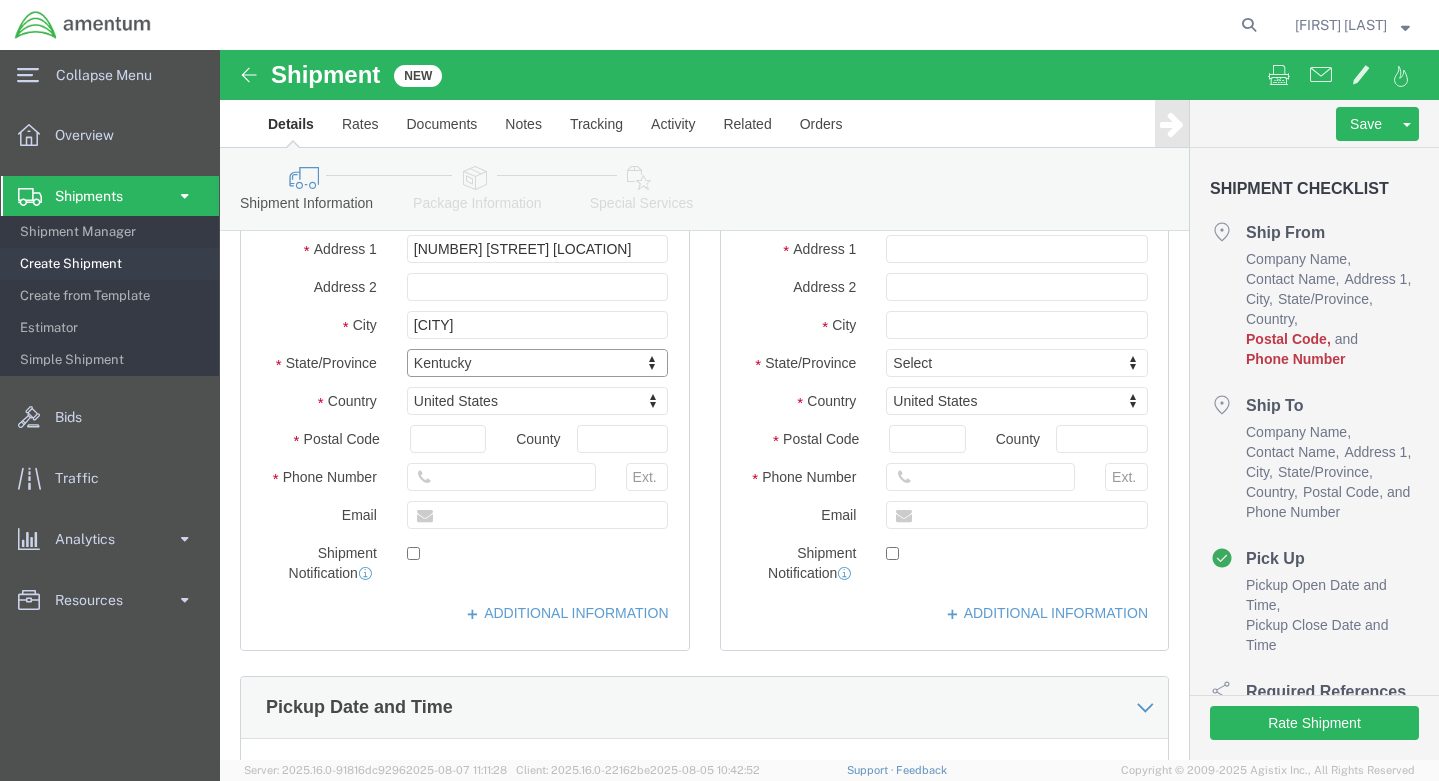 scroll, scrollTop: 300, scrollLeft: 0, axis: vertical 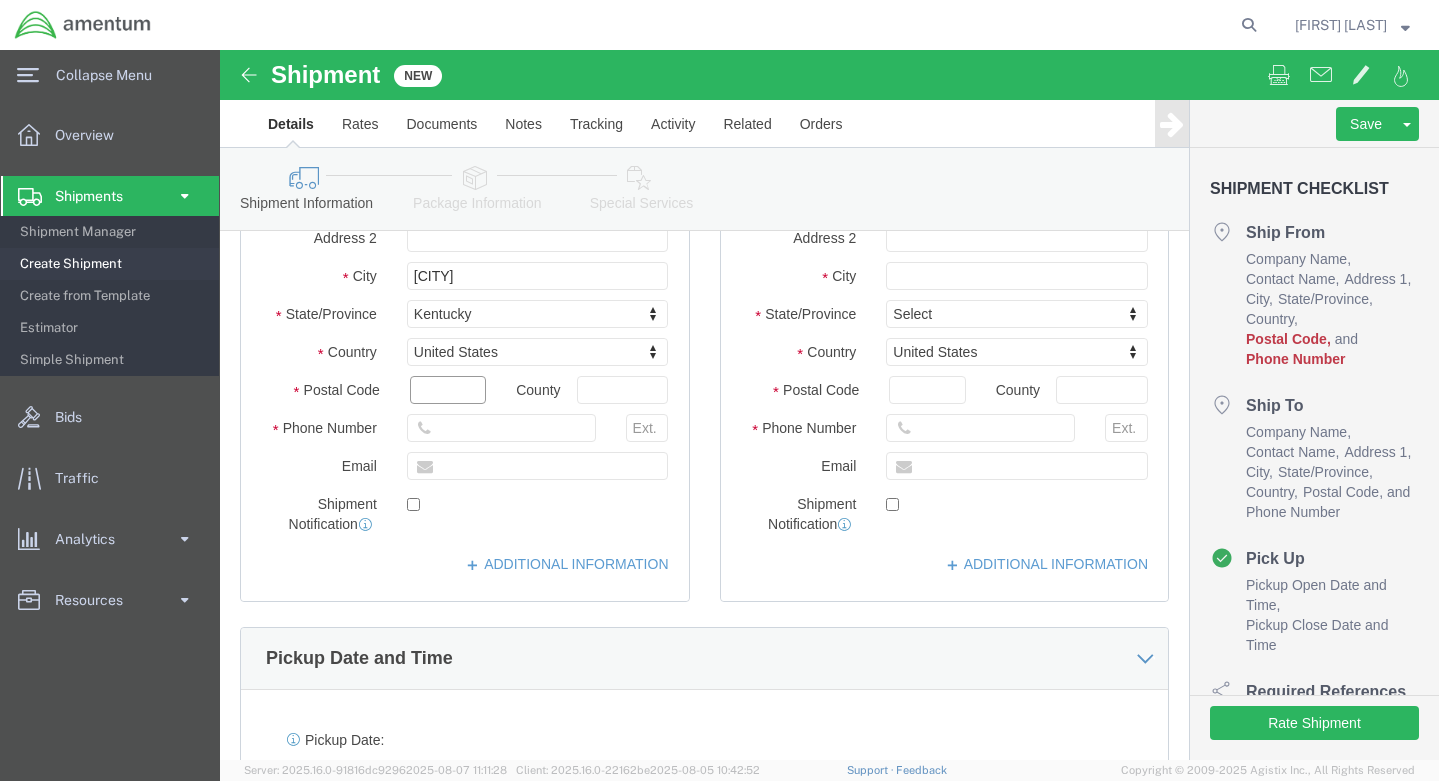 click 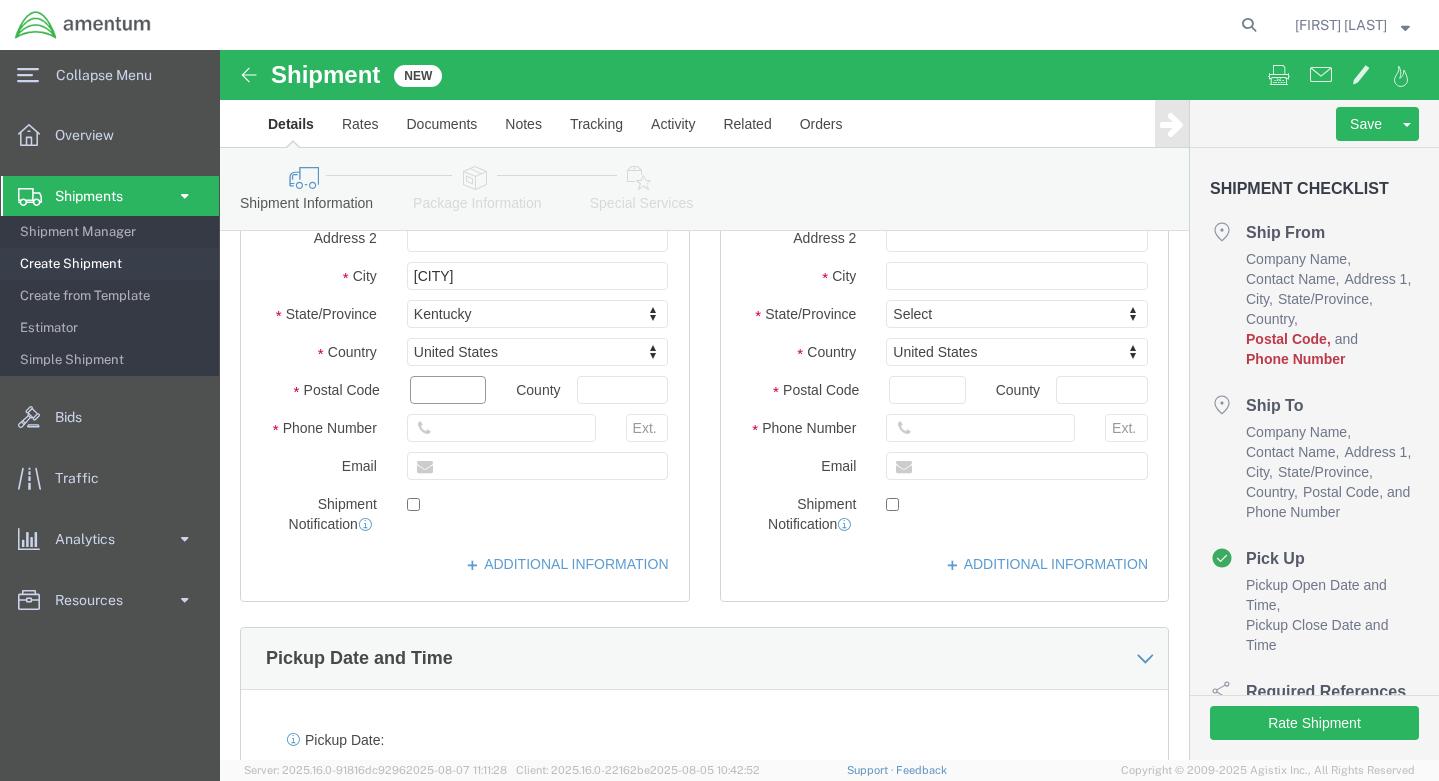 type on "6" 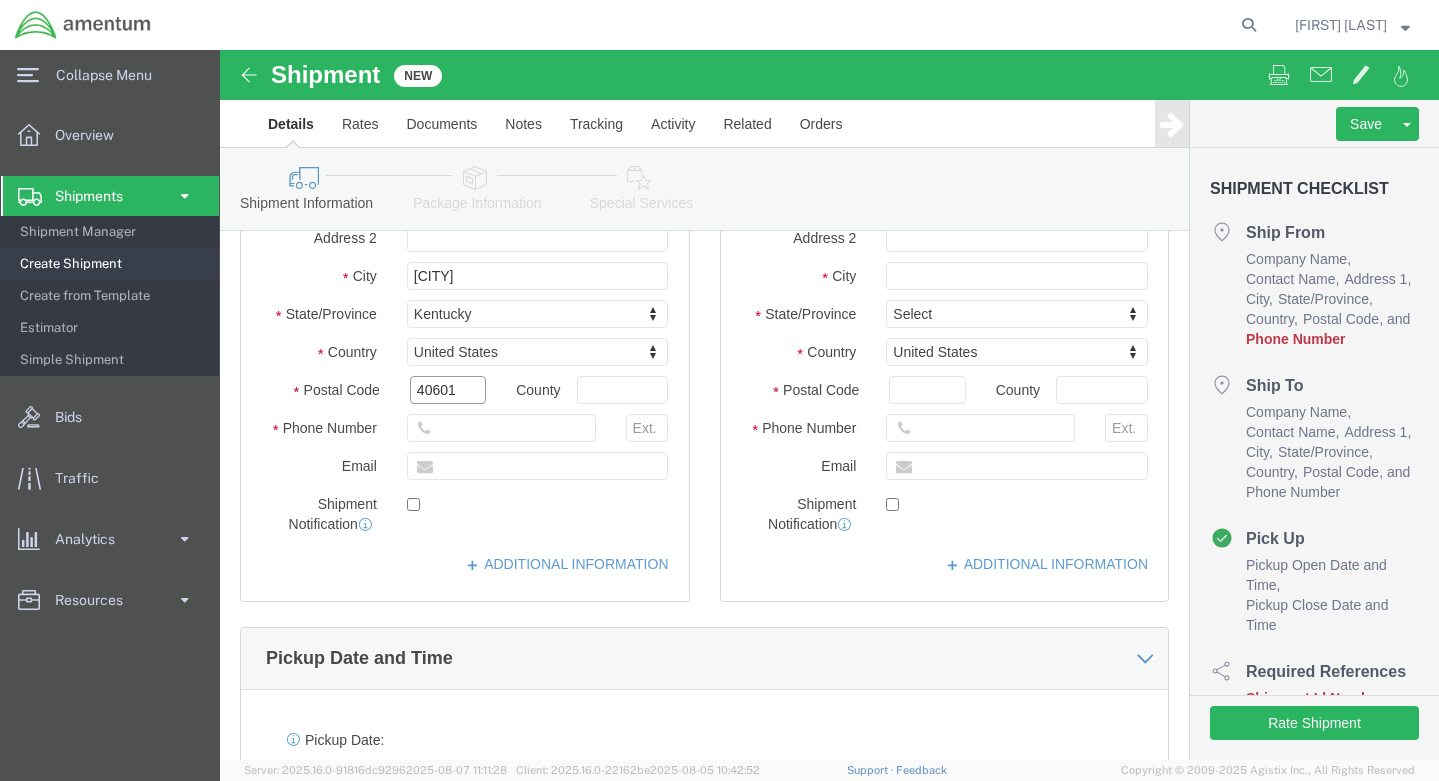 type on "40601" 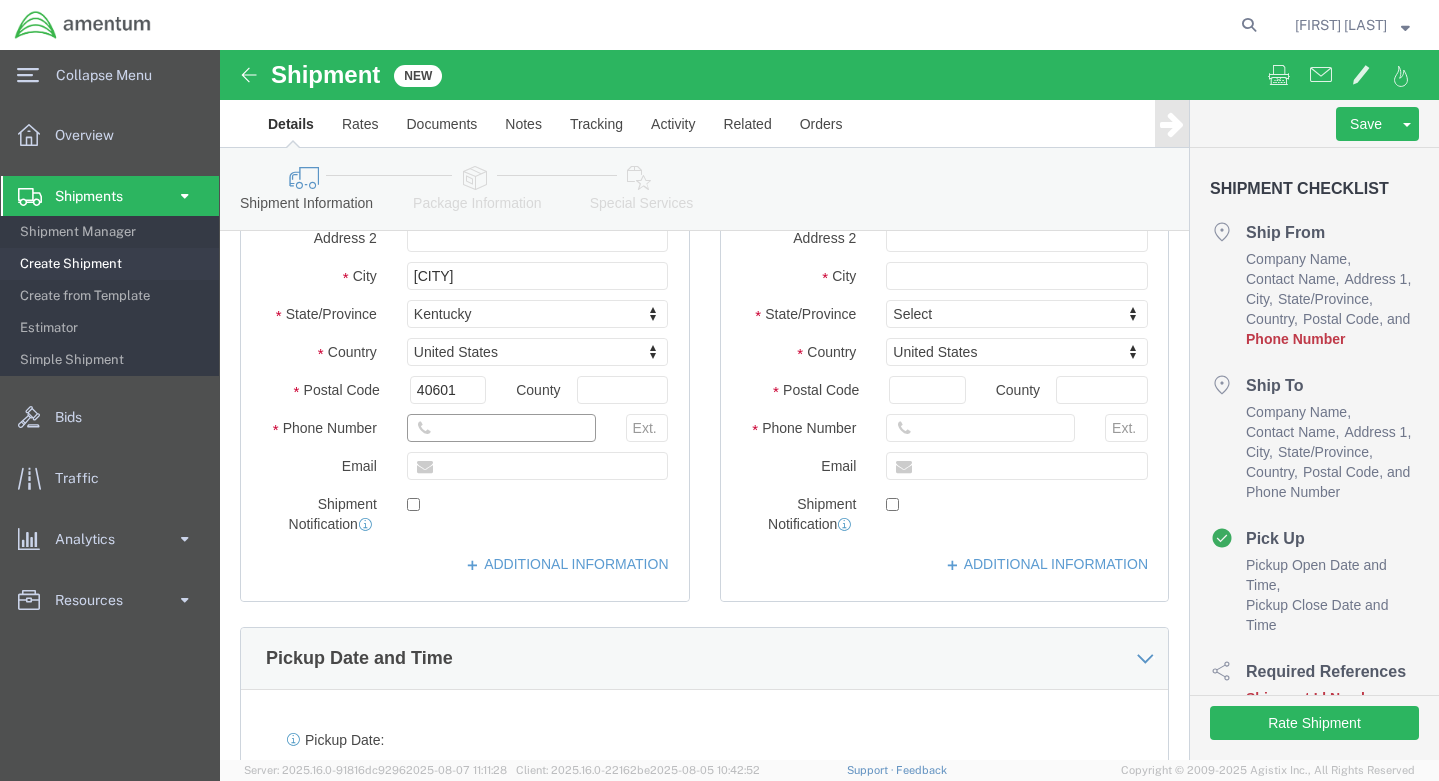 click 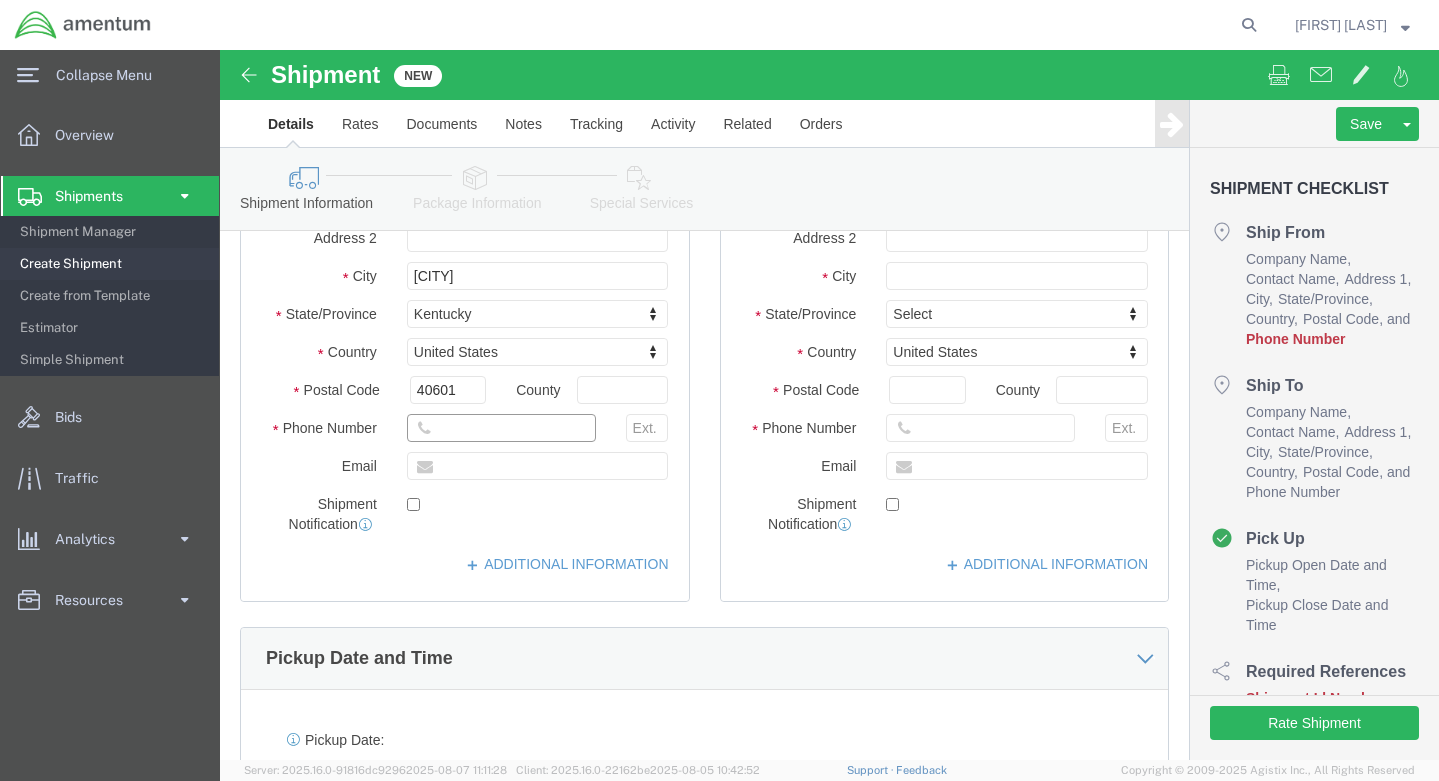 type on "f" 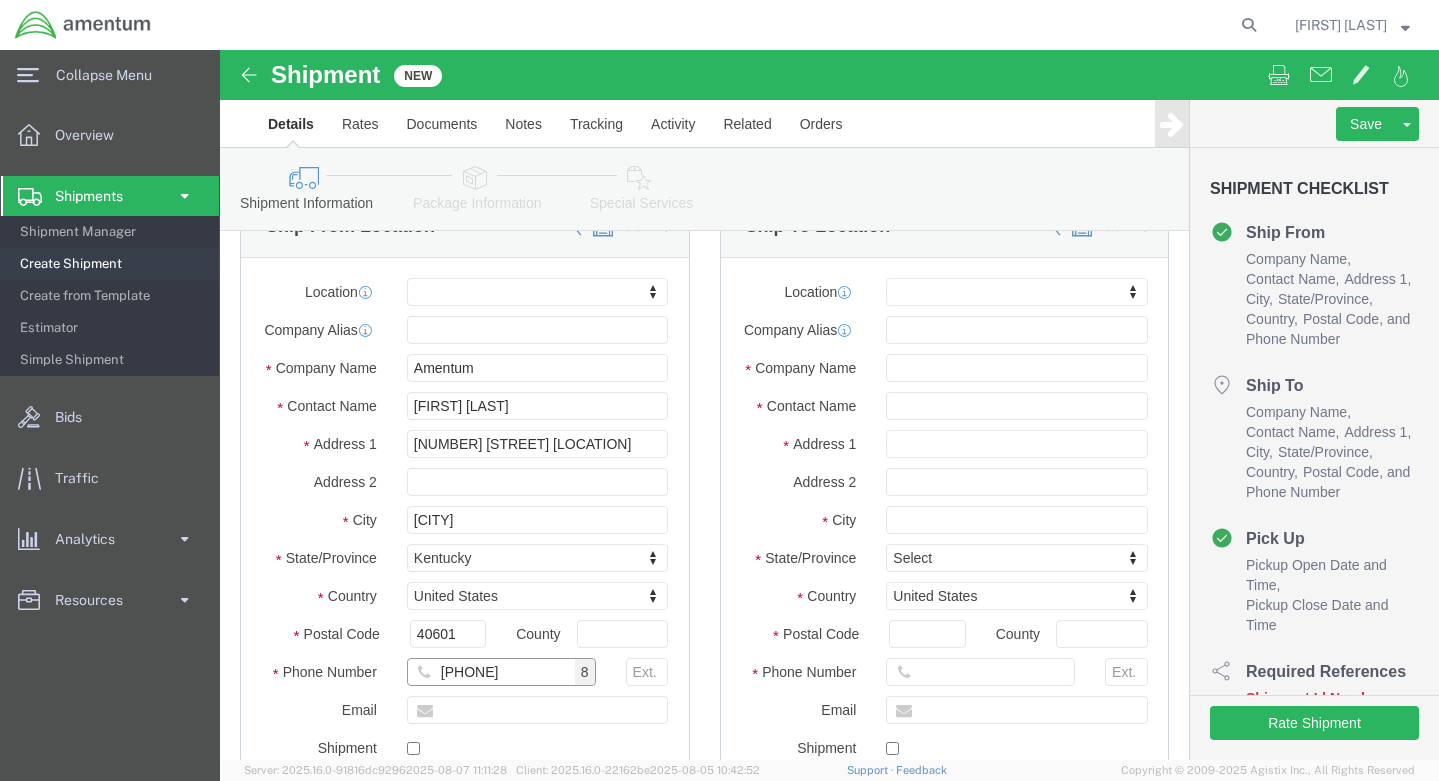 scroll, scrollTop: 0, scrollLeft: 0, axis: both 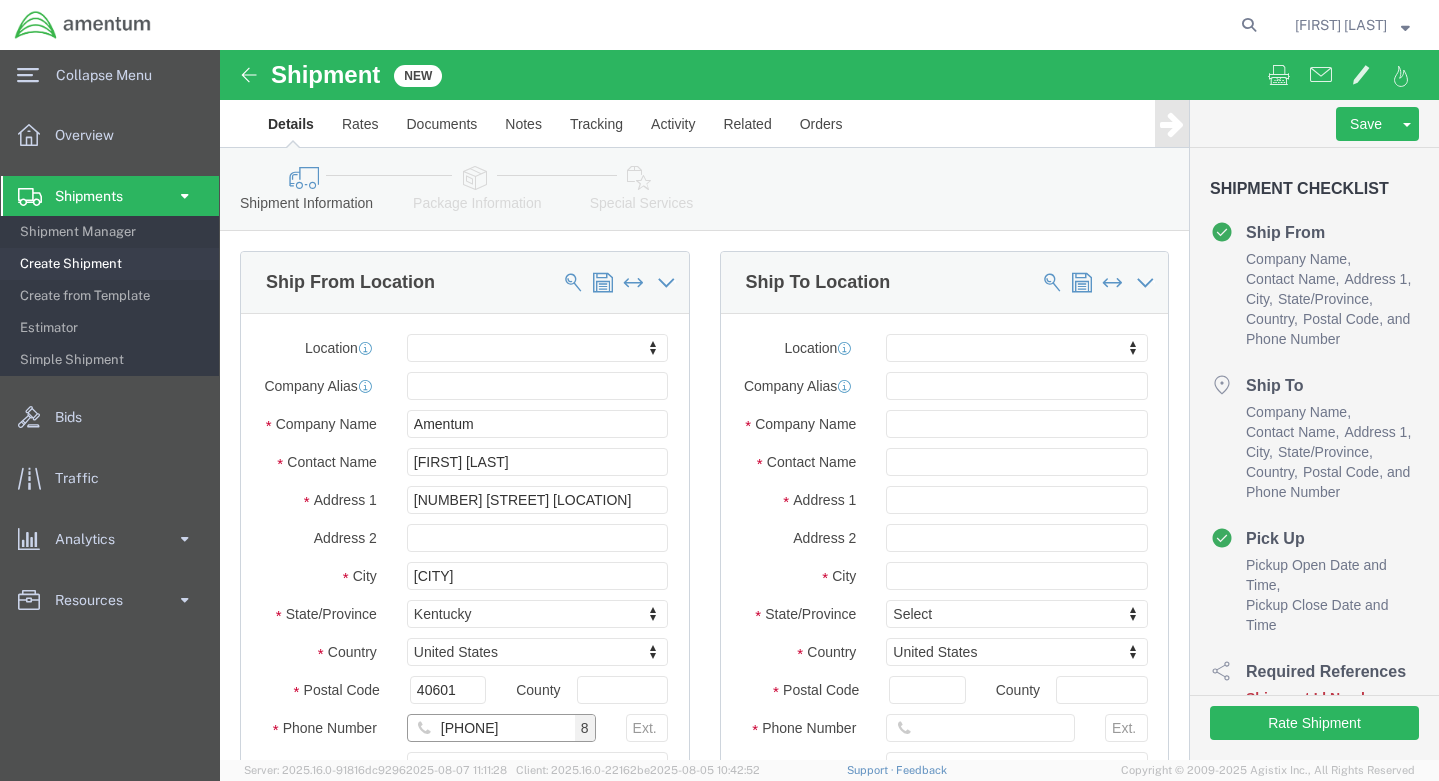 type on "[PHONE]" 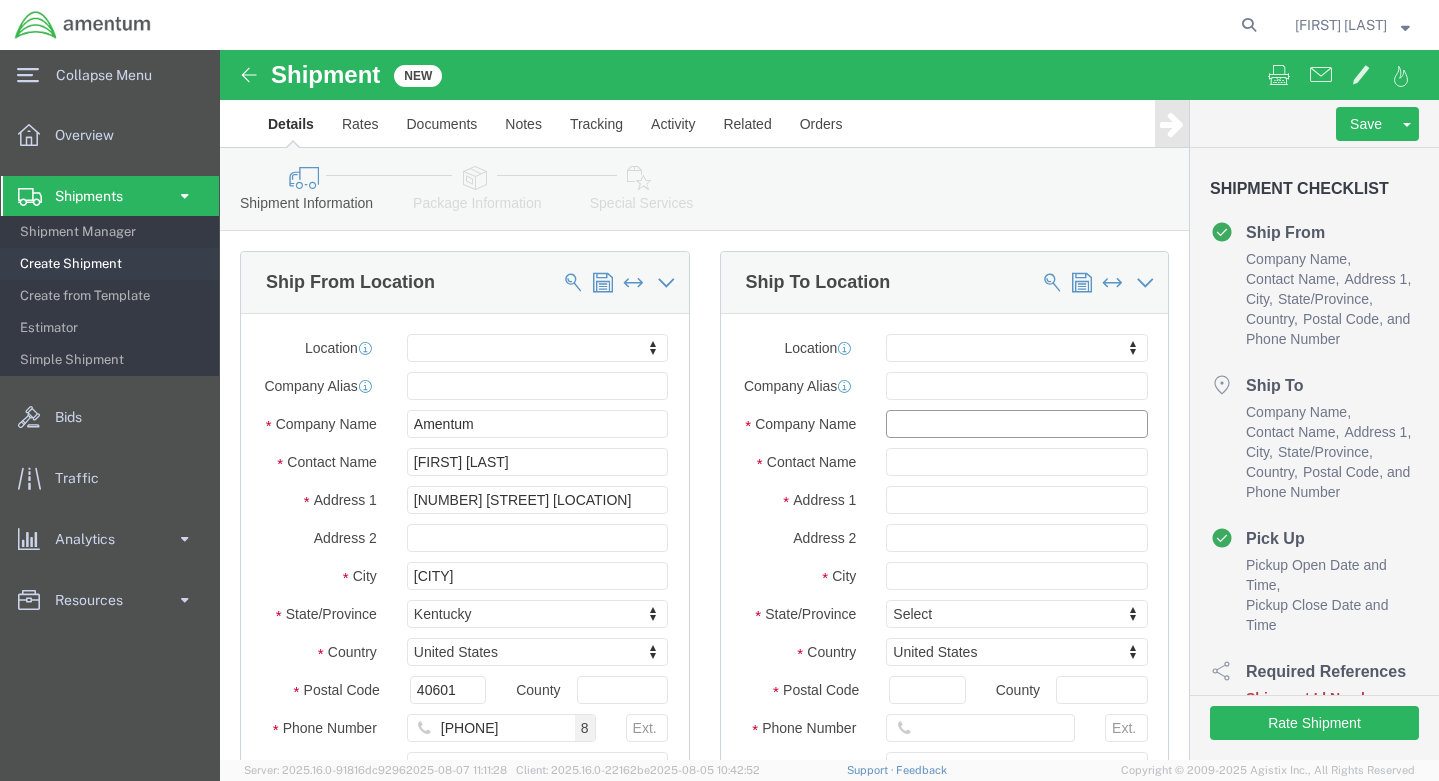 click 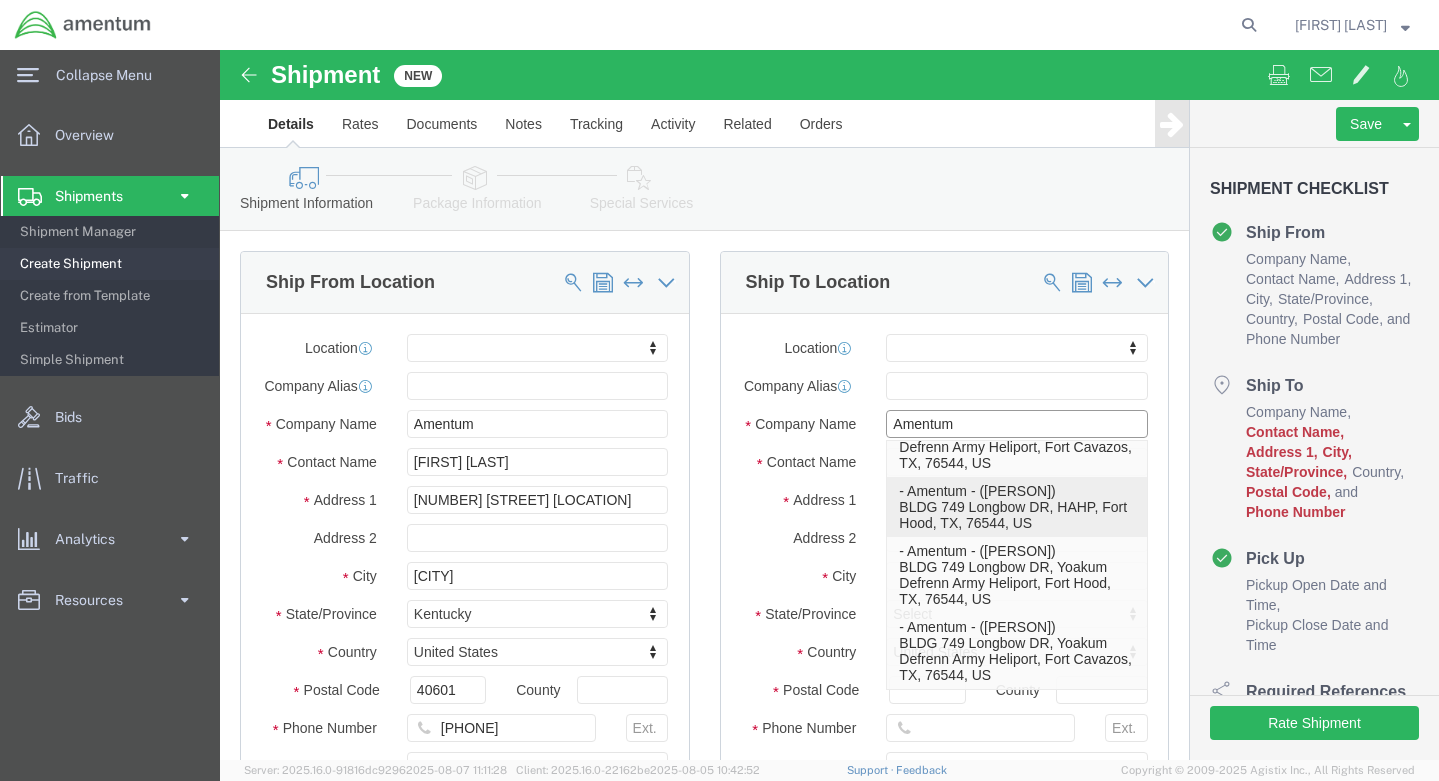 scroll, scrollTop: 1224, scrollLeft: 0, axis: vertical 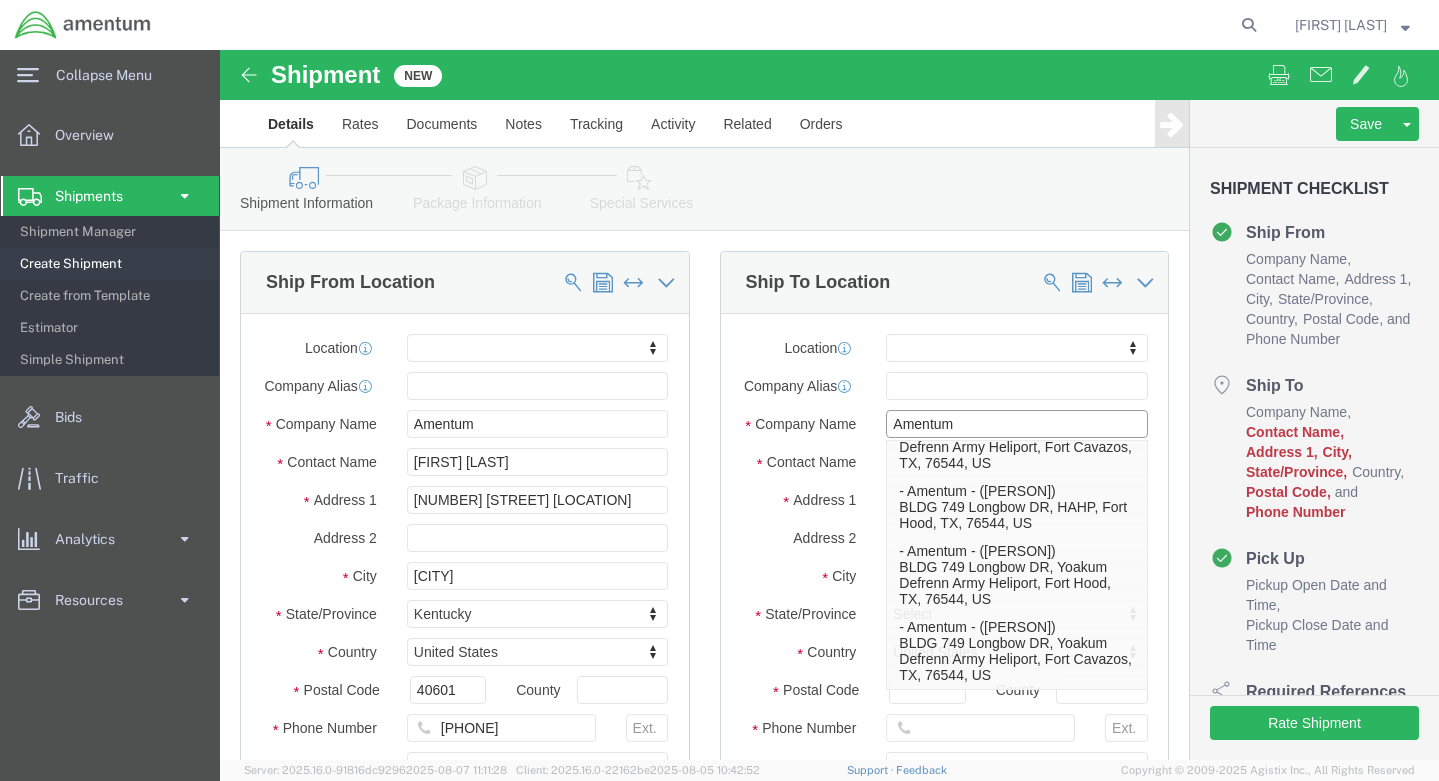type on "Amentum" 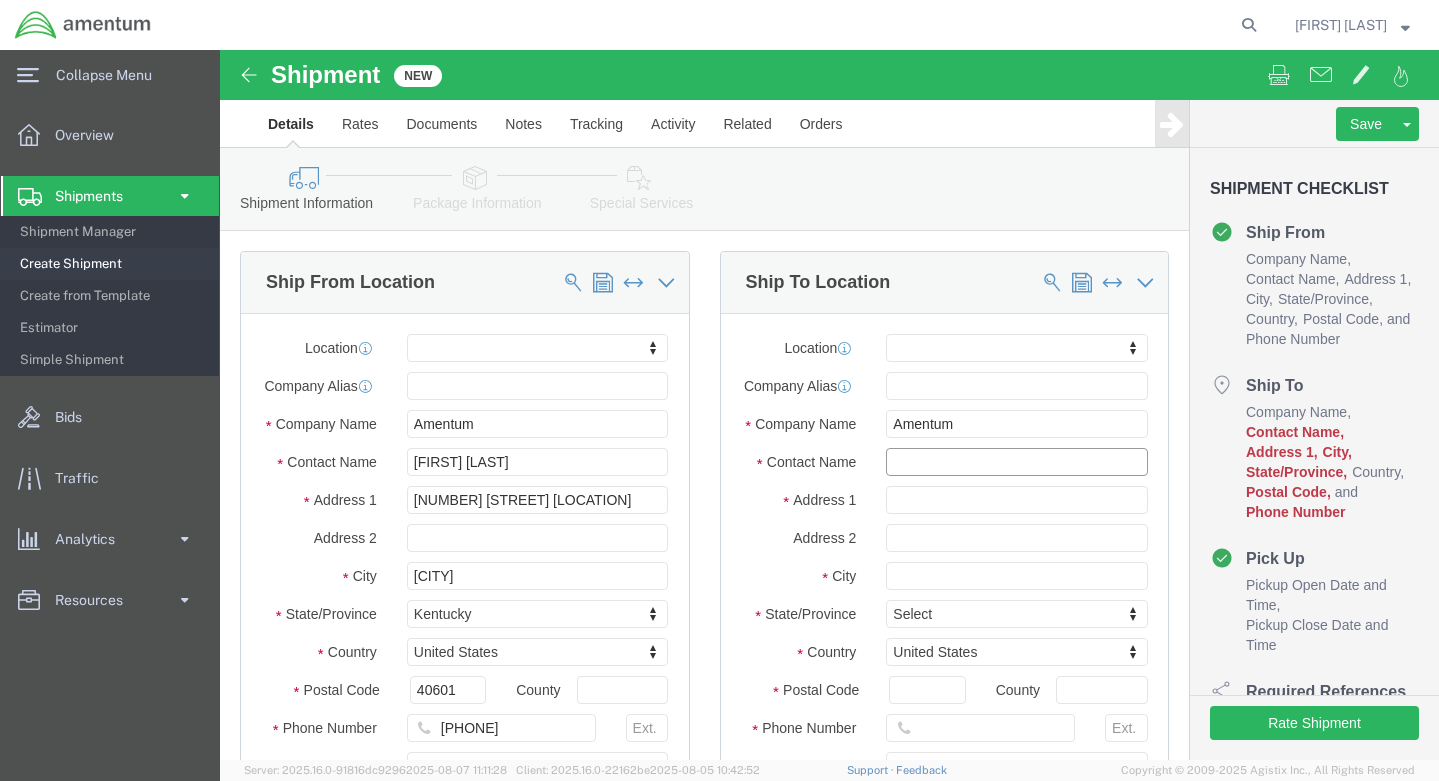 click 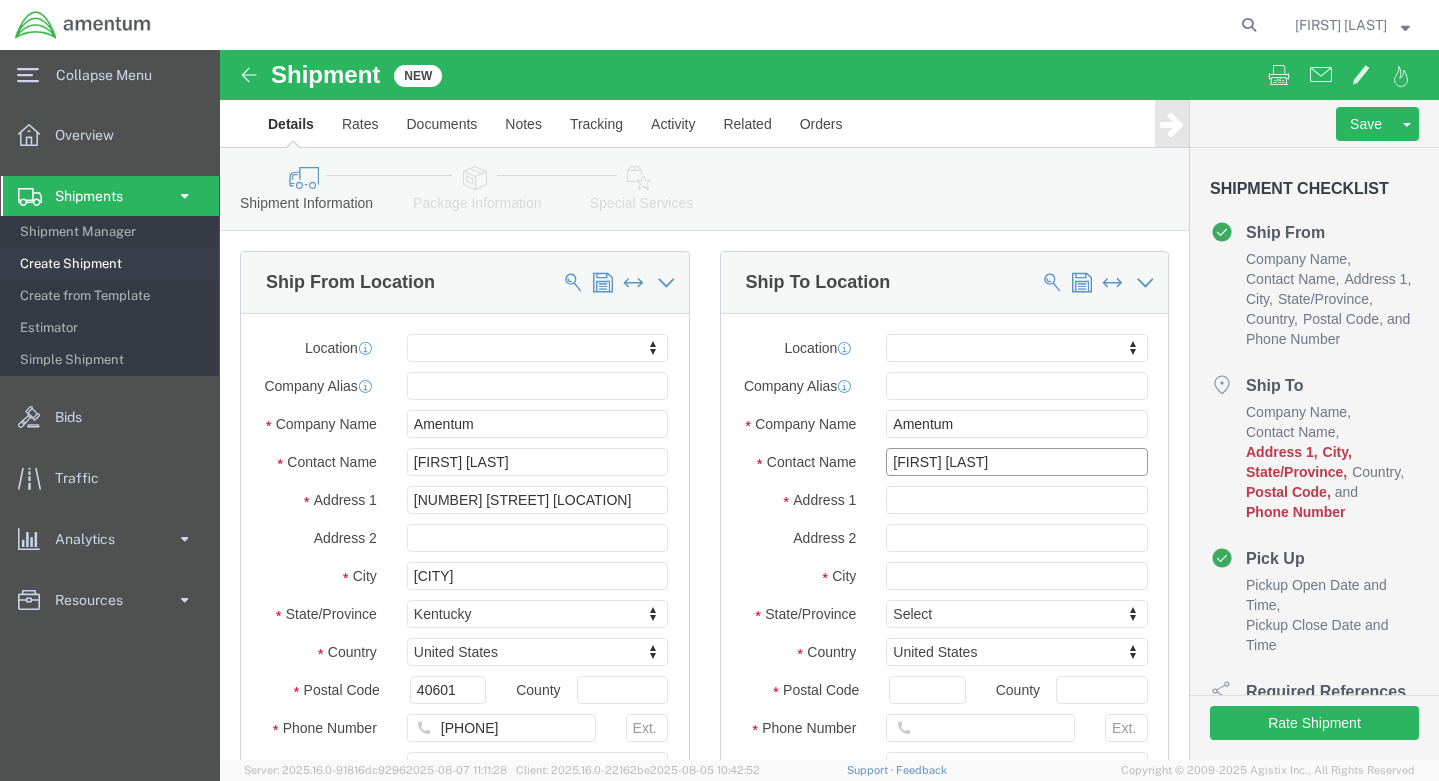 type on "[FIRST] [LAST]" 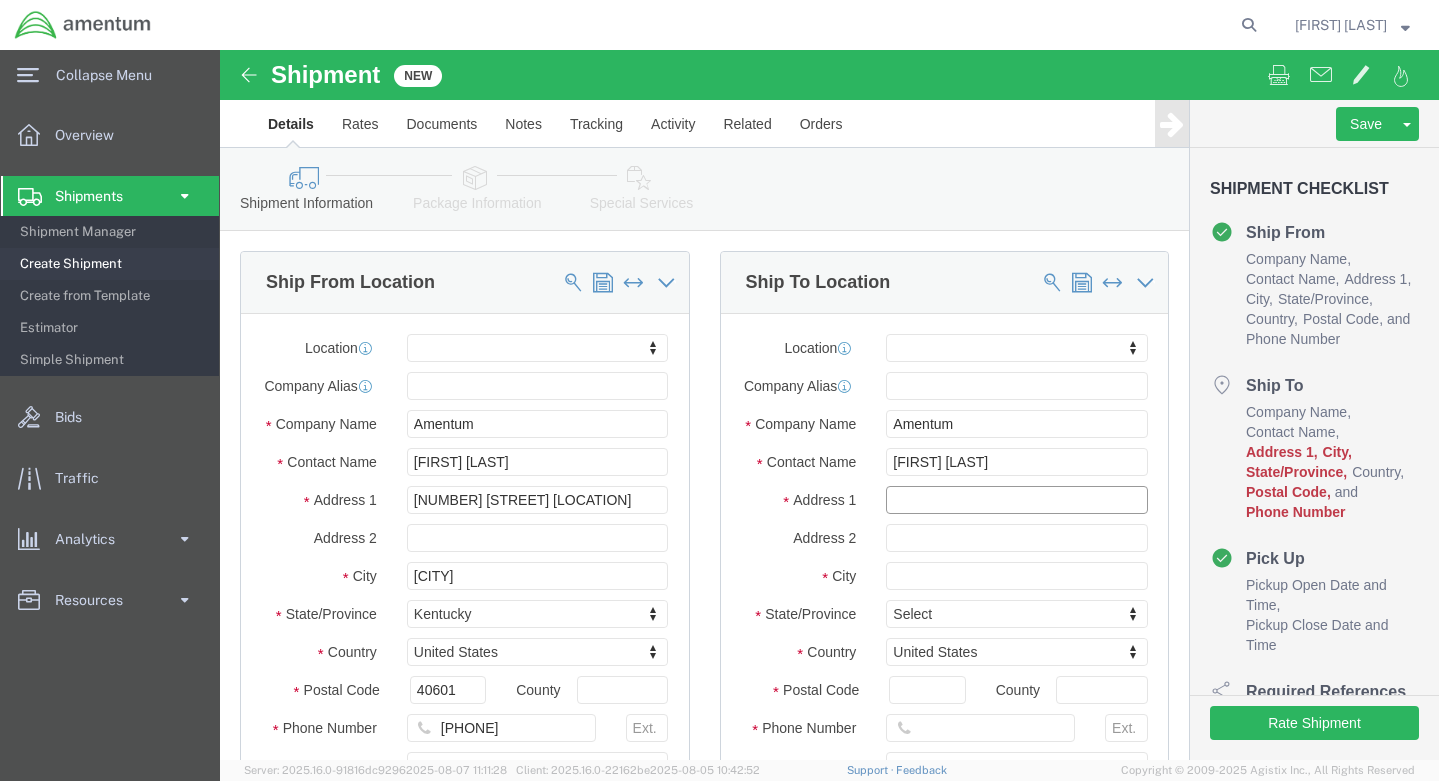 click 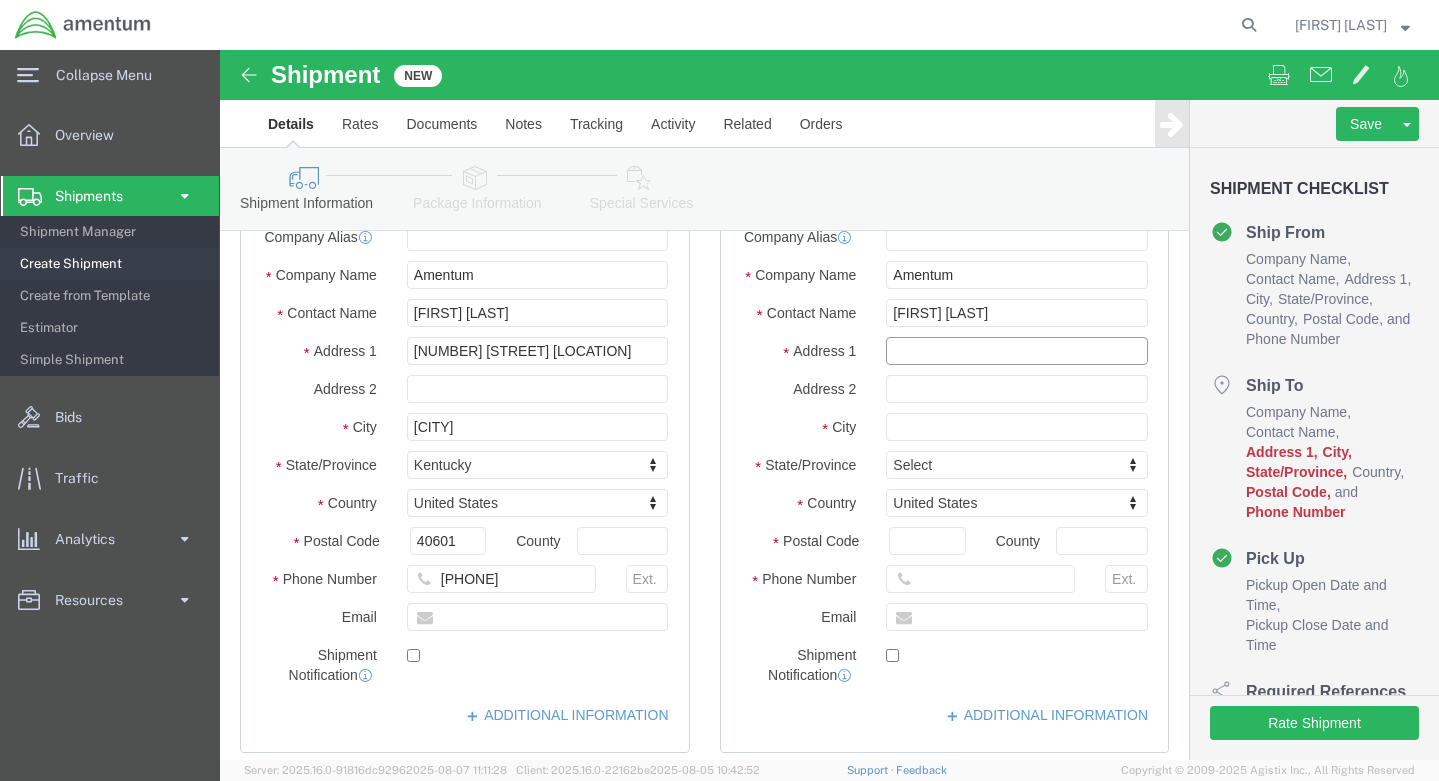 scroll, scrollTop: 200, scrollLeft: 0, axis: vertical 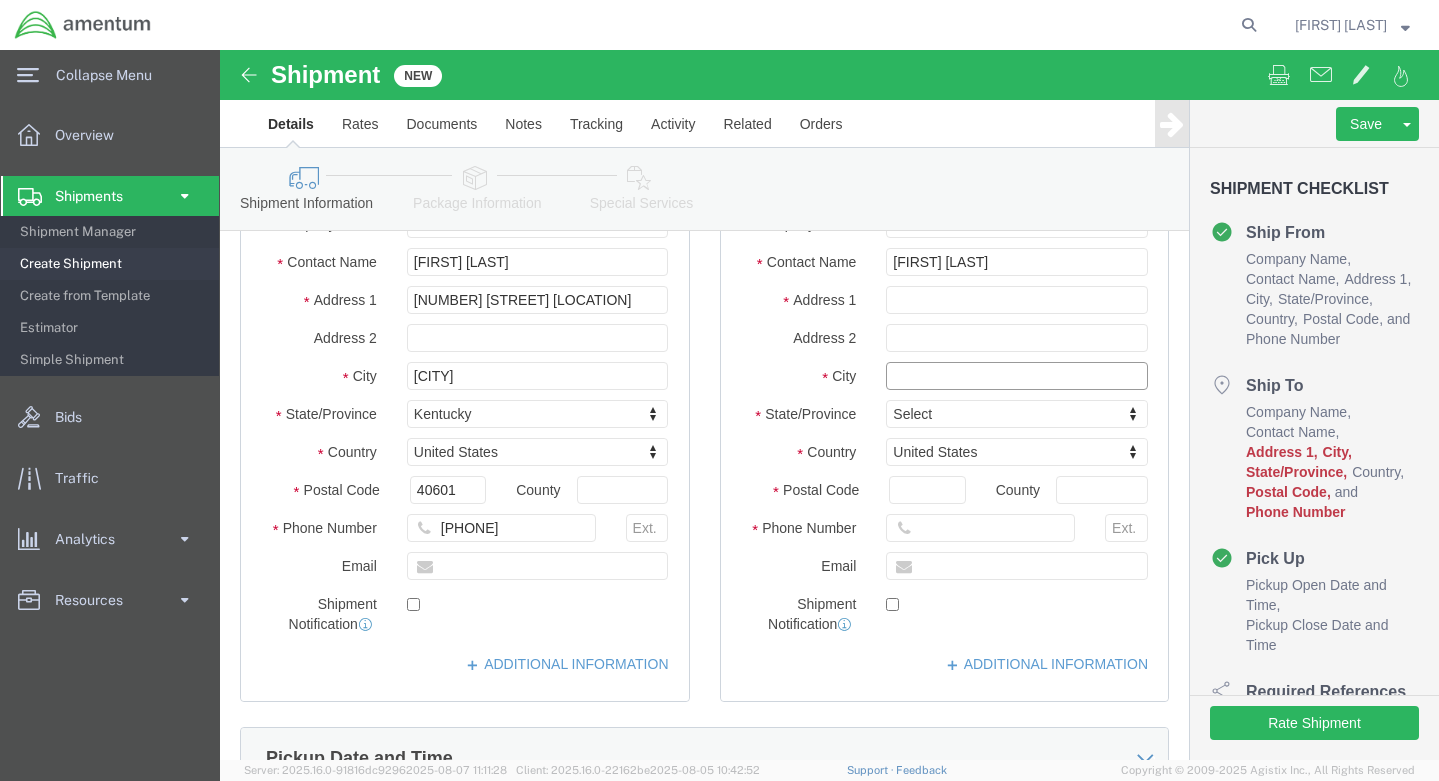 click 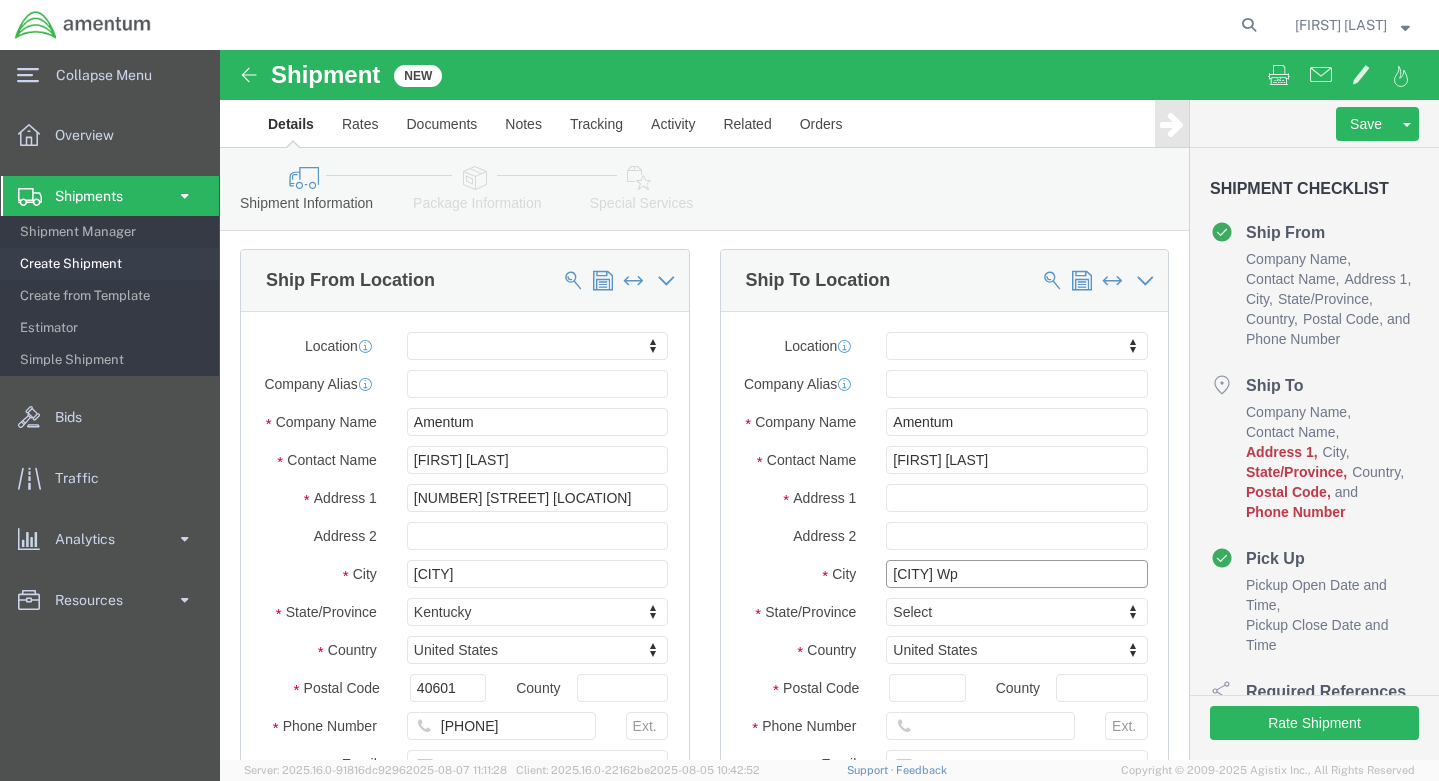 scroll, scrollTop: 0, scrollLeft: 0, axis: both 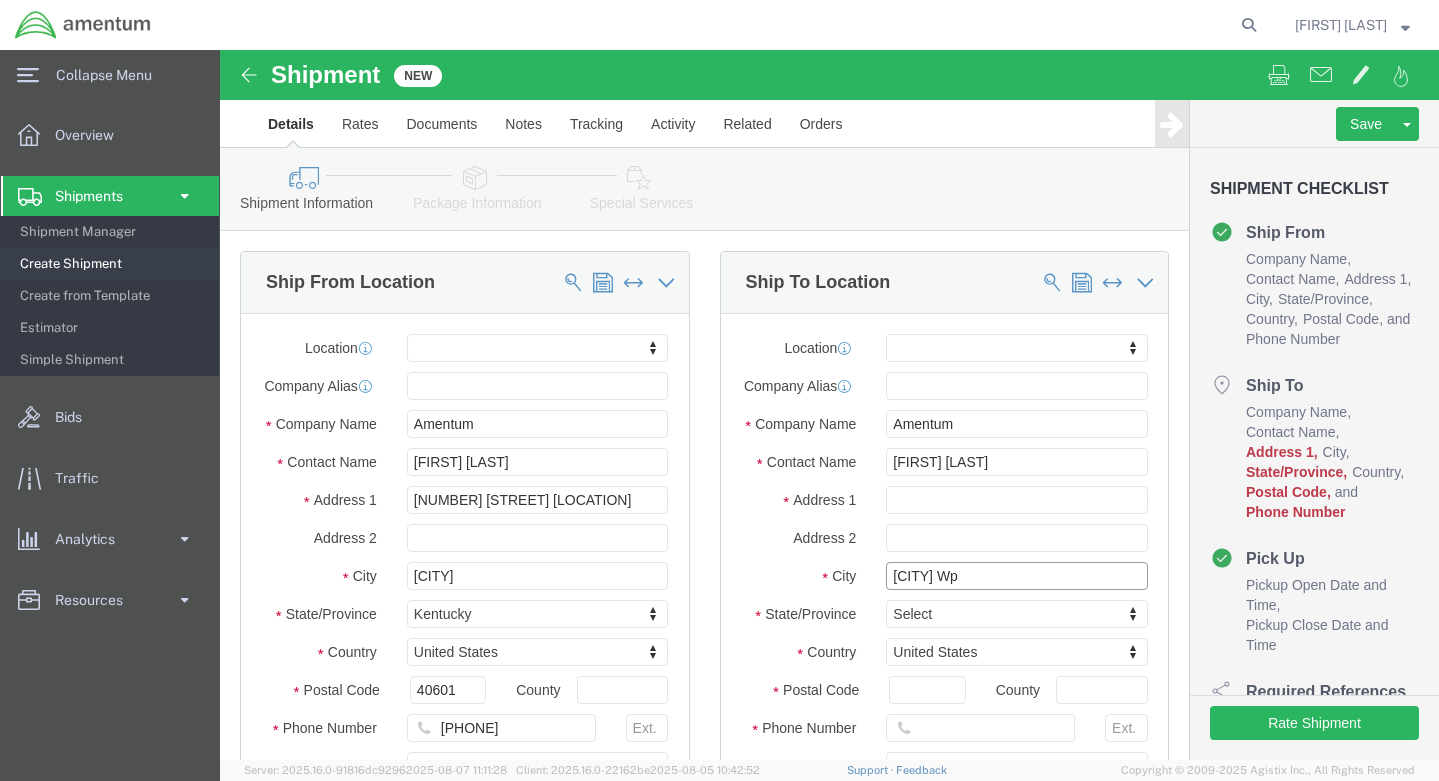 click on "[CITY] Wp" 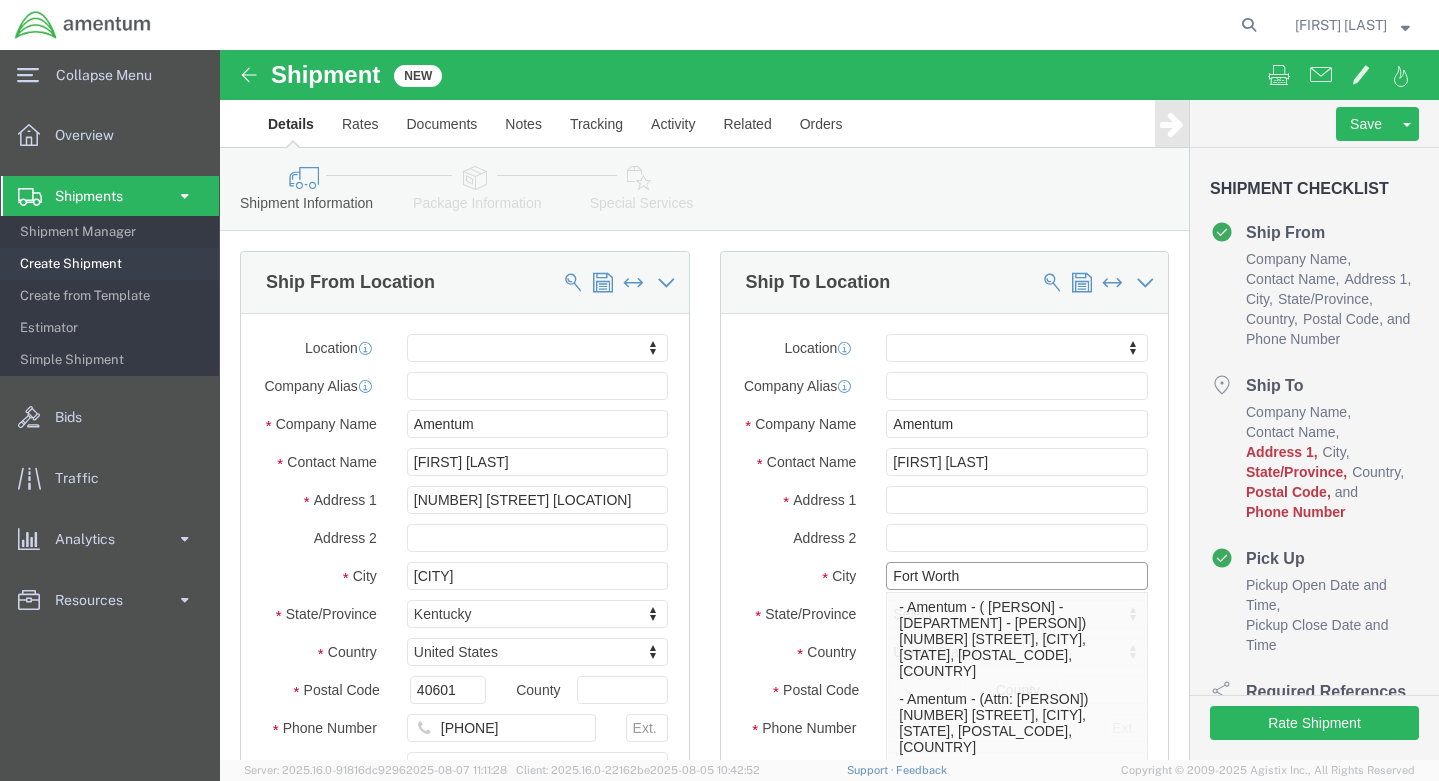 type on "Fort Worth" 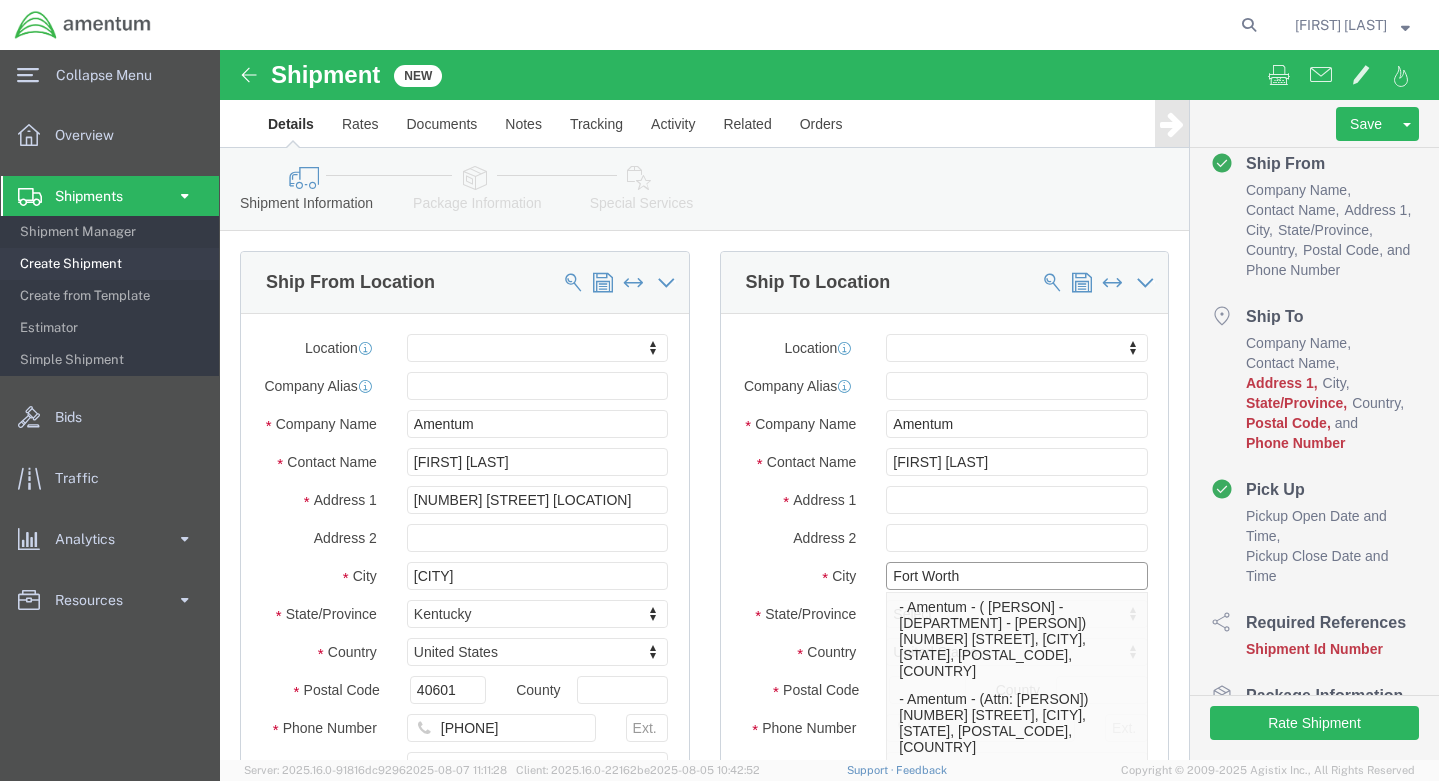 scroll, scrollTop: 100, scrollLeft: 0, axis: vertical 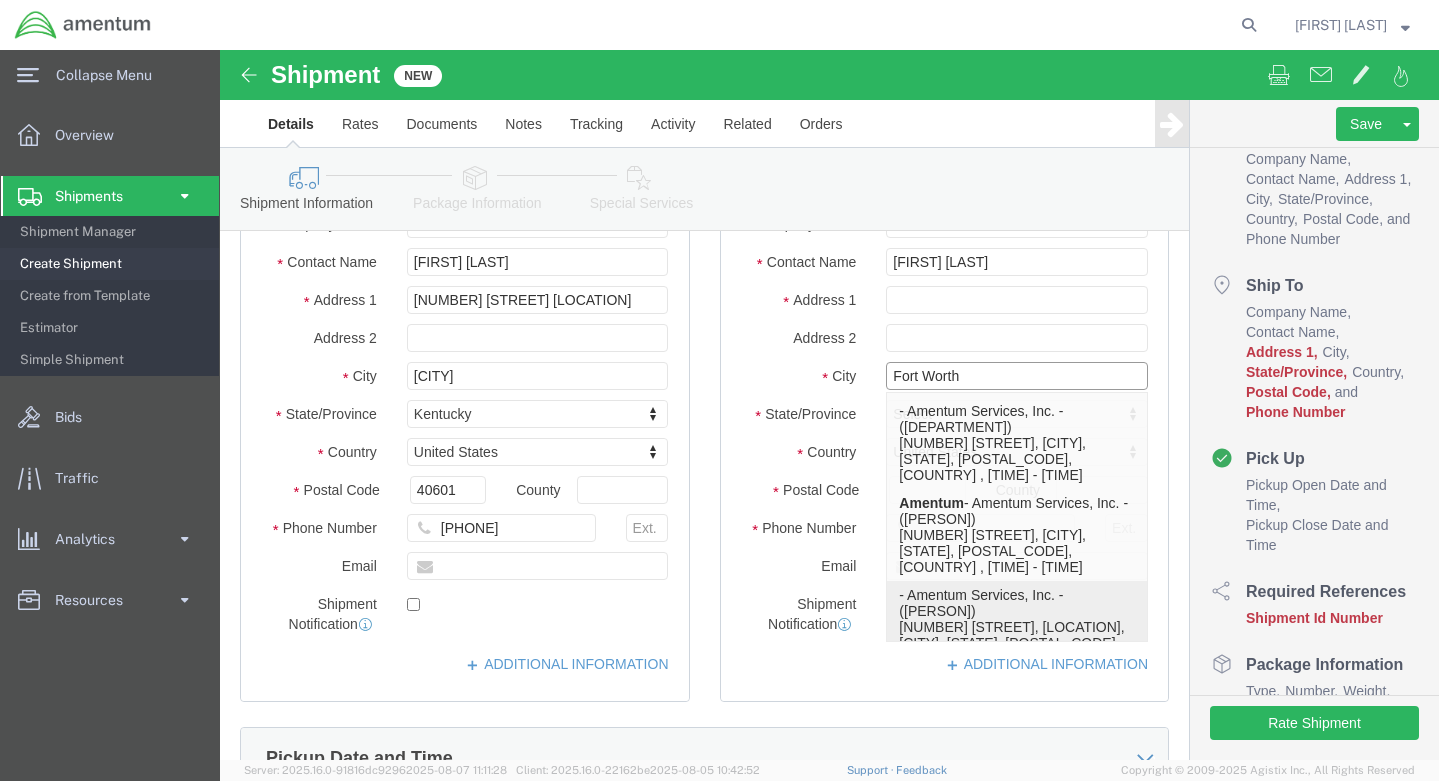 click on "- Amentum Services, Inc. - ([PERSON]) [NUMBER] [STREET], [LOCATION], [CITY], [STATE], [POSTAL_CODE], [COUNTRY]" 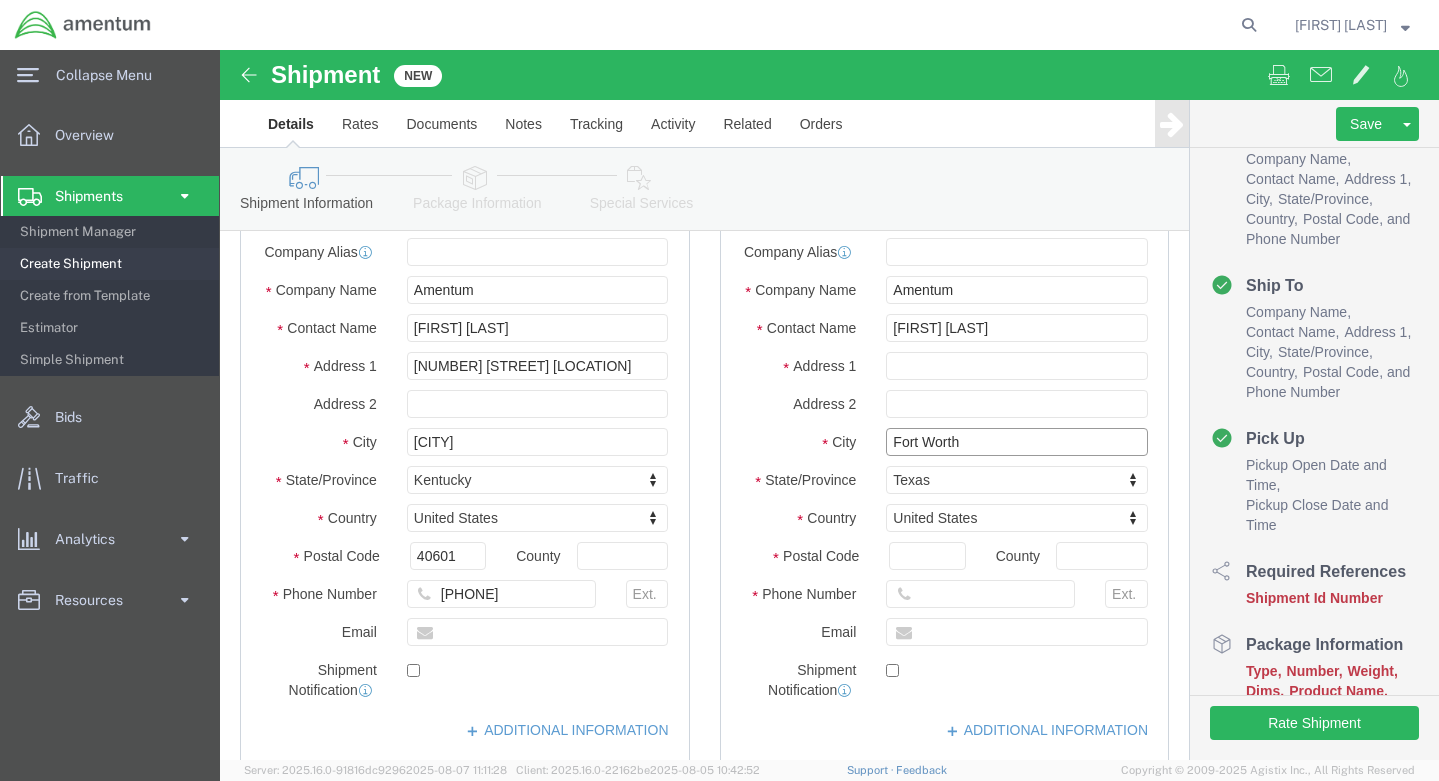 scroll, scrollTop: 100, scrollLeft: 0, axis: vertical 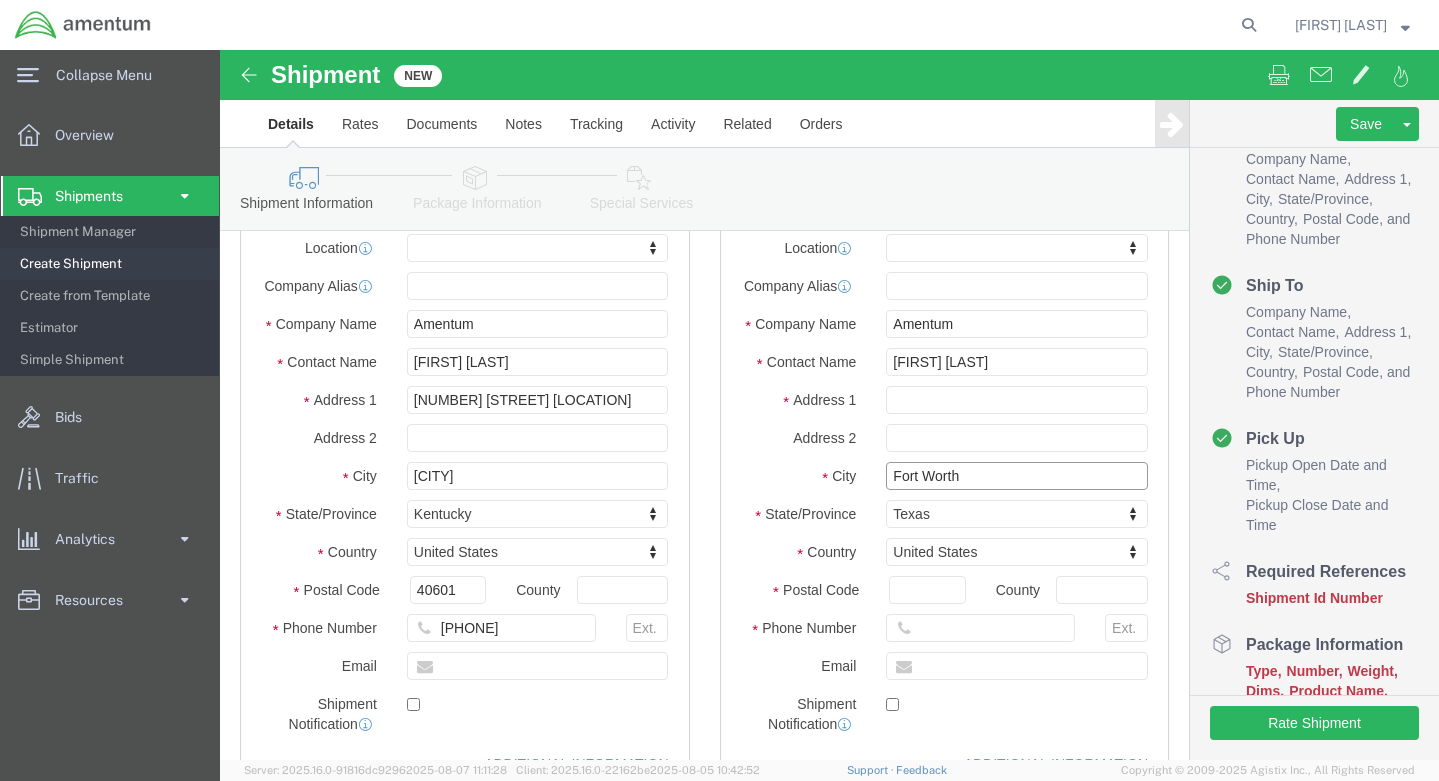 type on "FORT WORTH" 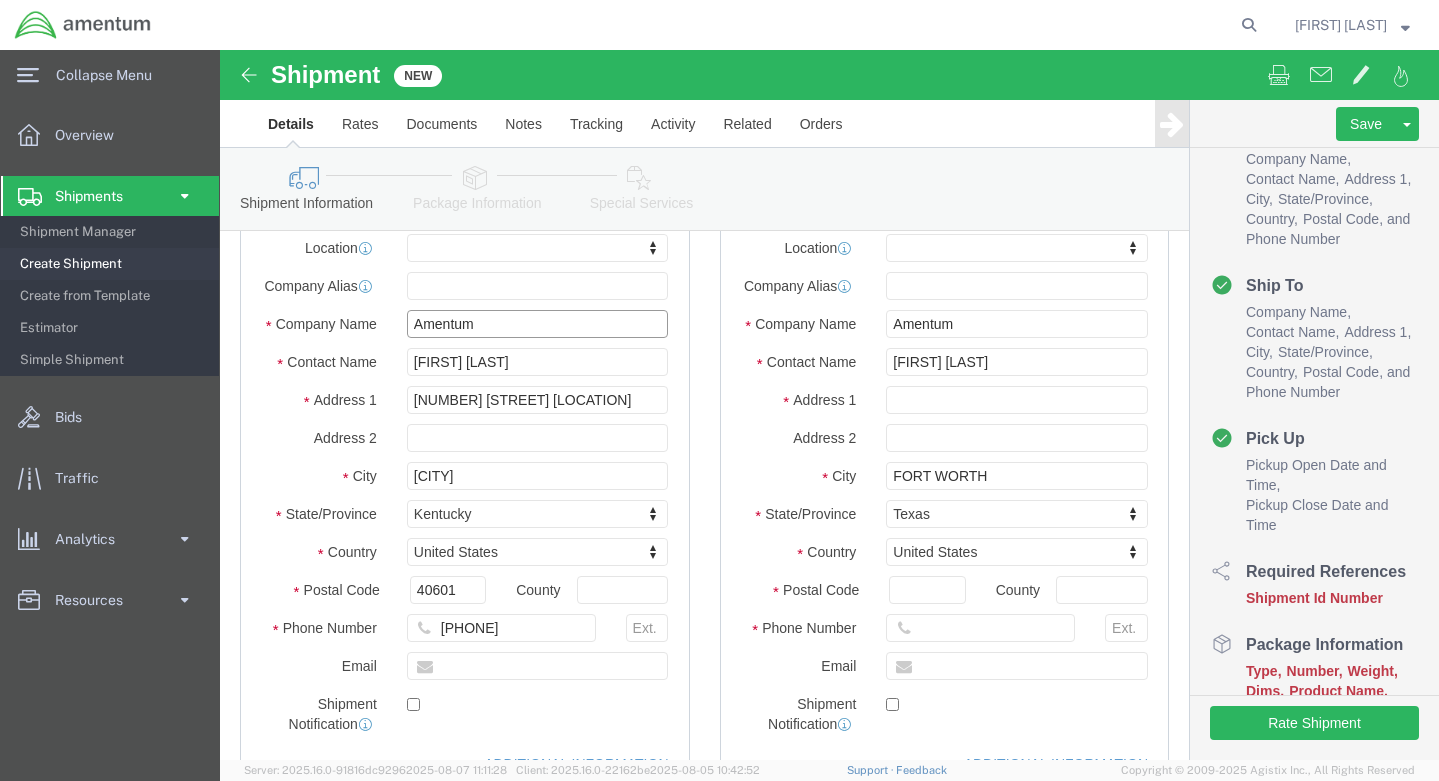 click on "Amentum" 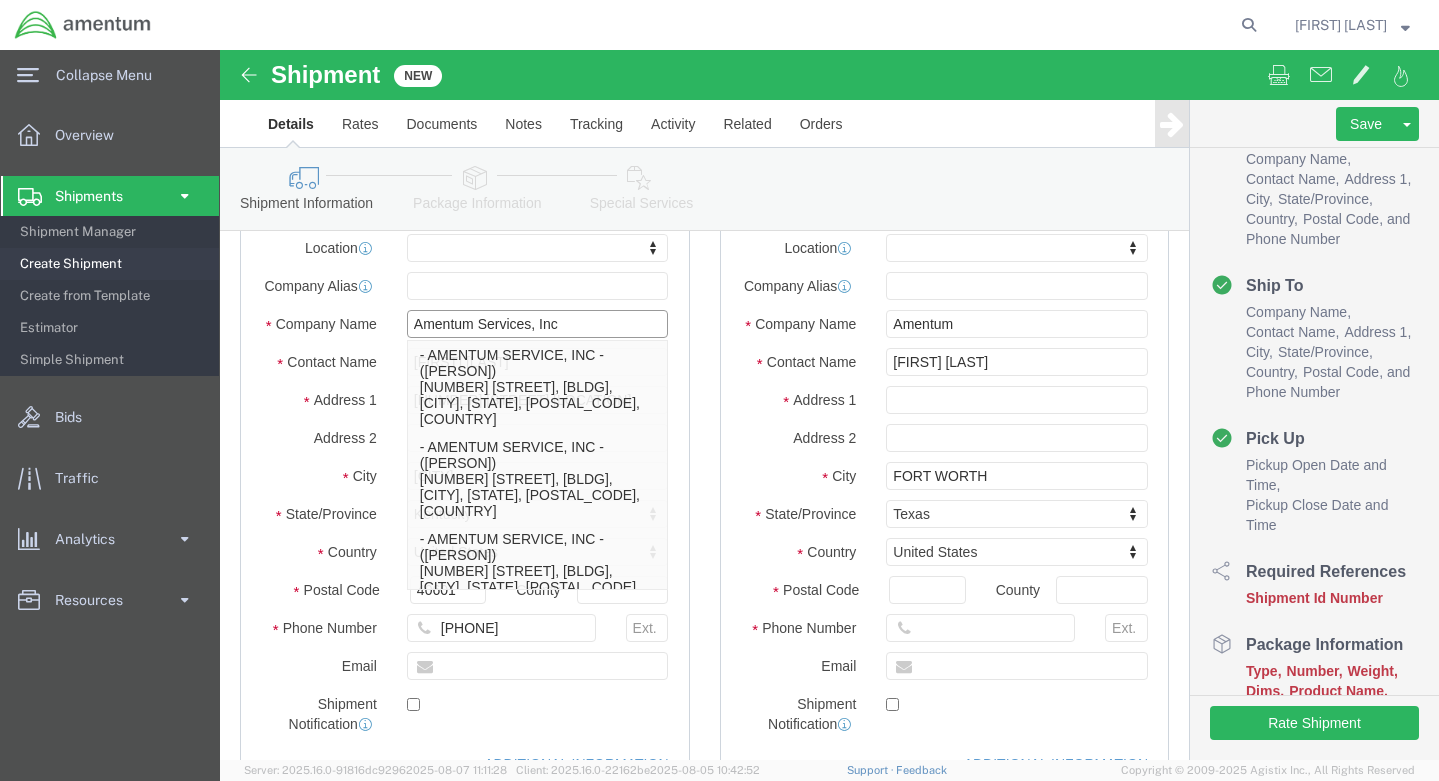 type on "Amentum Services, Inc" 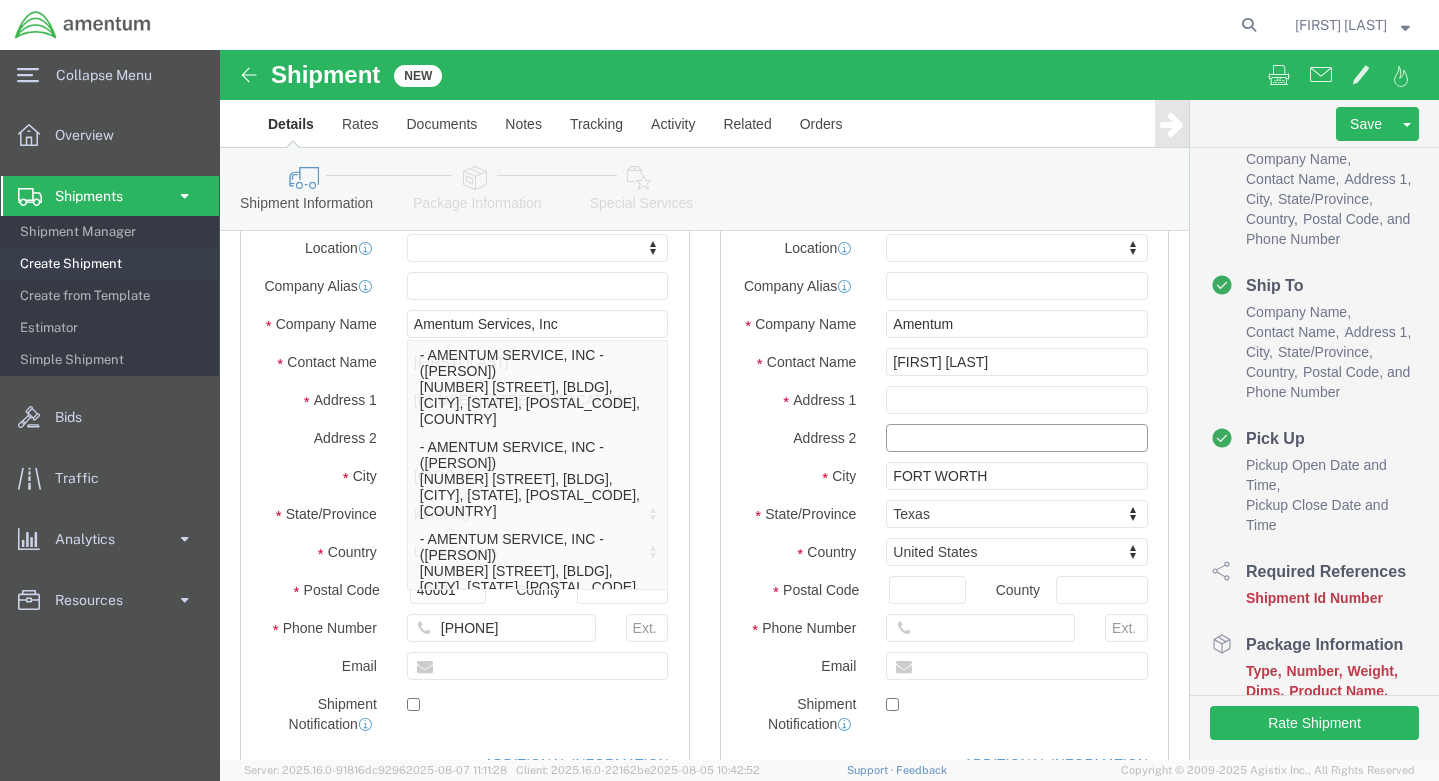 click 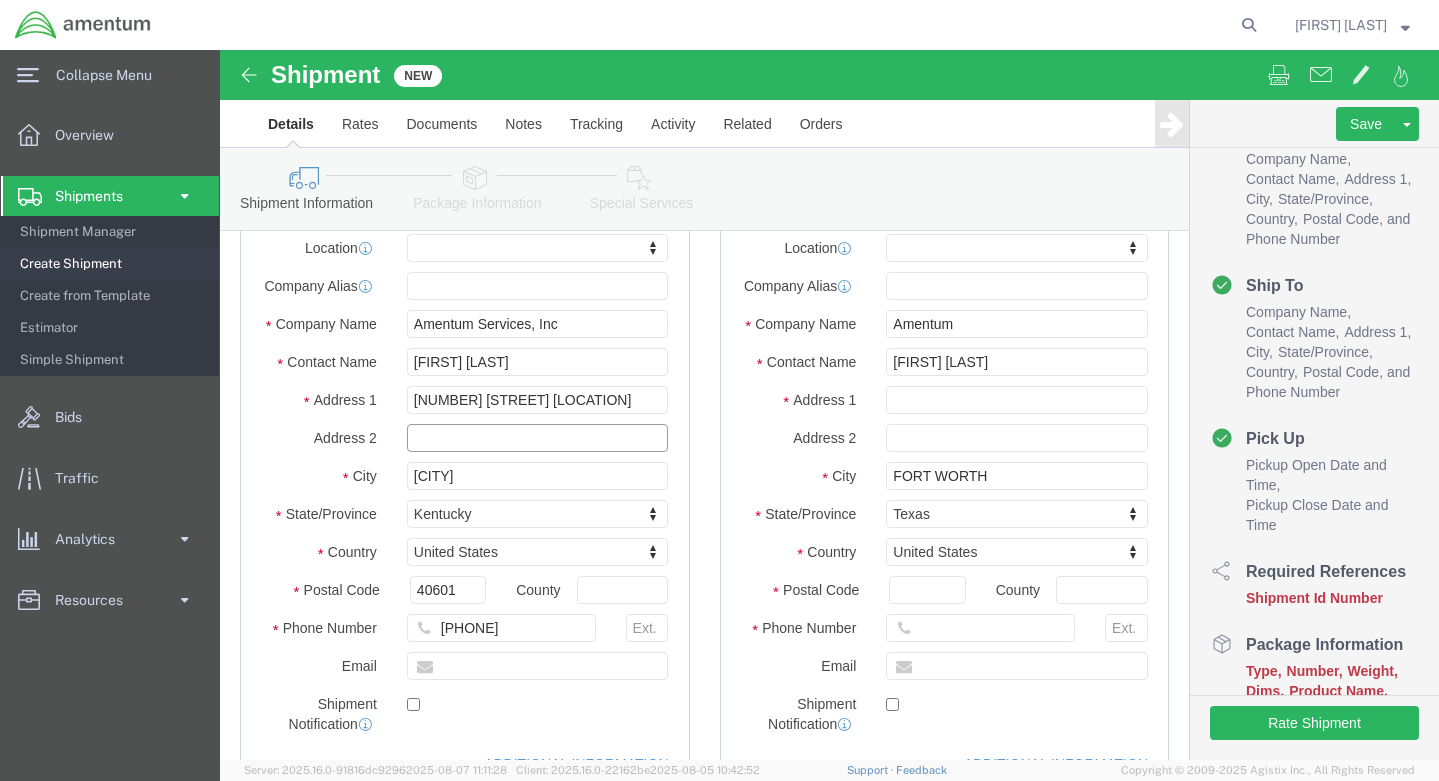 click 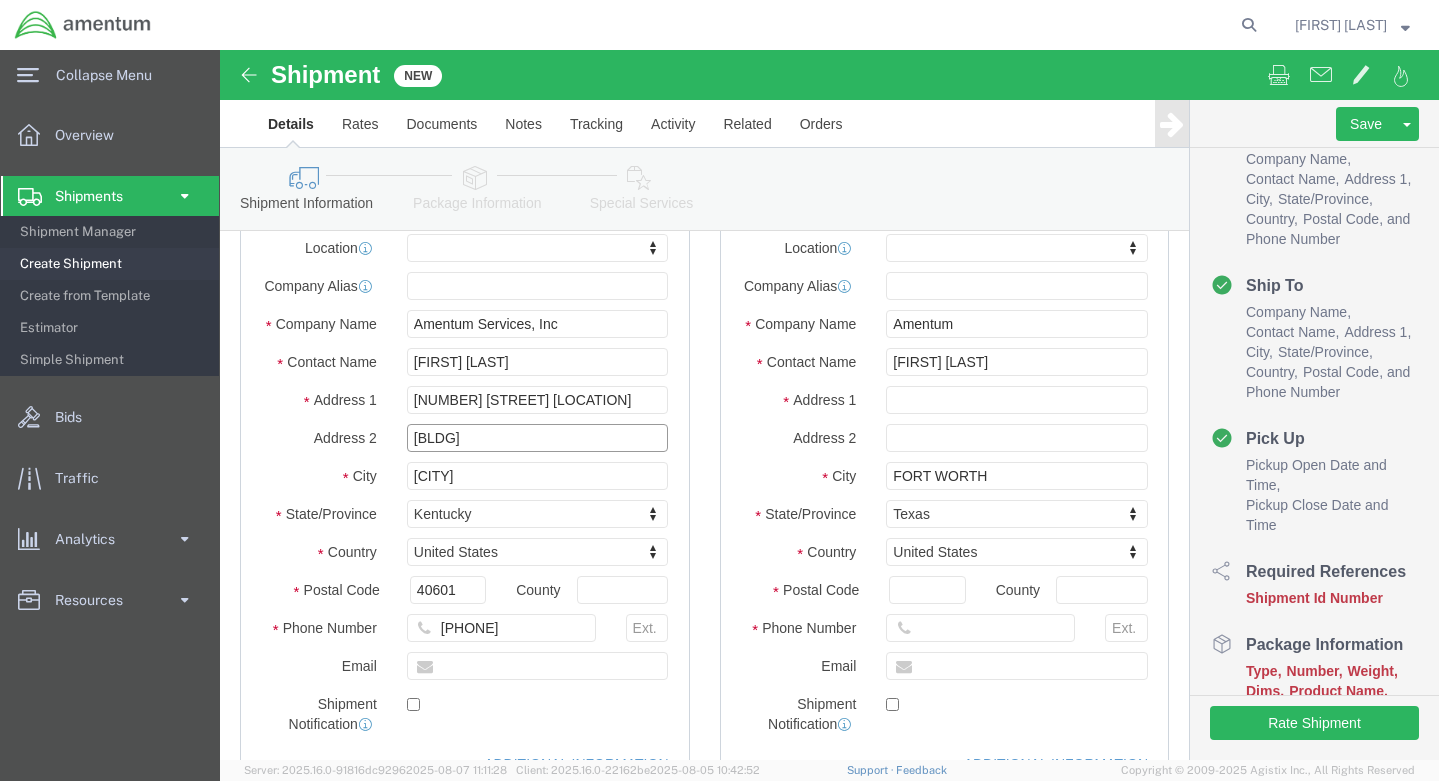 click on "[BLDG]" 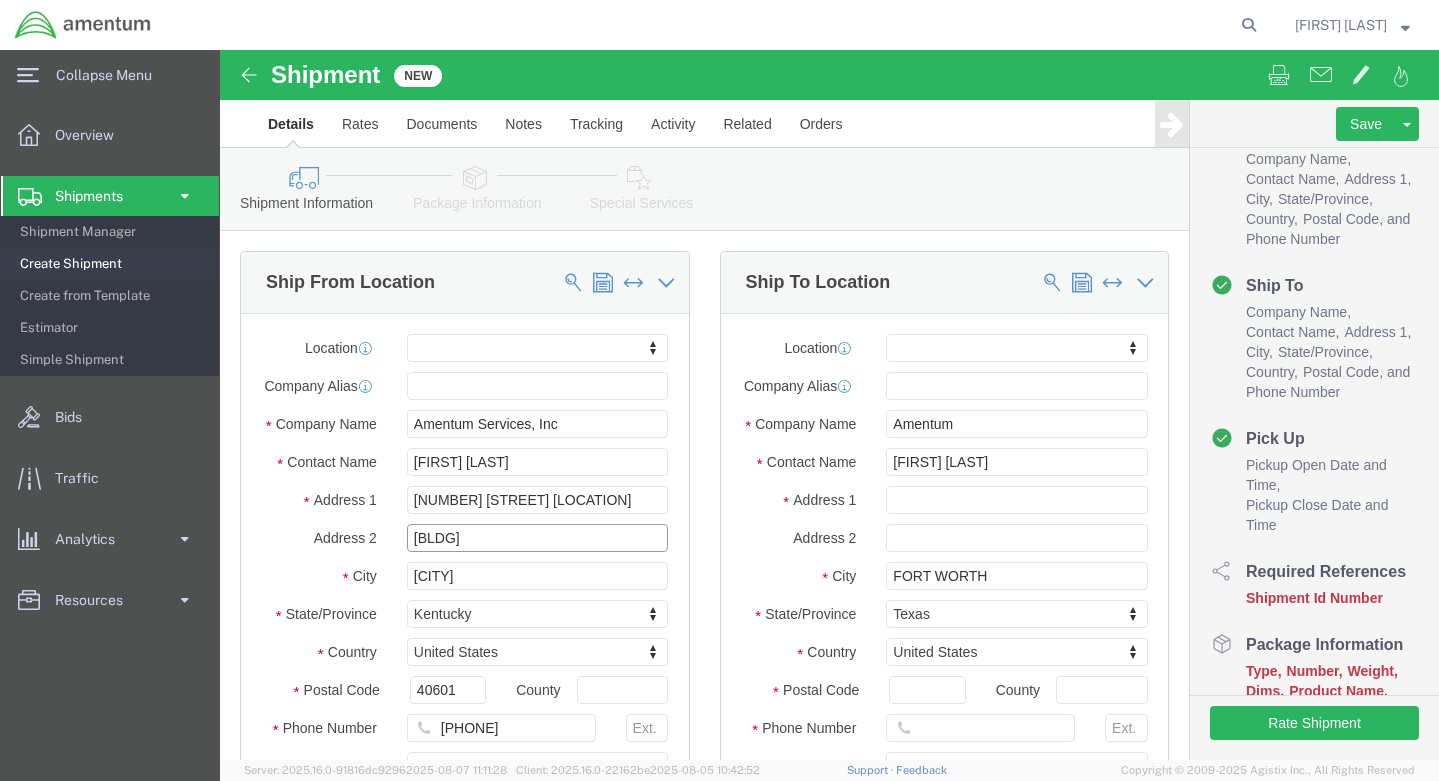 type on "[BLDG]" 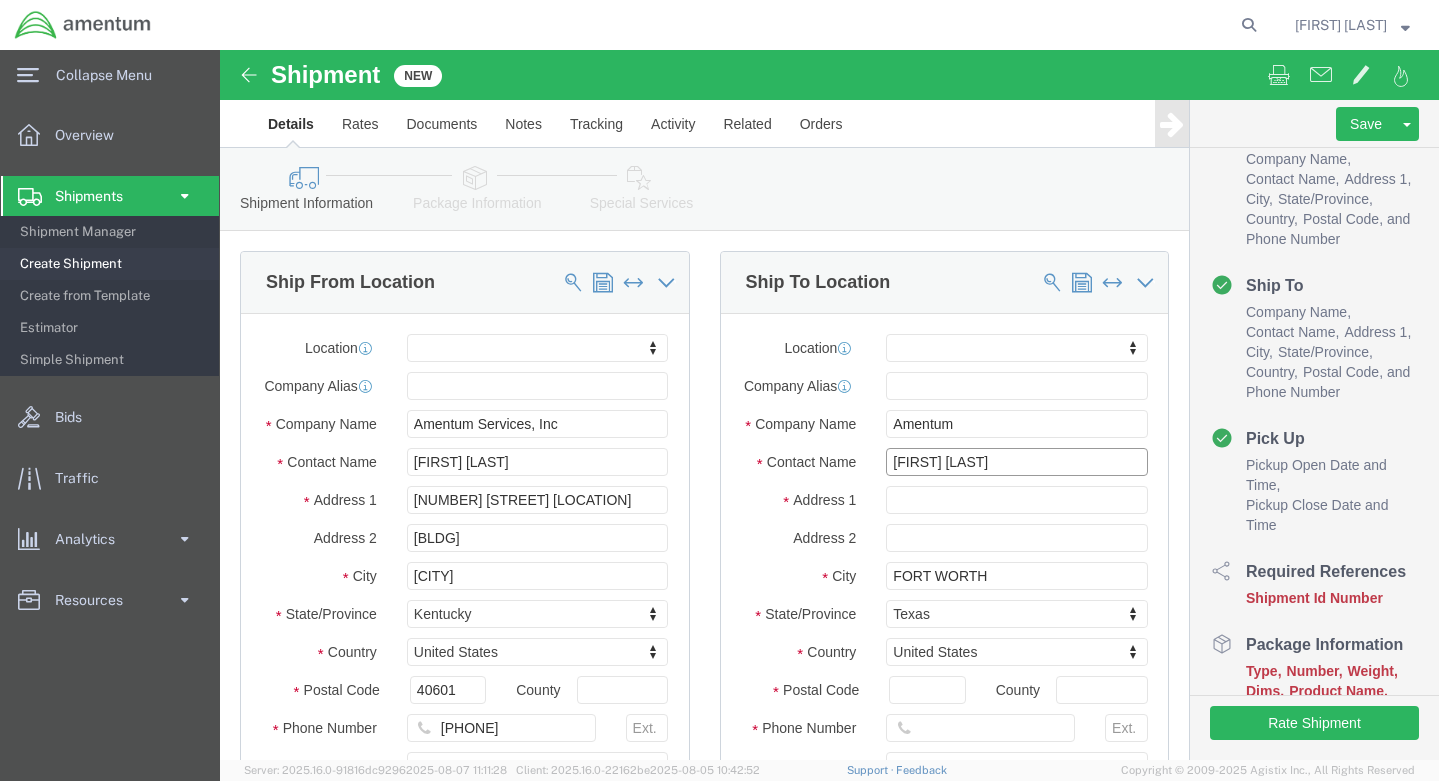 click on "[FIRST] [LAST]" 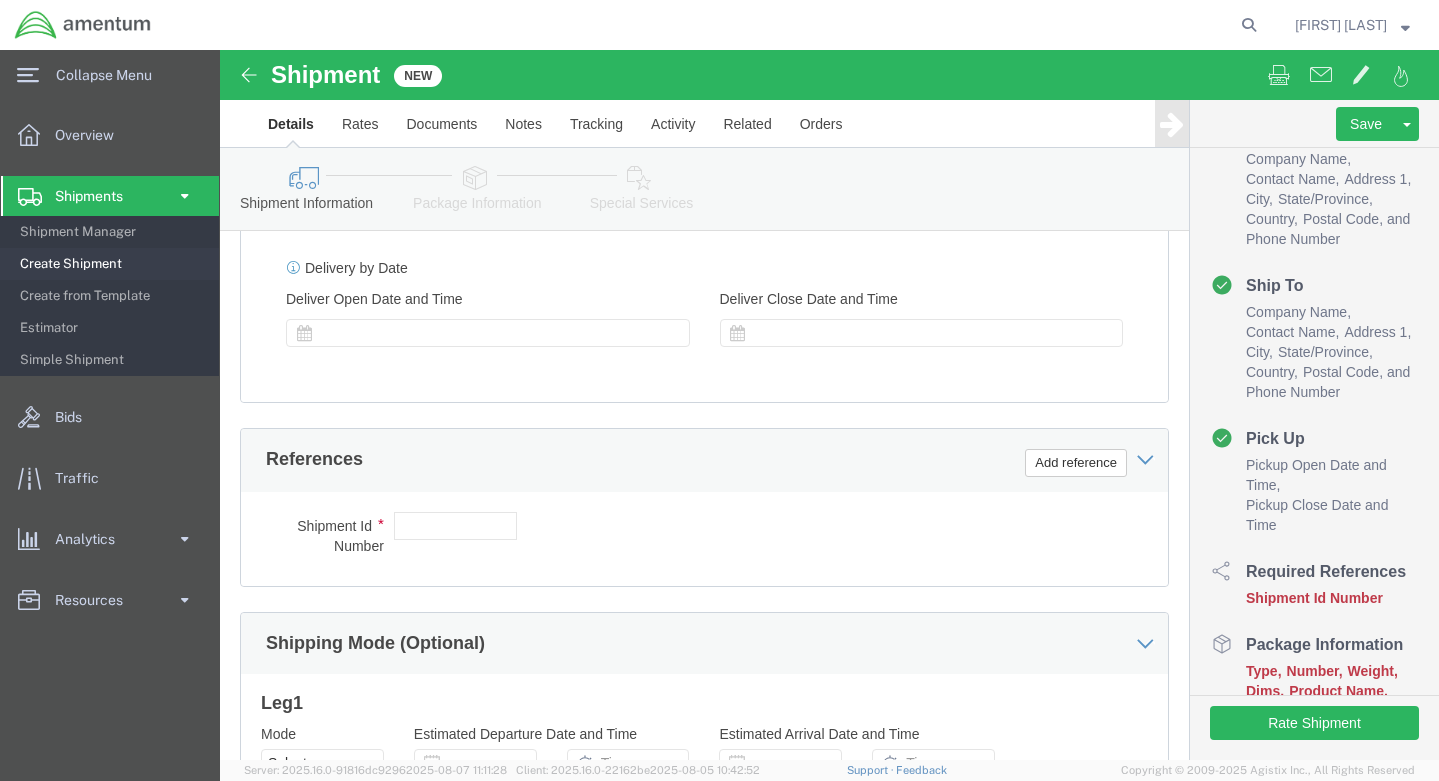 scroll, scrollTop: 1000, scrollLeft: 0, axis: vertical 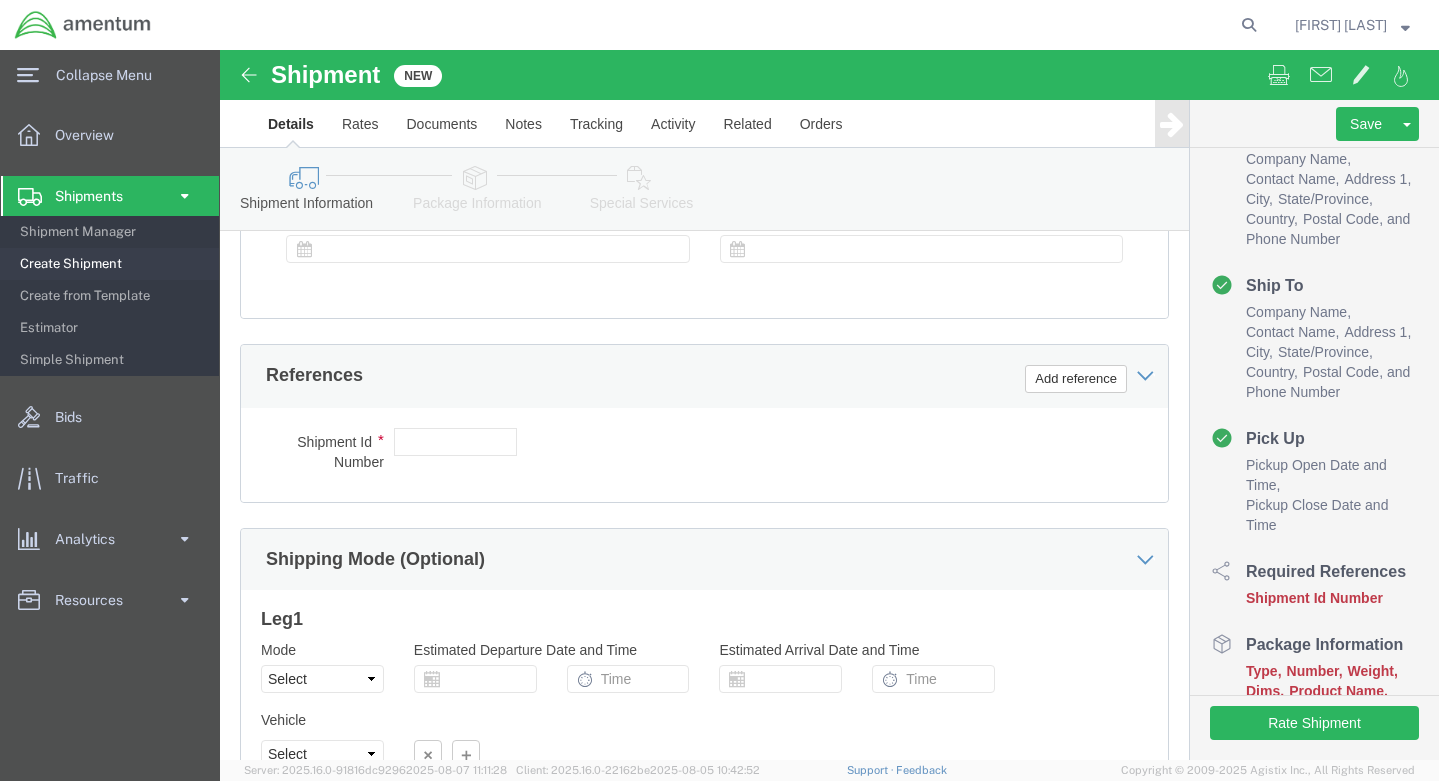 type on "[FIRST] [LAST] C/O [FIRST] [LAST]" 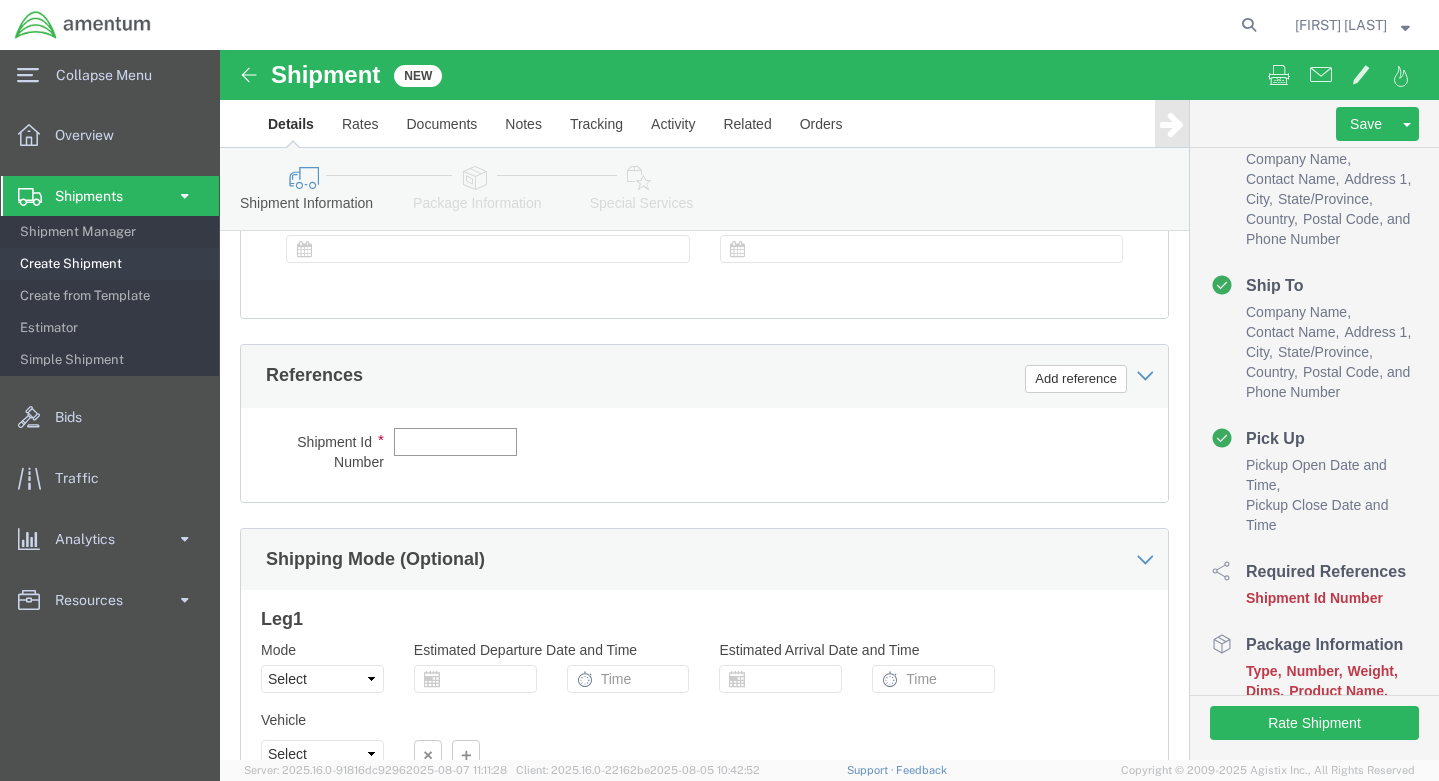 click 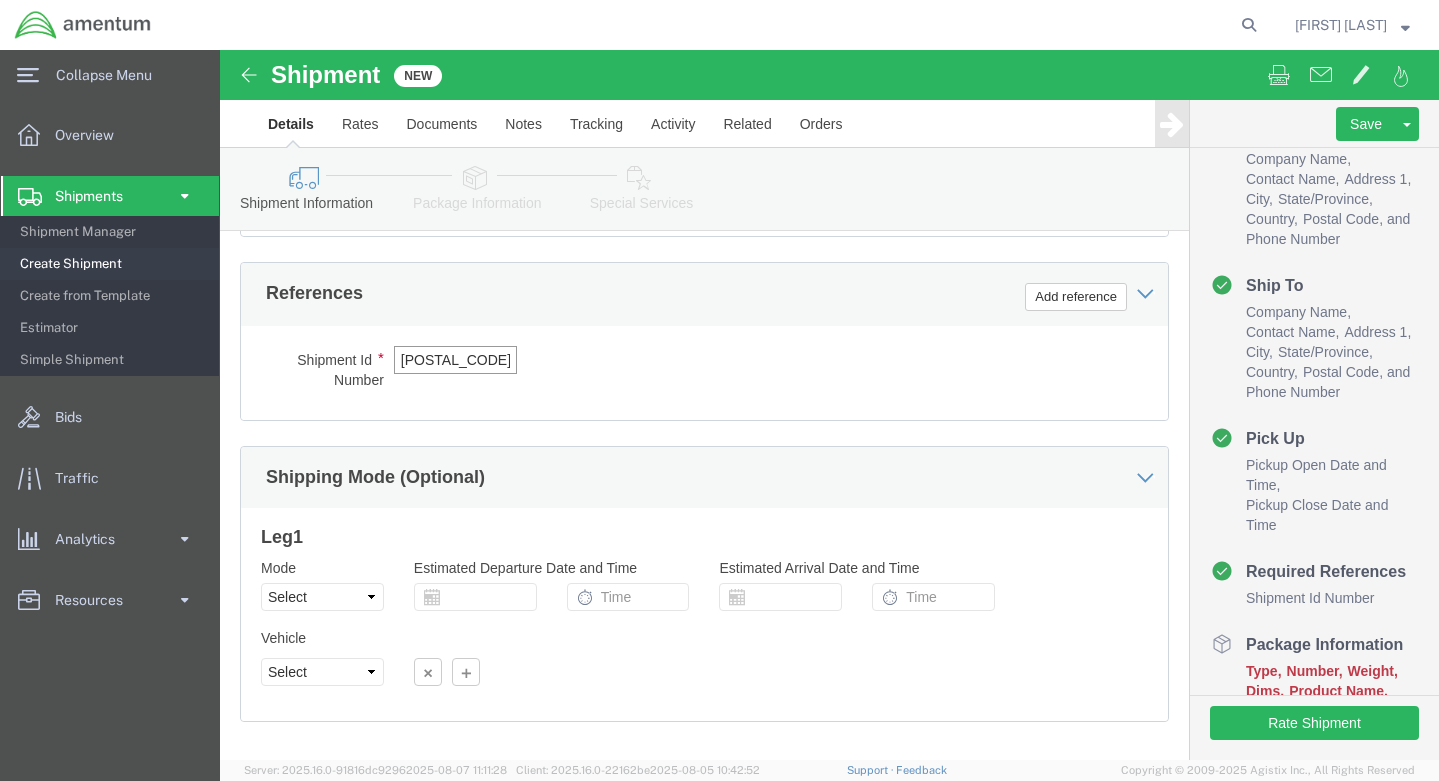 scroll, scrollTop: 1200, scrollLeft: 0, axis: vertical 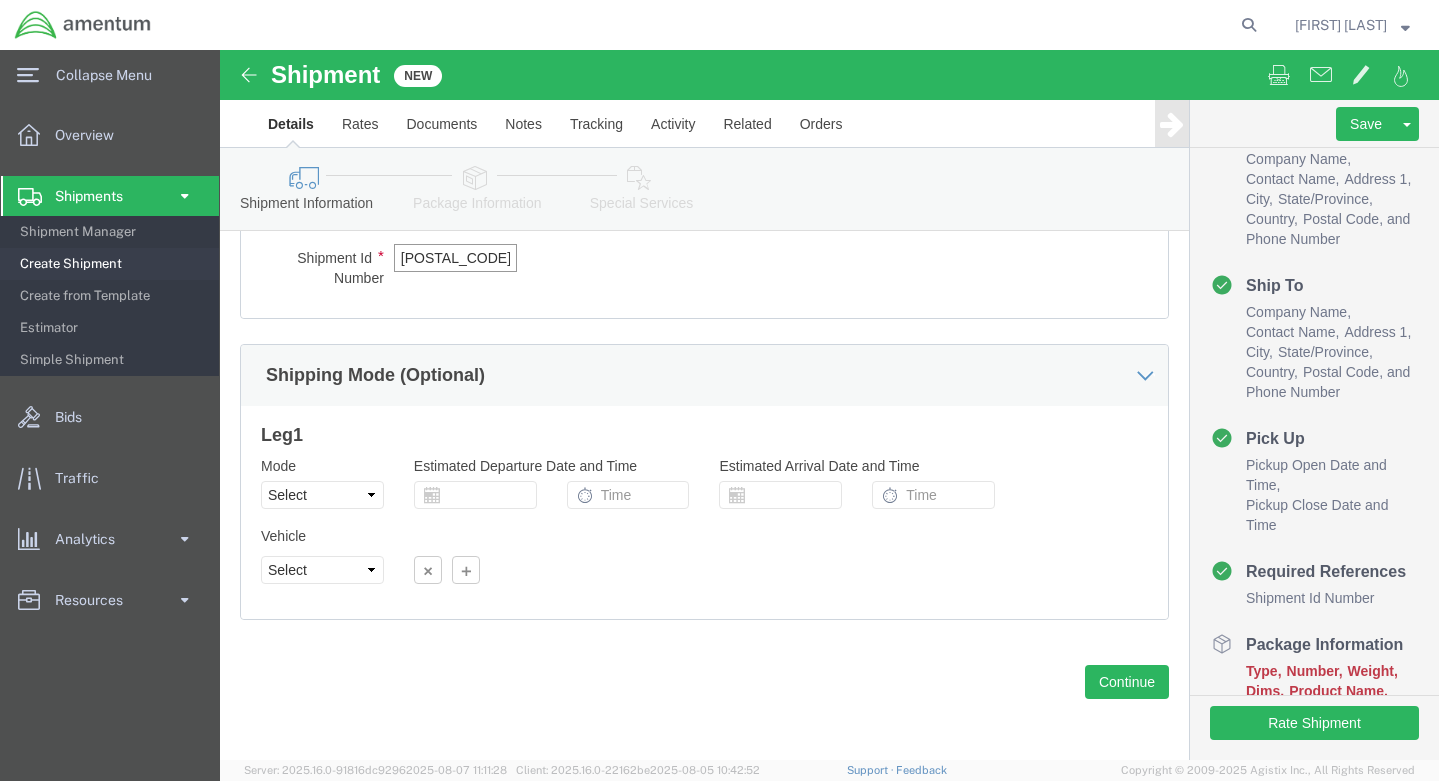 type on "[POSTAL_CODE]" 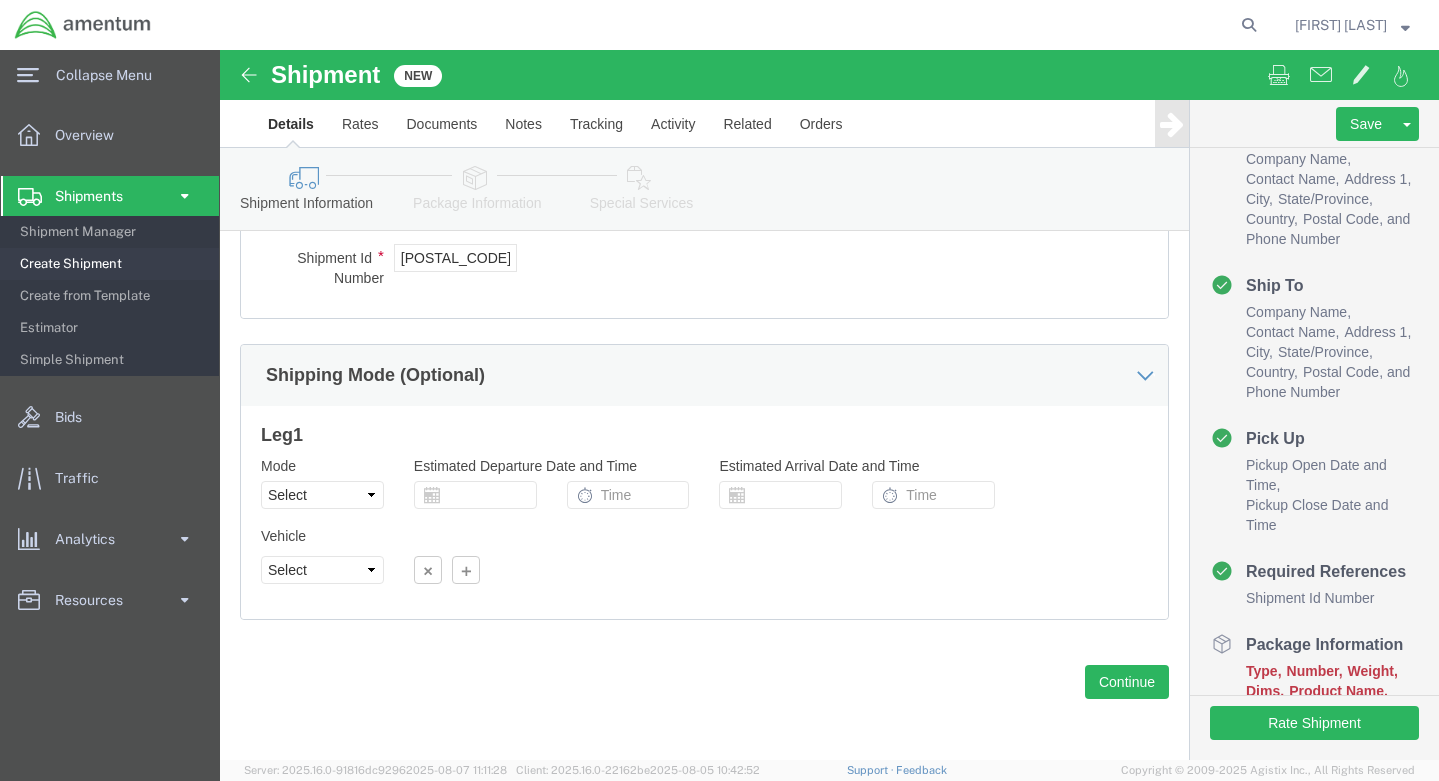 click on "Leg  1" 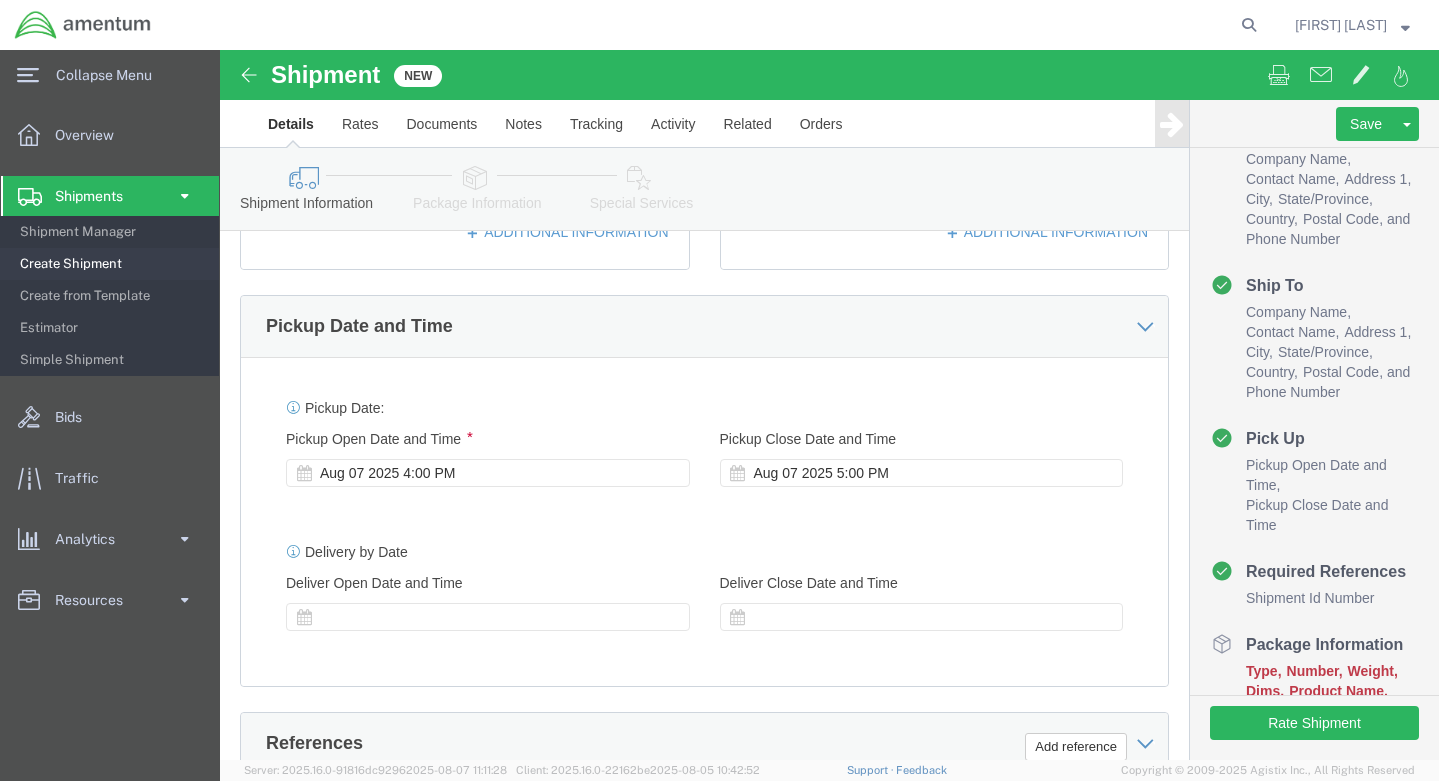 scroll, scrollTop: 1200, scrollLeft: 0, axis: vertical 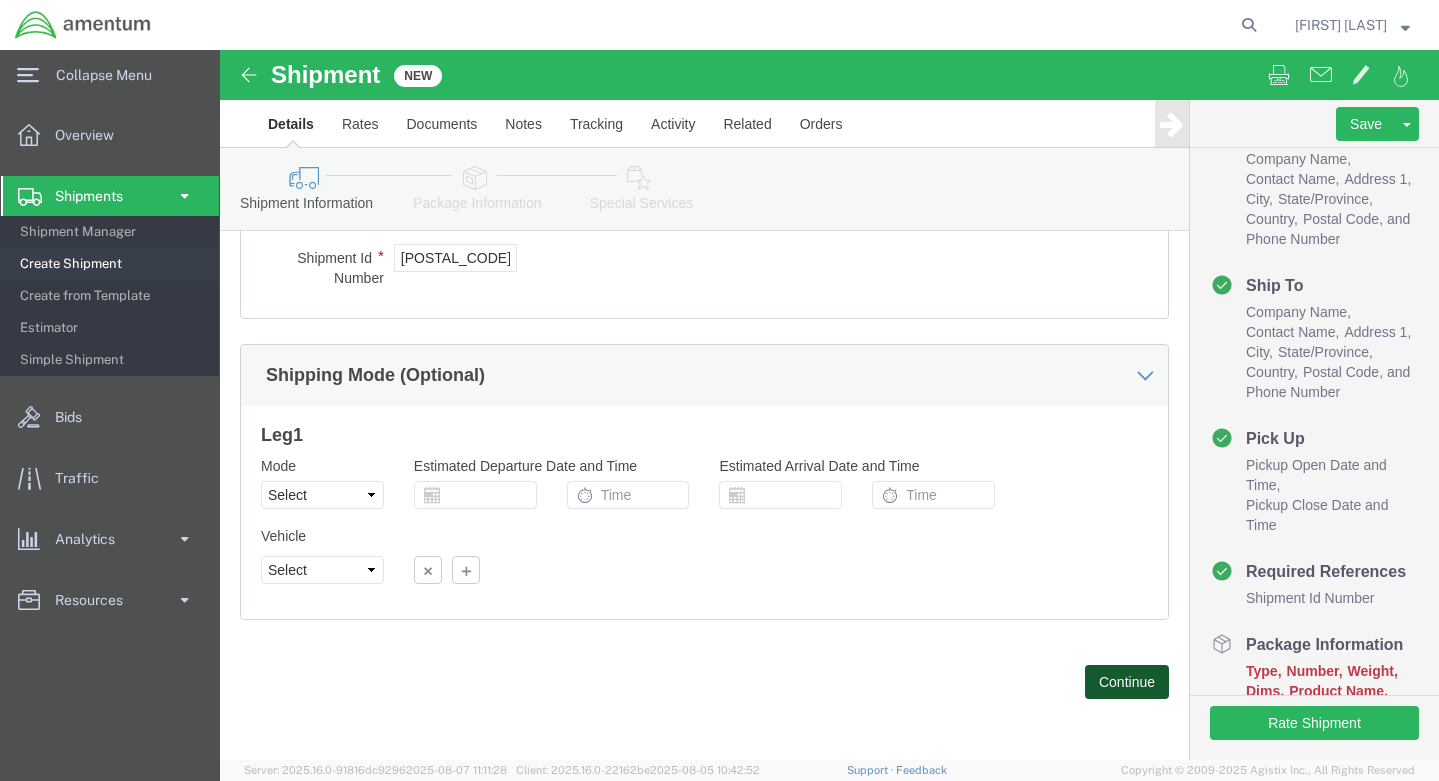 click on "Continue" 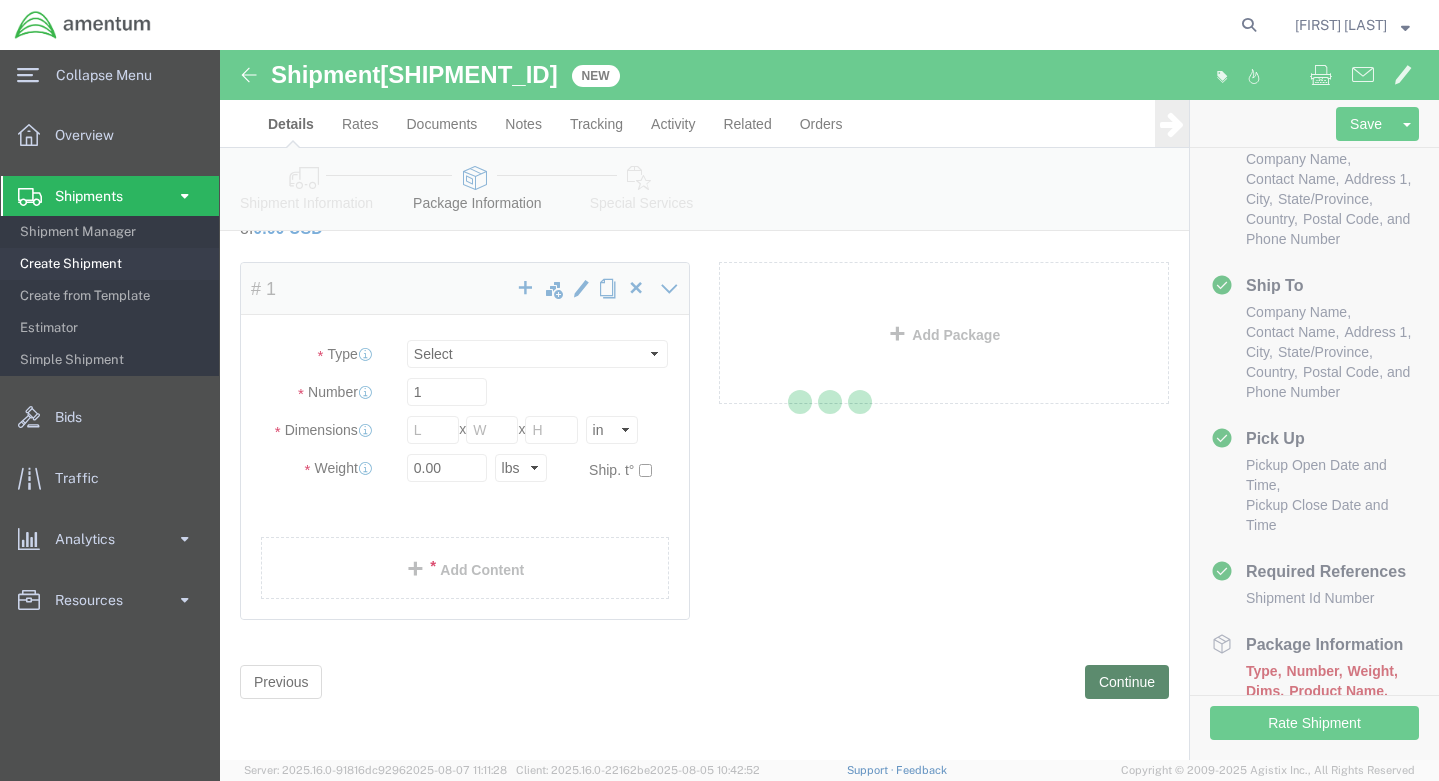 scroll, scrollTop: 0, scrollLeft: 0, axis: both 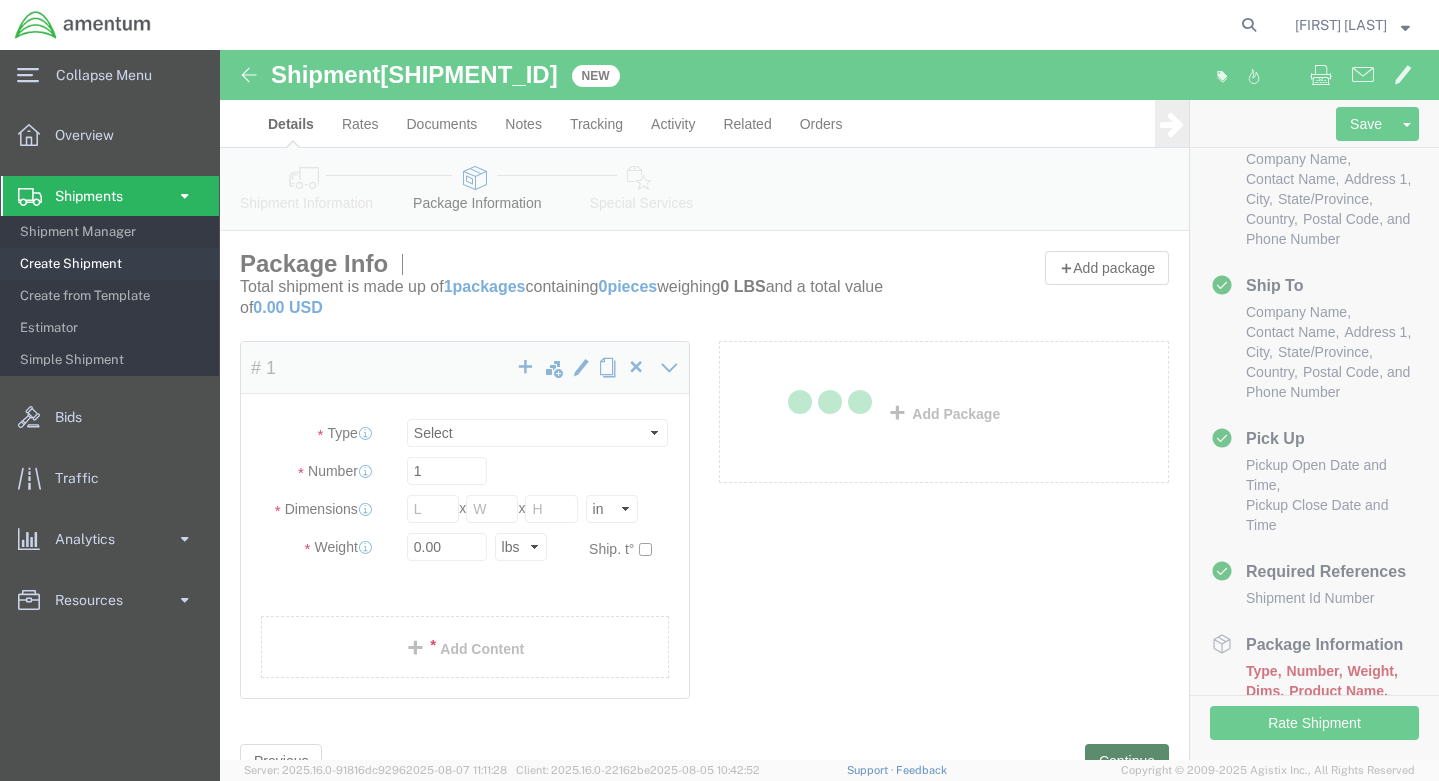 select on "CBOX" 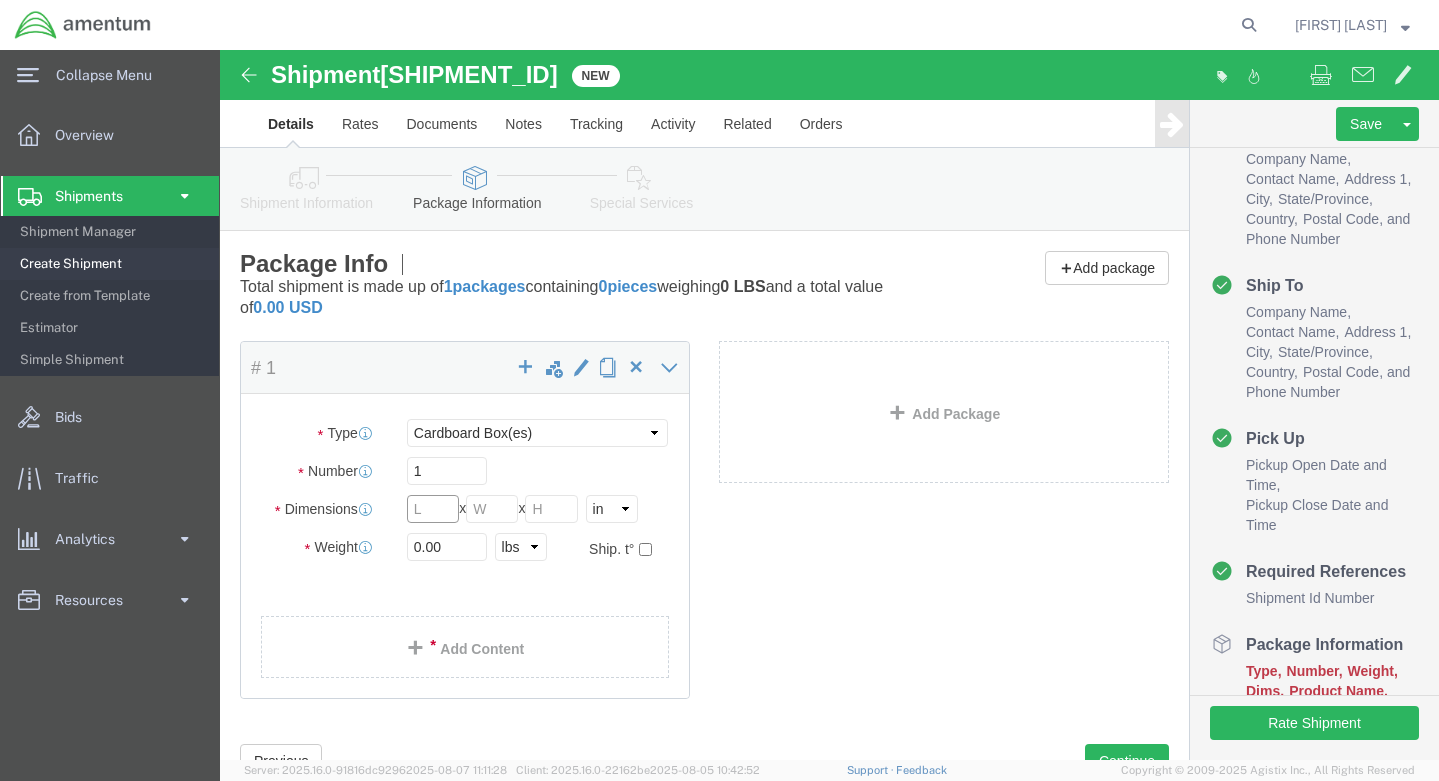 click 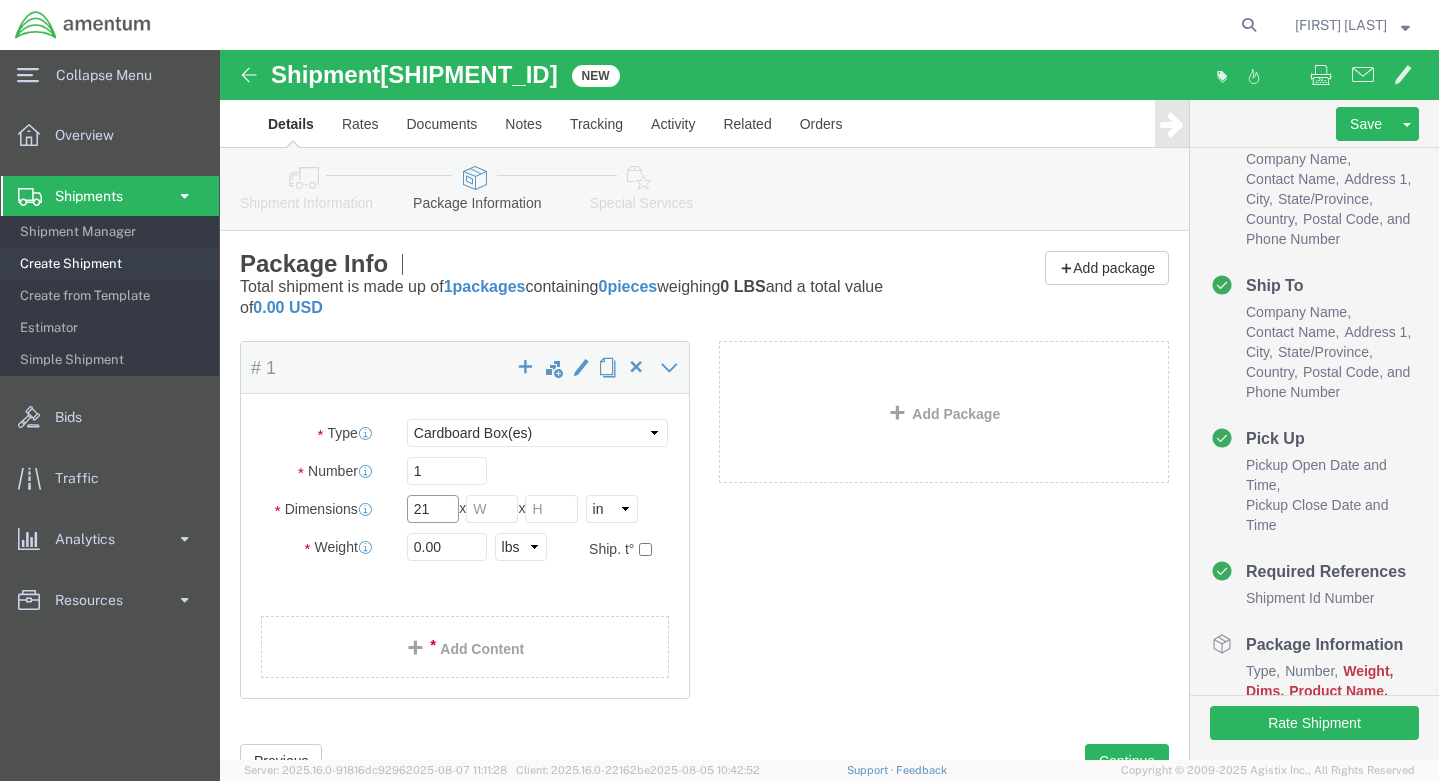 type on "21" 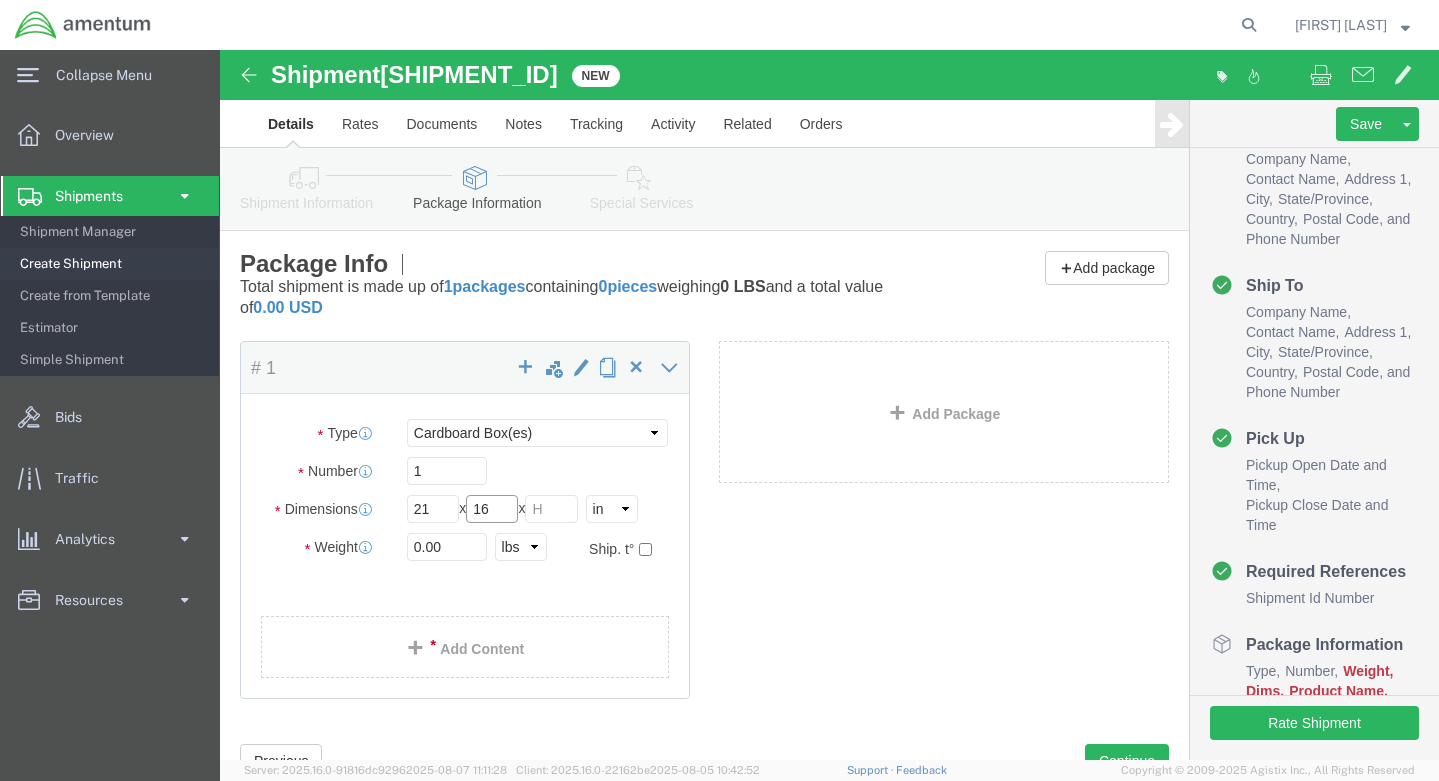 type on "16" 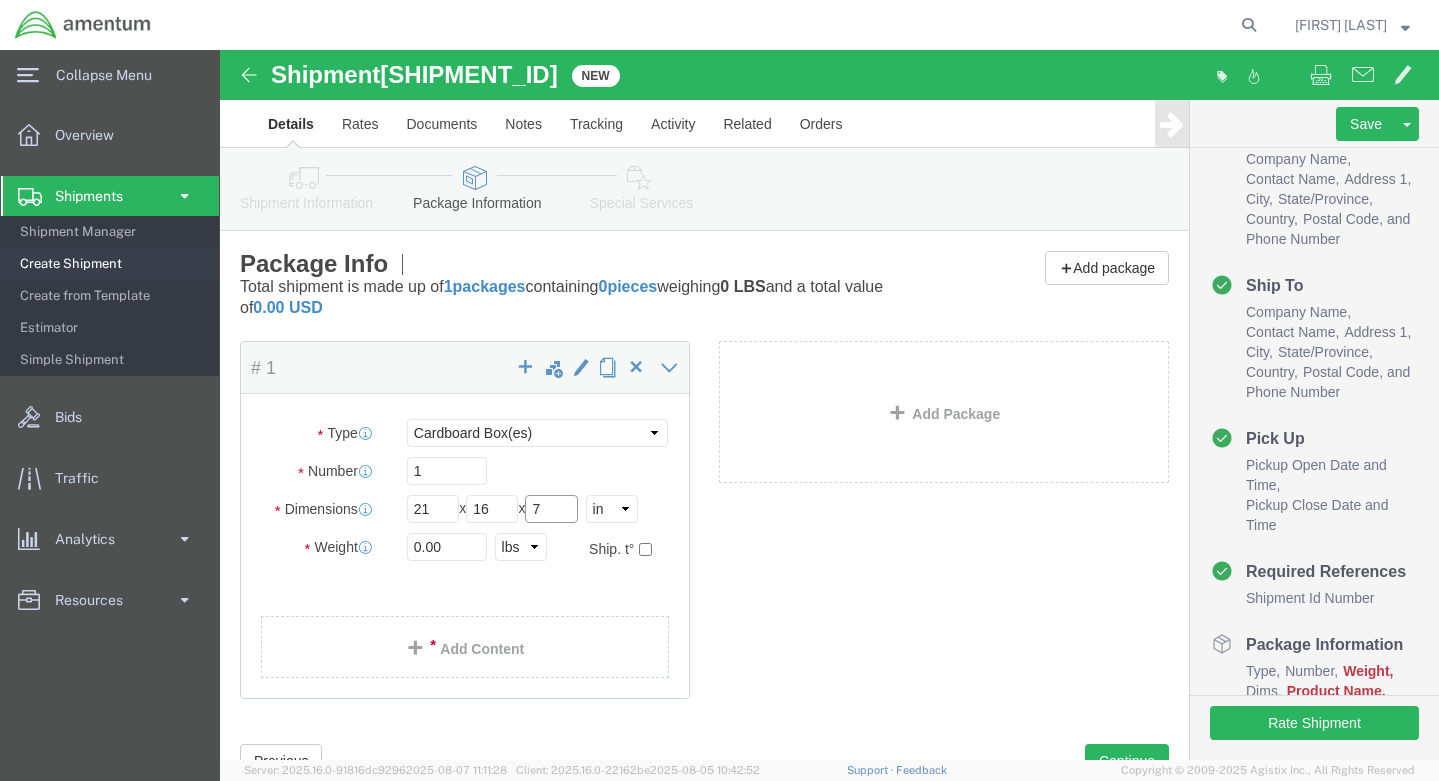 type on "7" 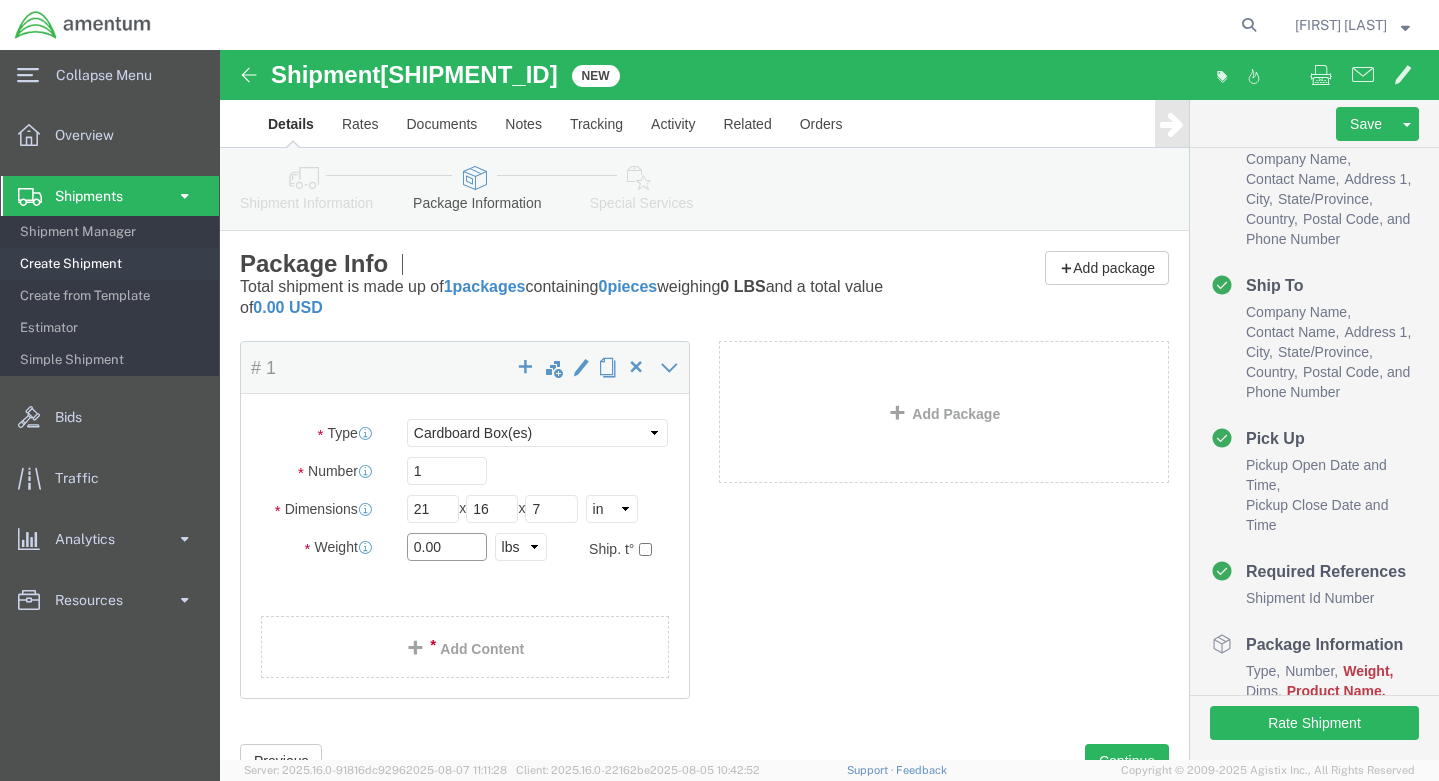 click on "0.00" 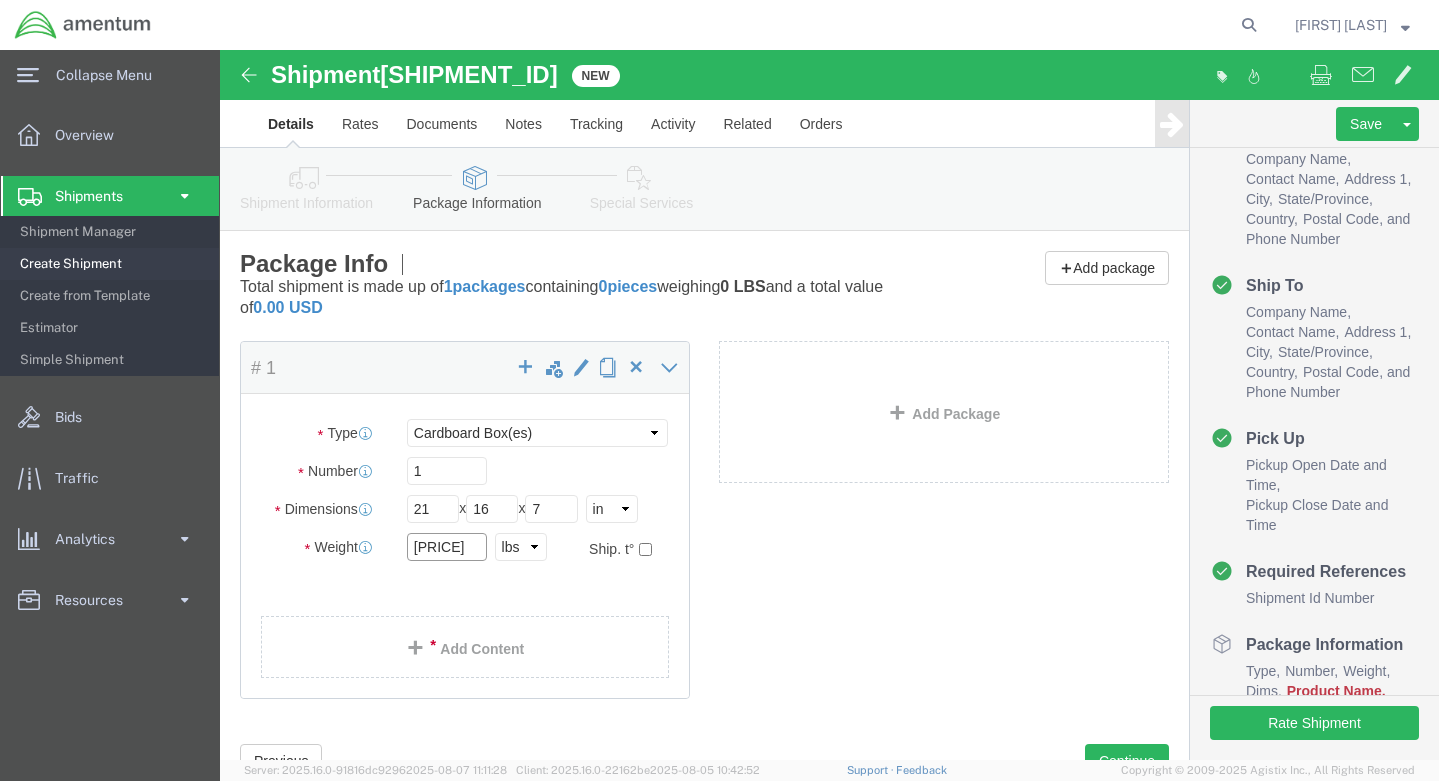 click on "[PRICE]" 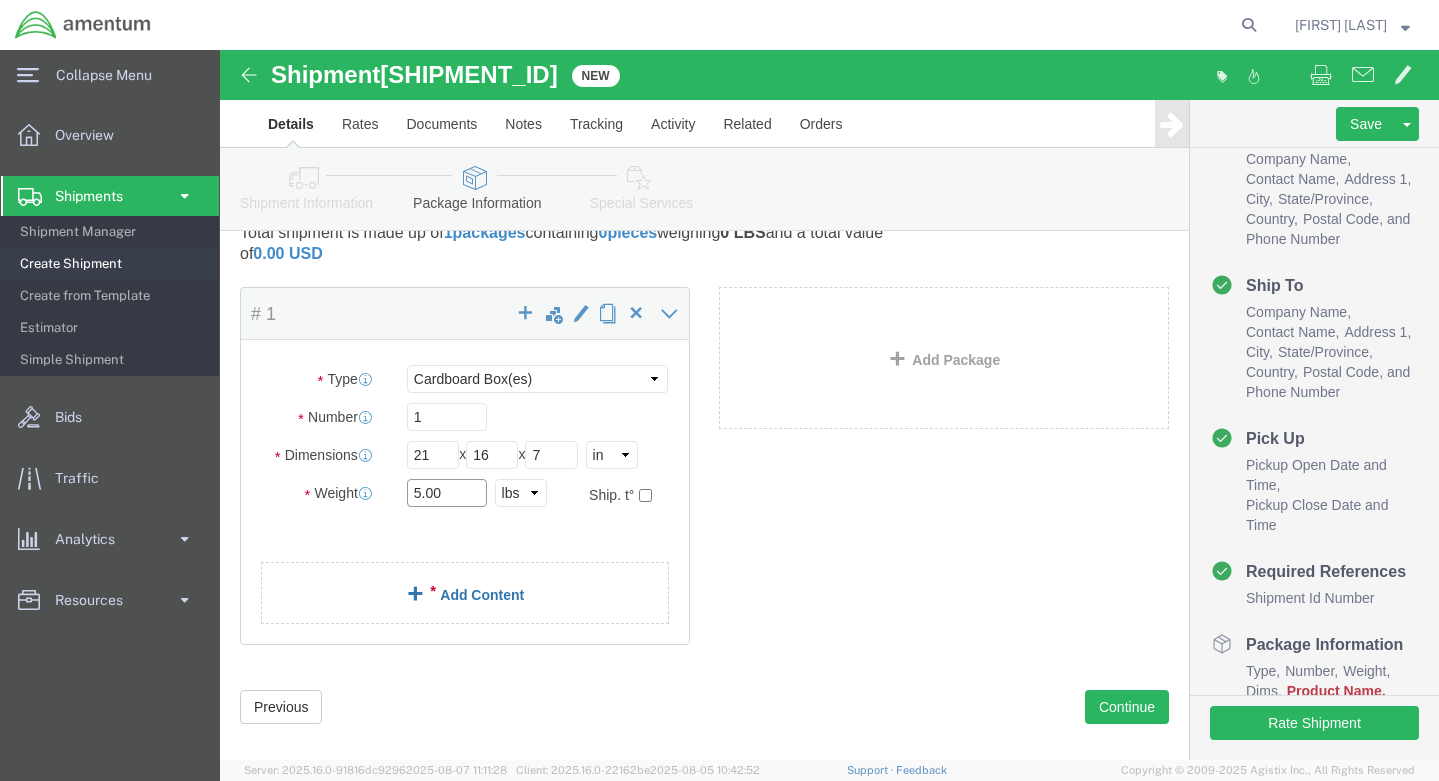 scroll, scrollTop: 79, scrollLeft: 0, axis: vertical 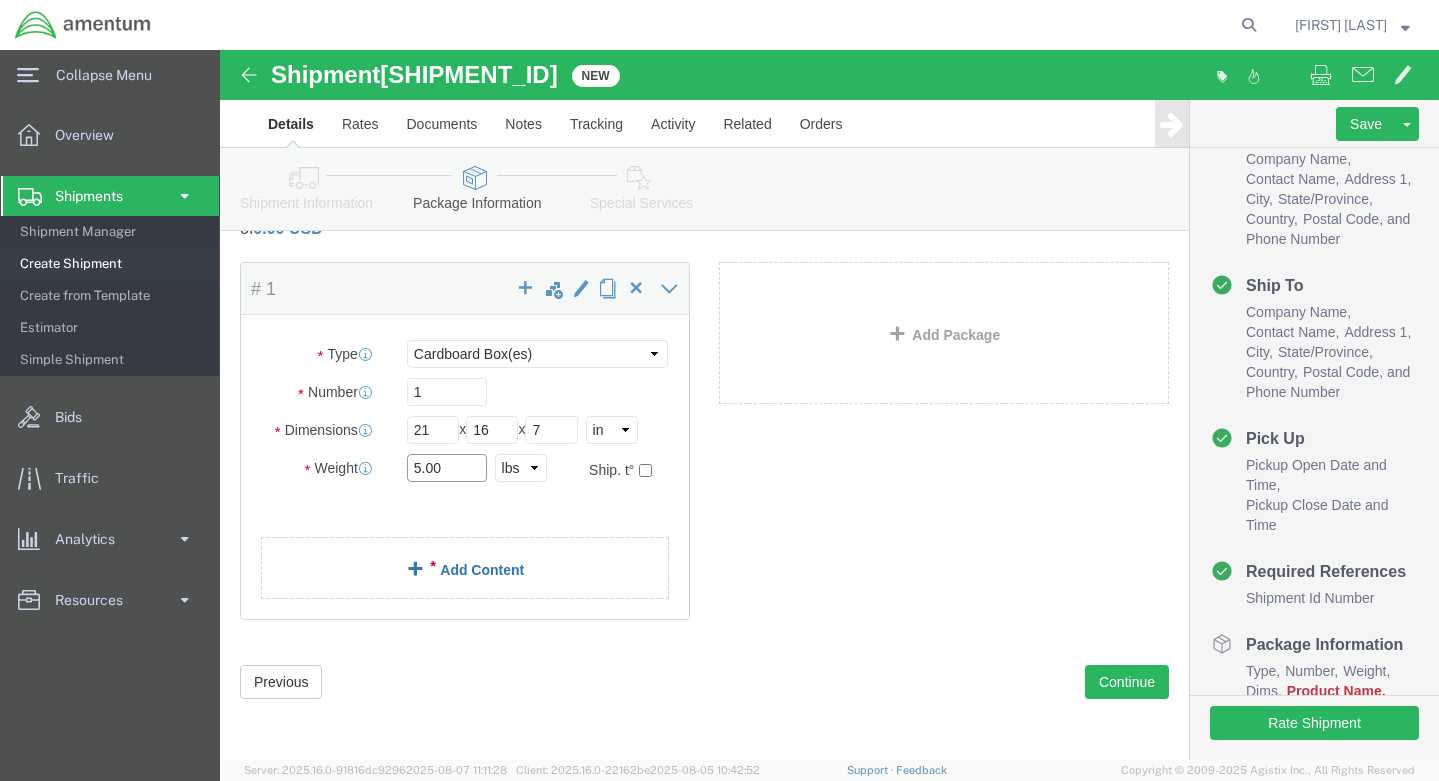 type on "5.00" 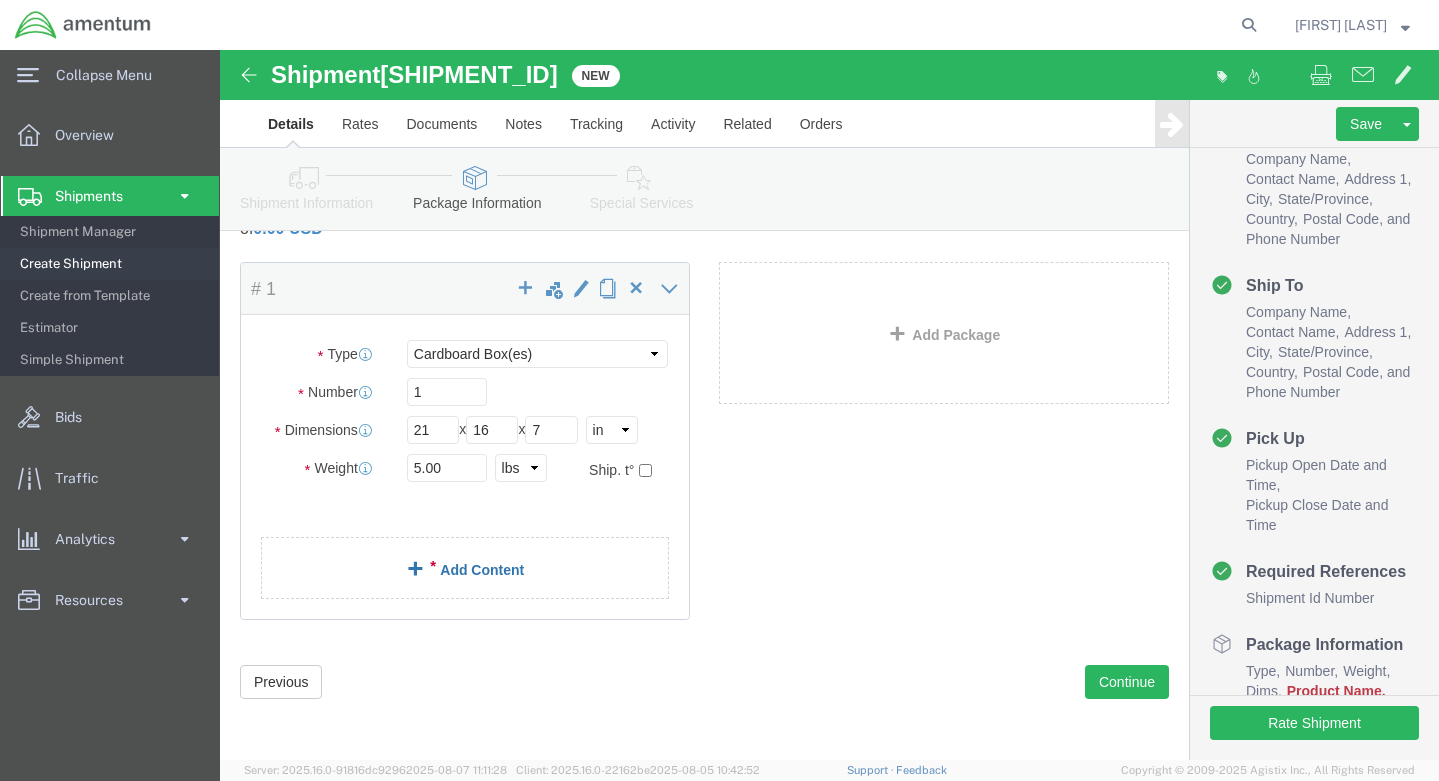 click on "Add Content" 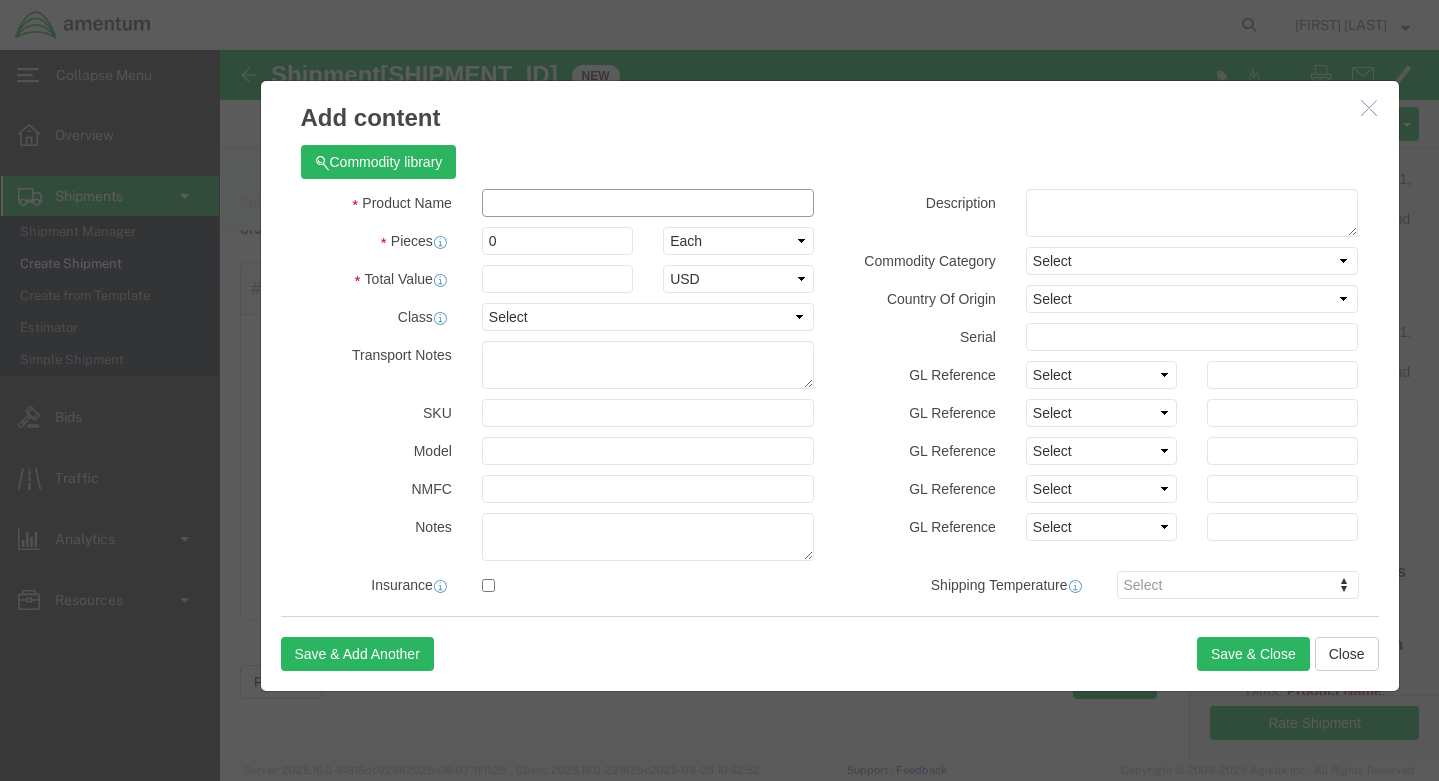 click 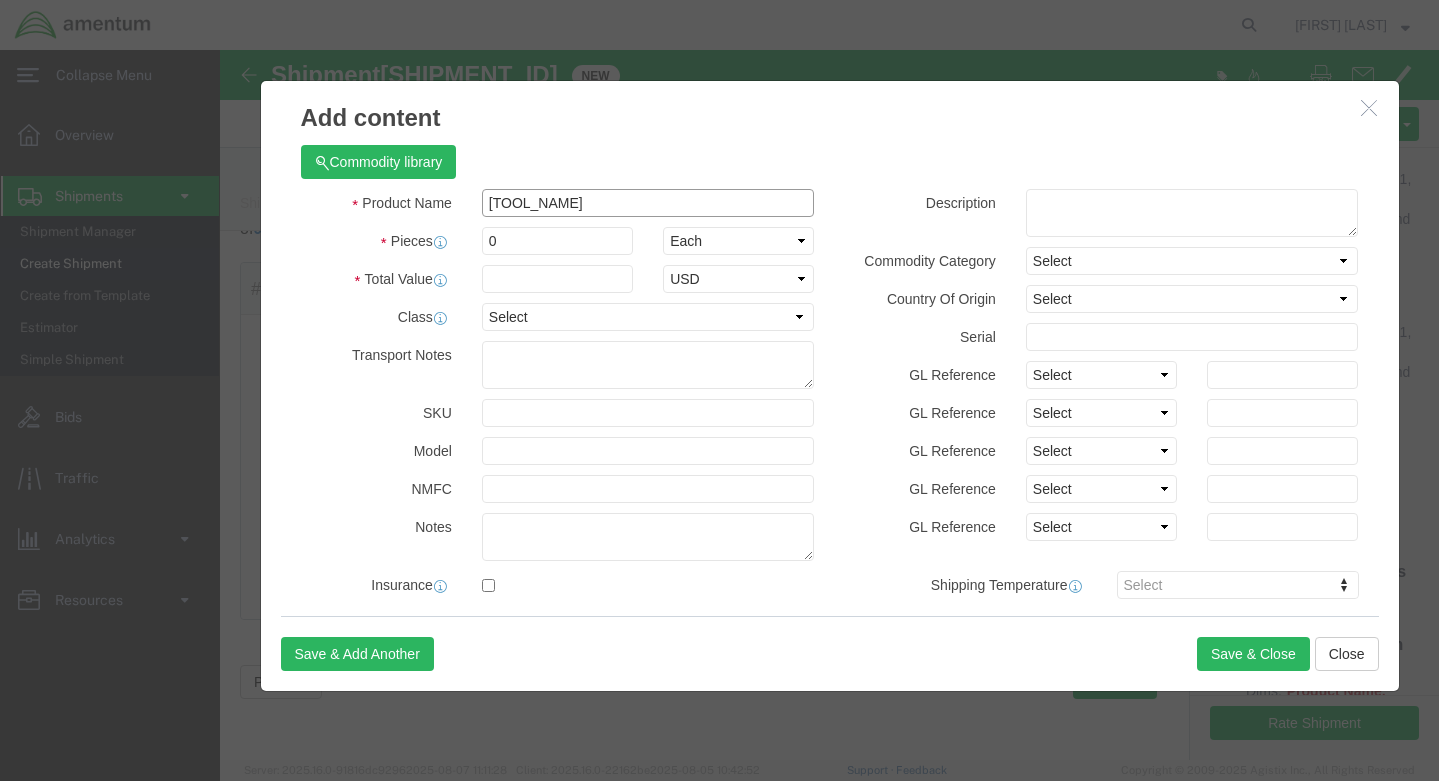 type on "[TOOL_NAME]" 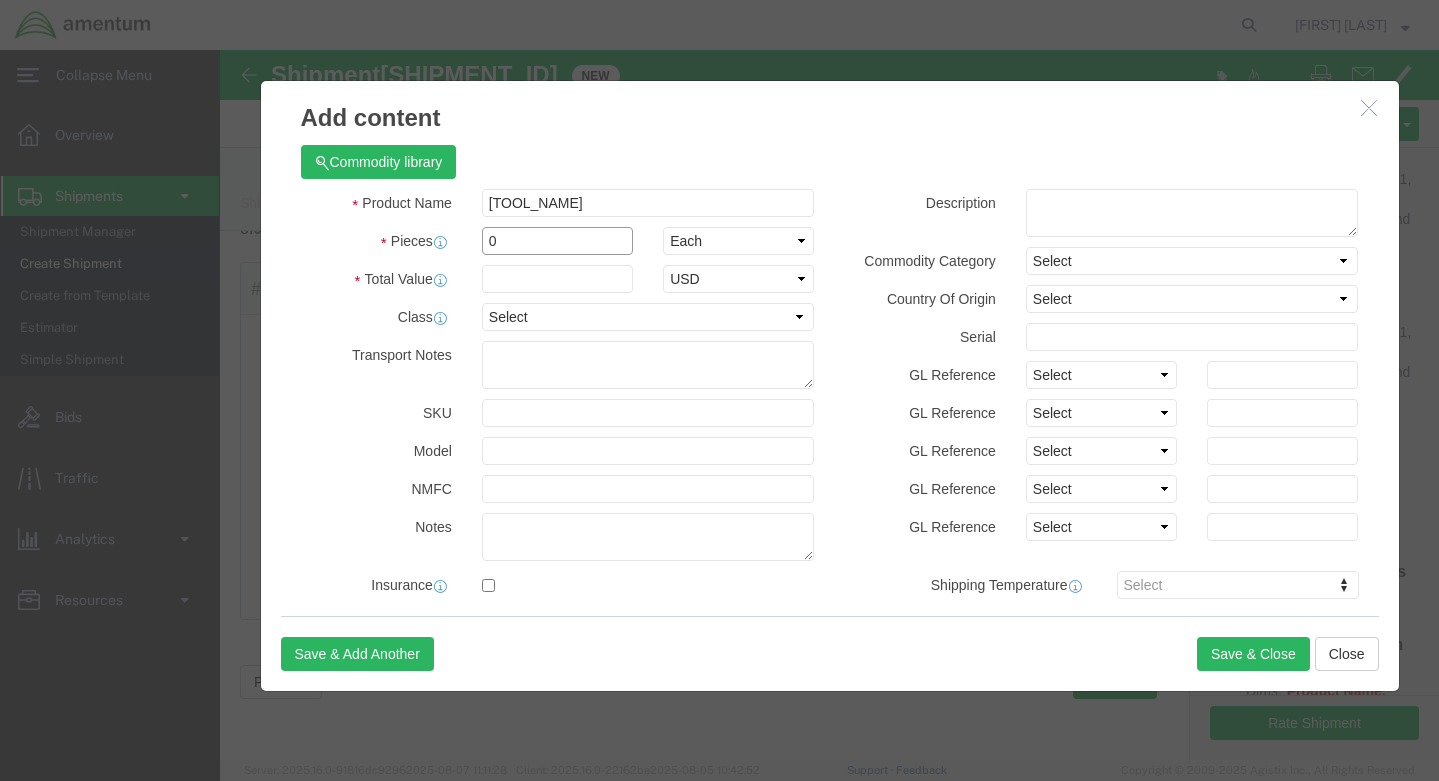 click on "0" 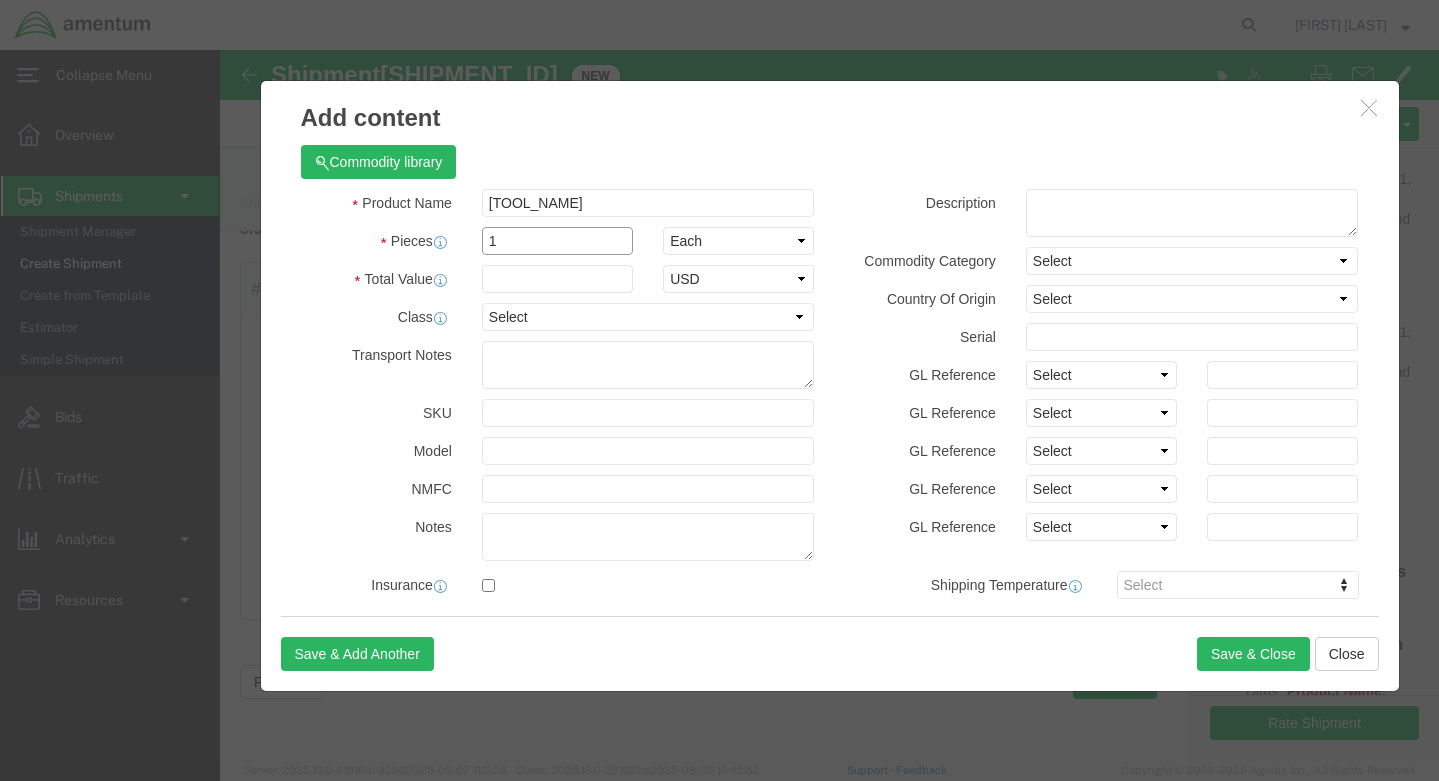 type on "1" 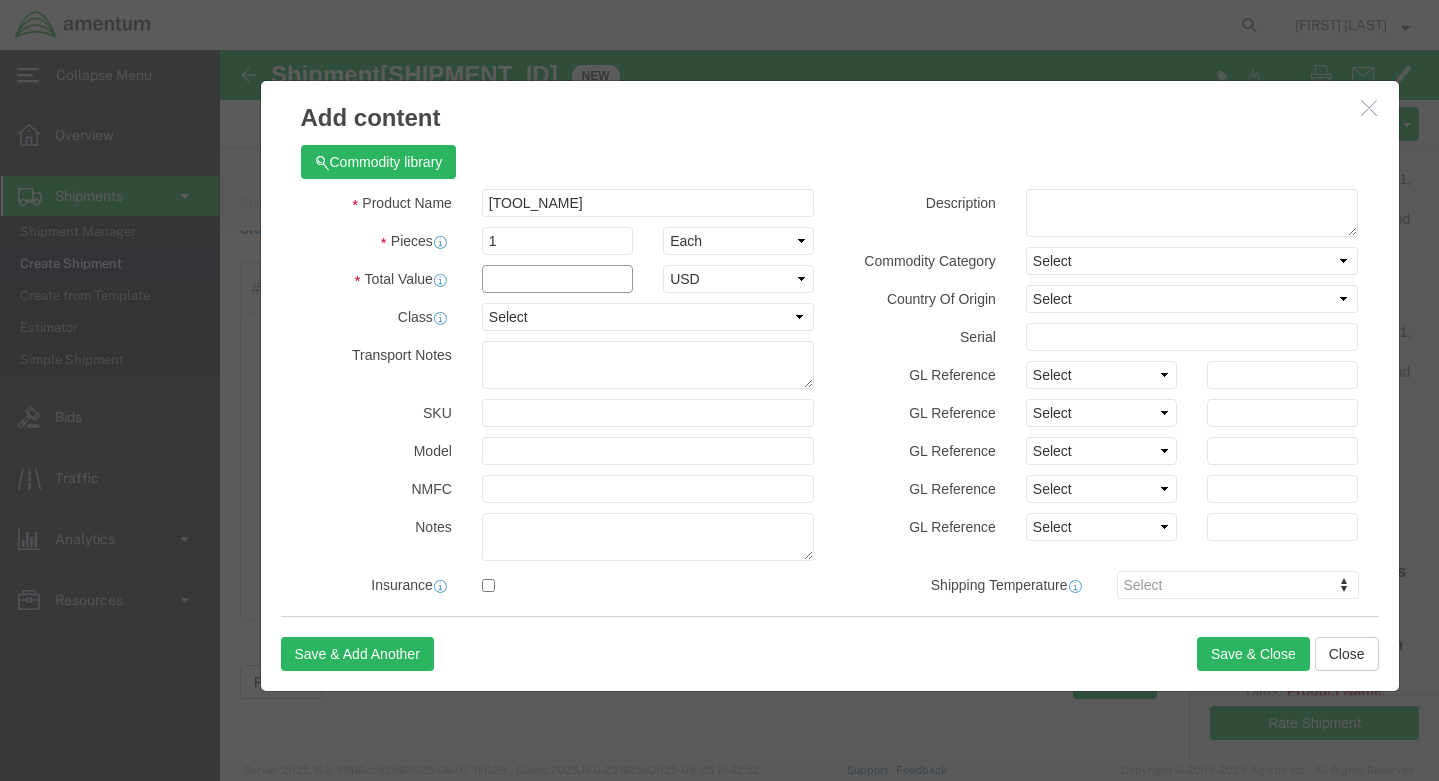 click 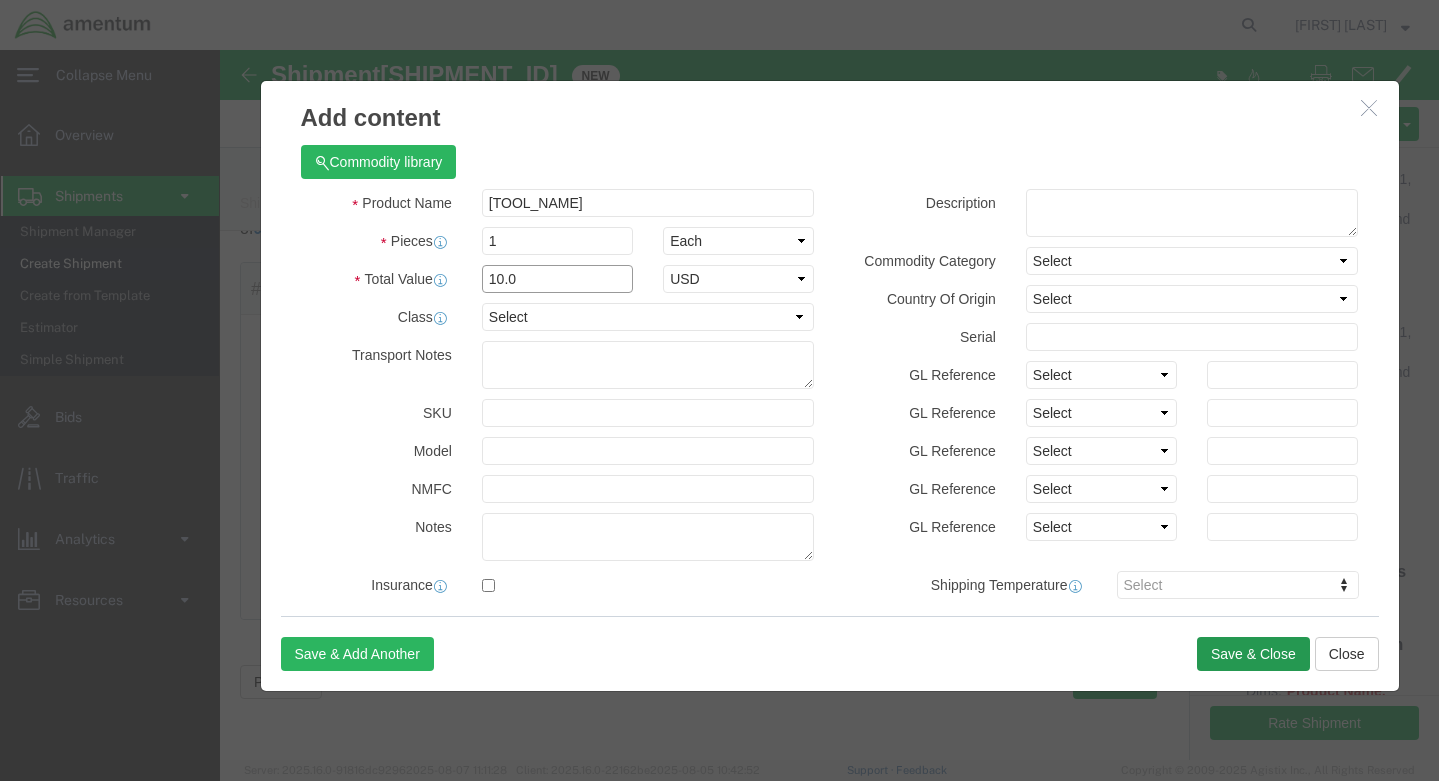 type on "10.0" 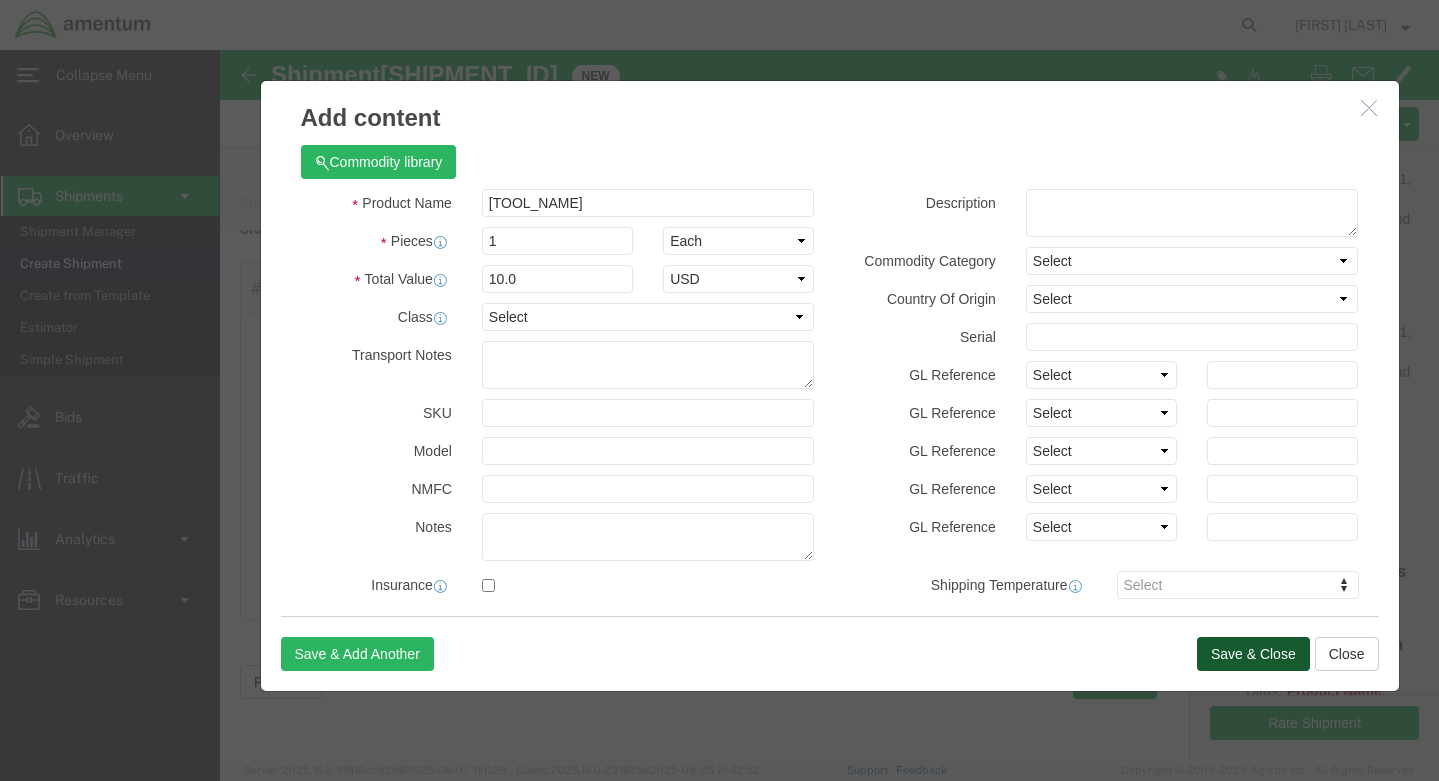 click on "Save & Close" 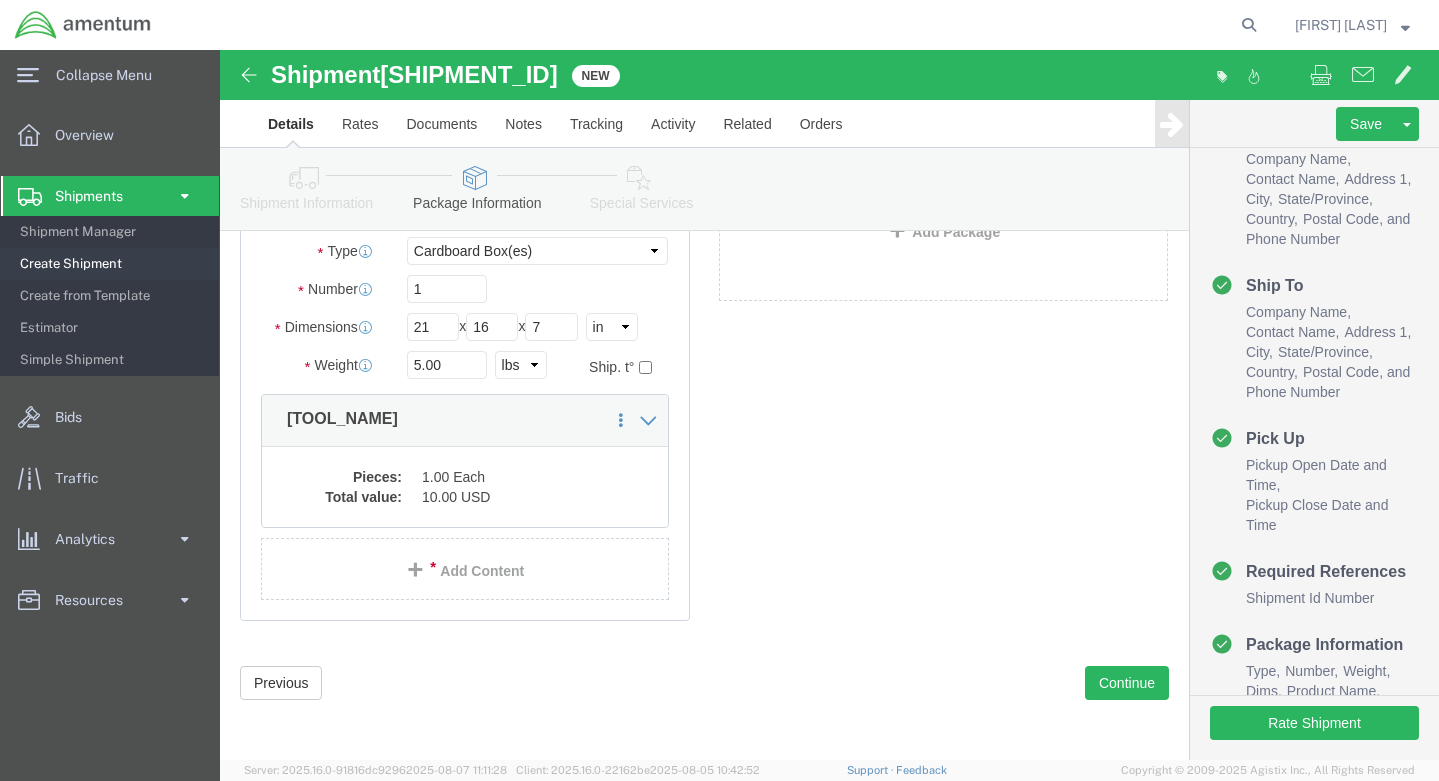 scroll, scrollTop: 183, scrollLeft: 0, axis: vertical 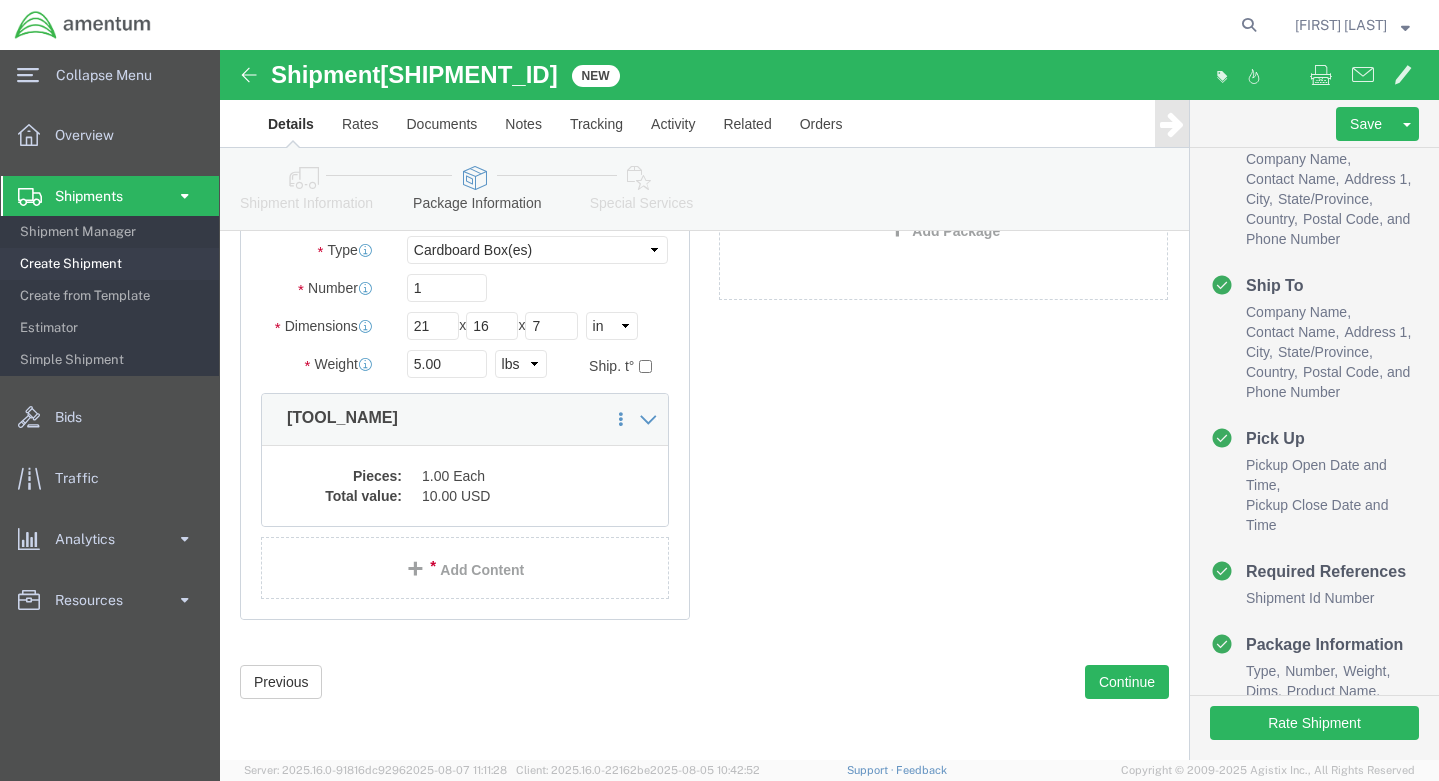 click on "Previous Continue" 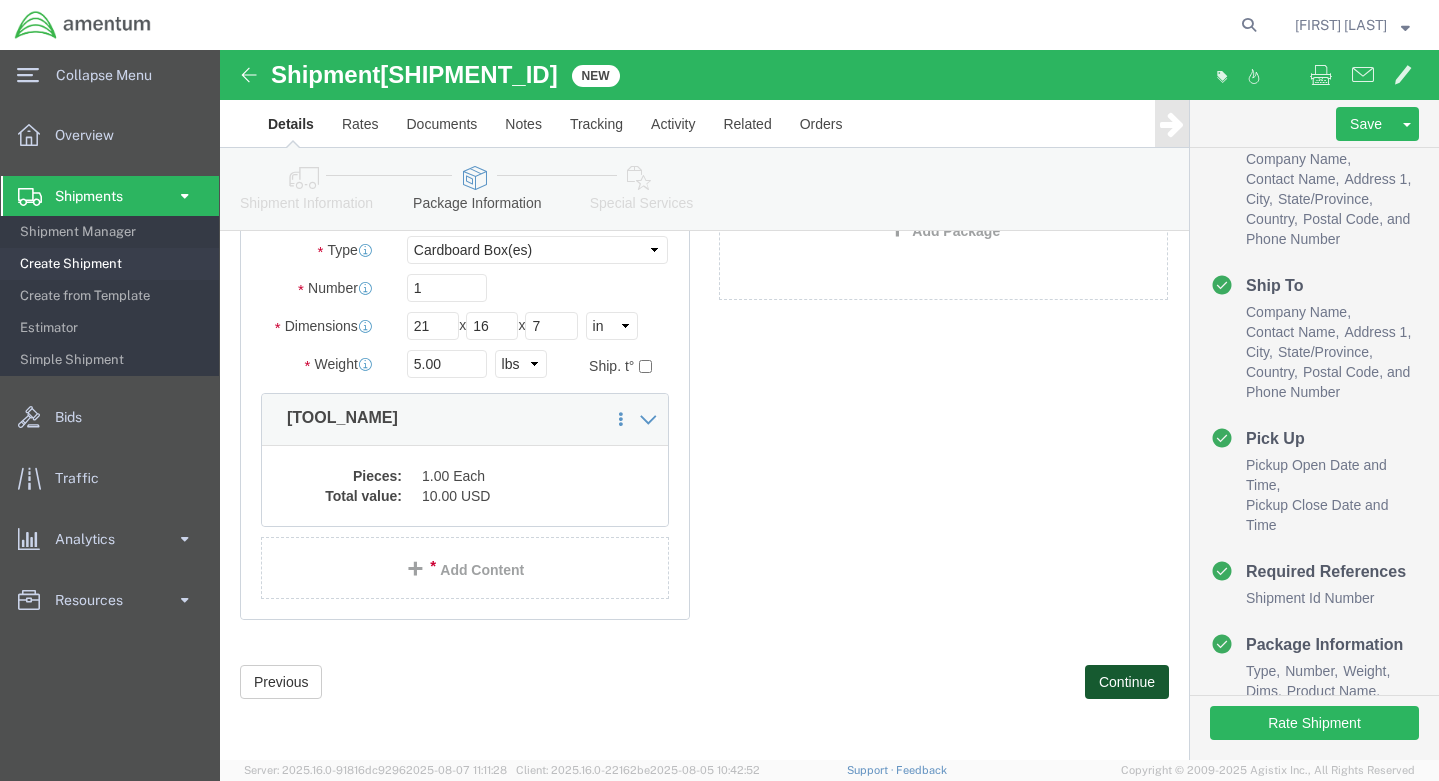 click on "Continue" 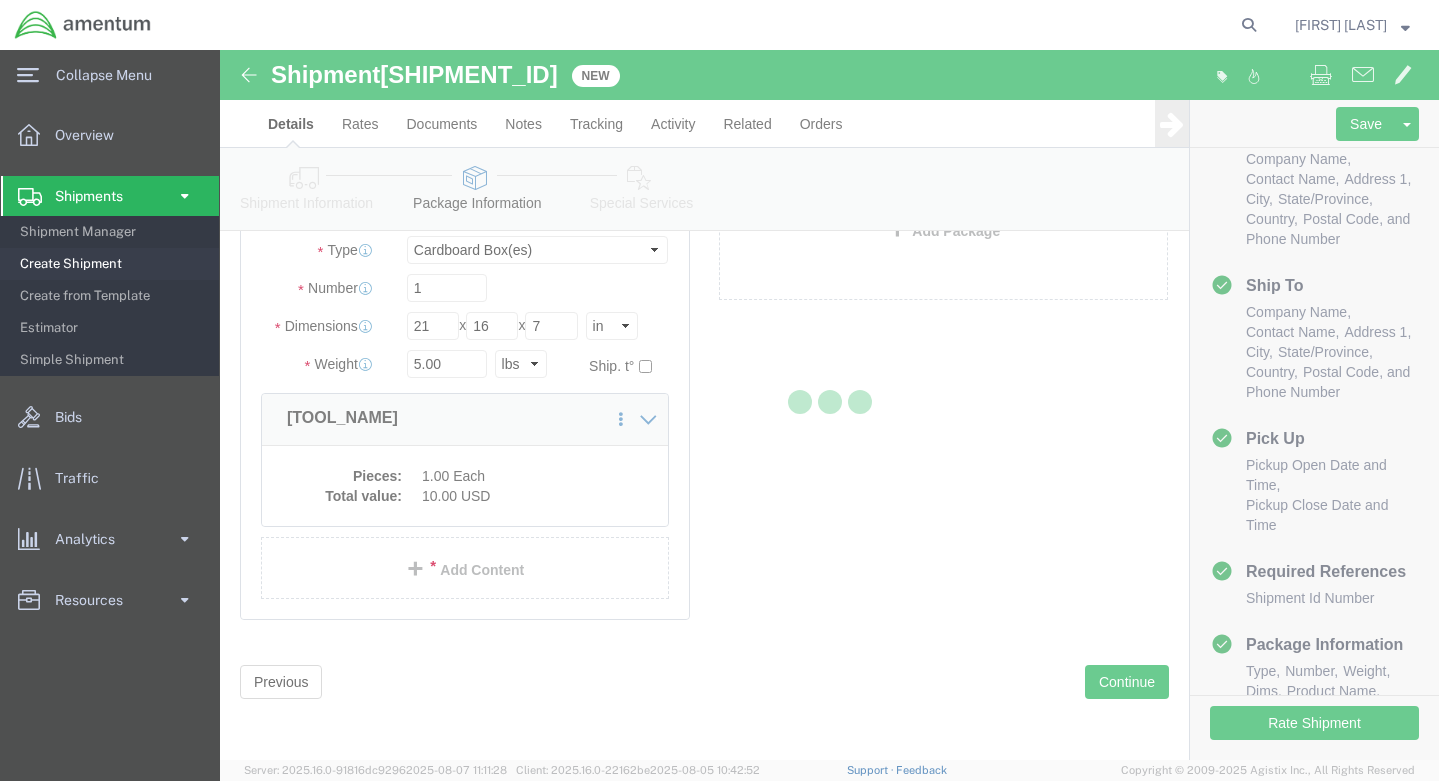 select 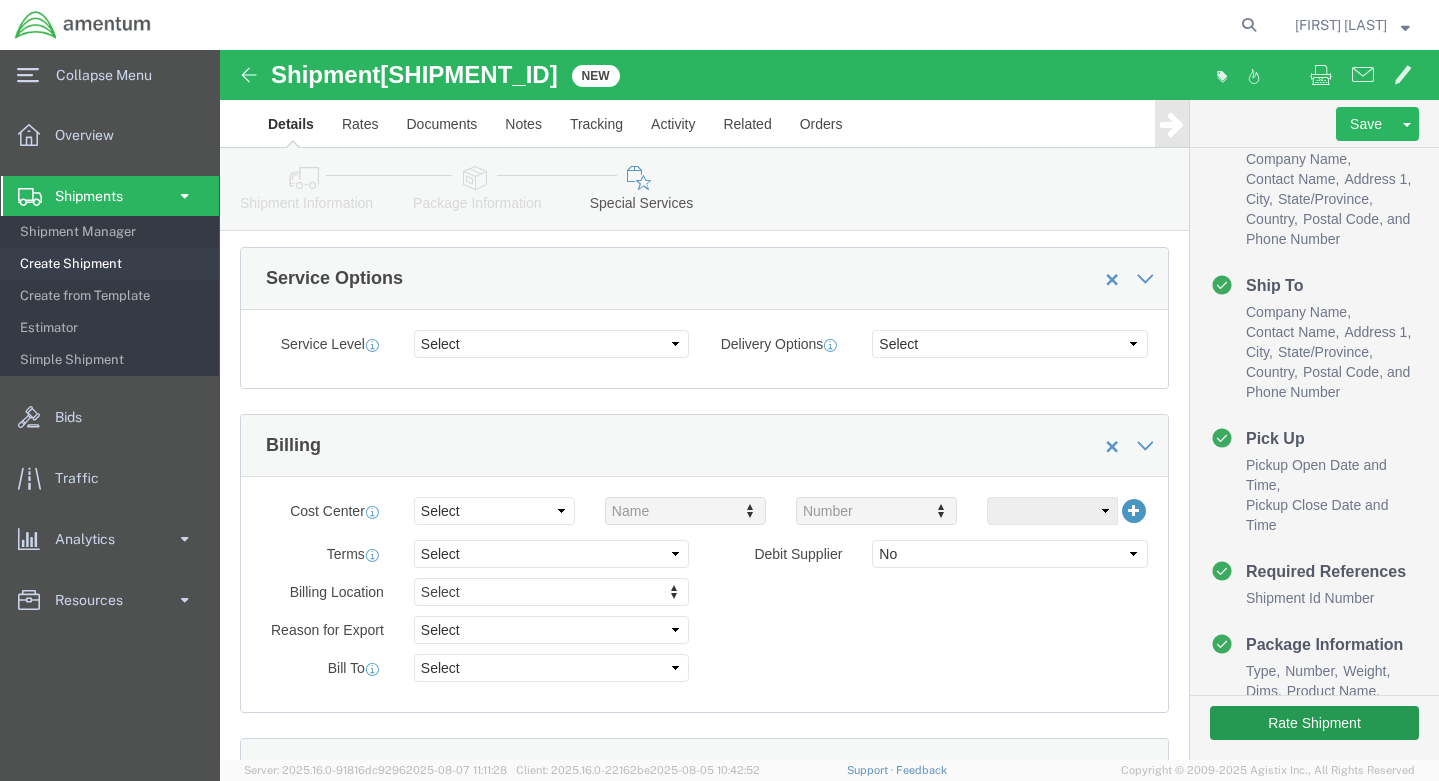 scroll, scrollTop: 800, scrollLeft: 0, axis: vertical 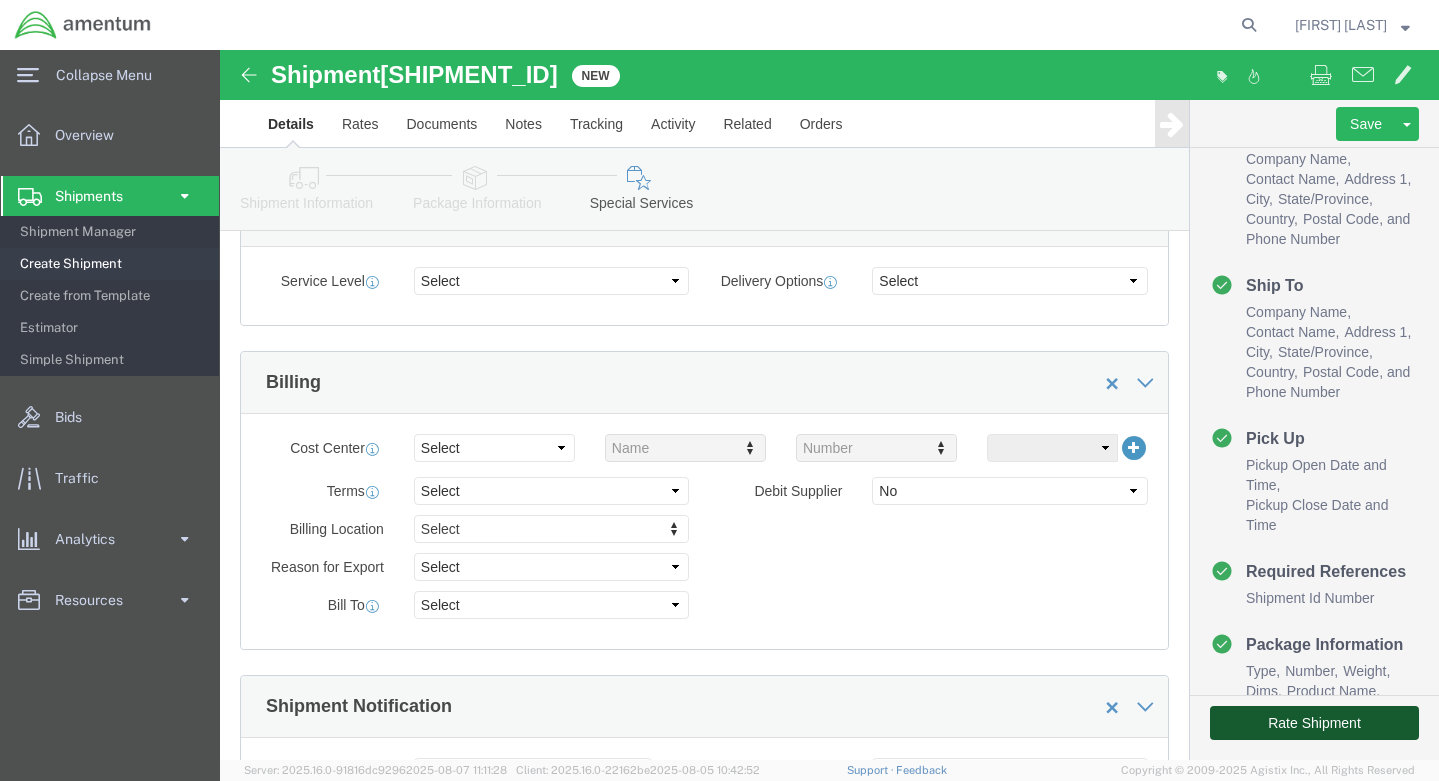 click on "Rate Shipment" 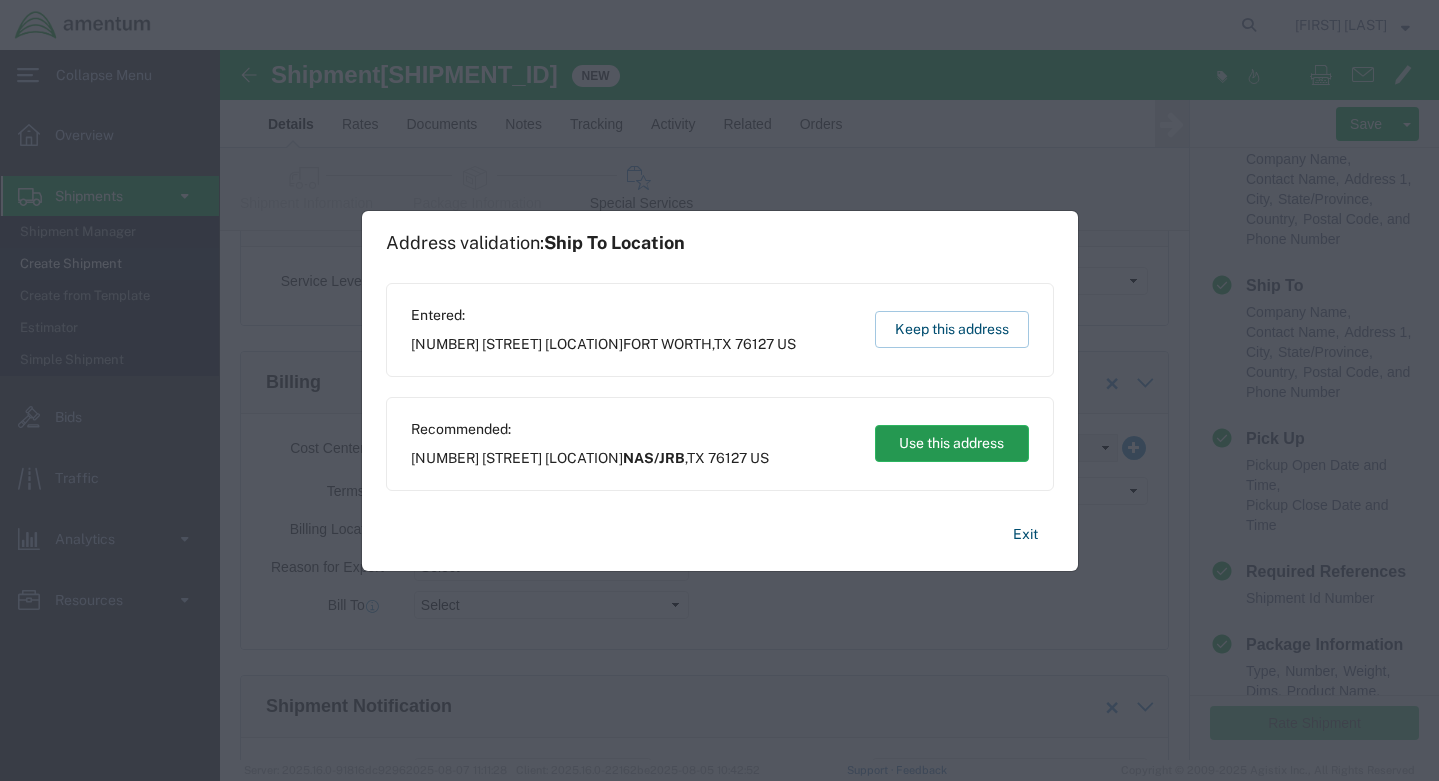 click on "Use this address" 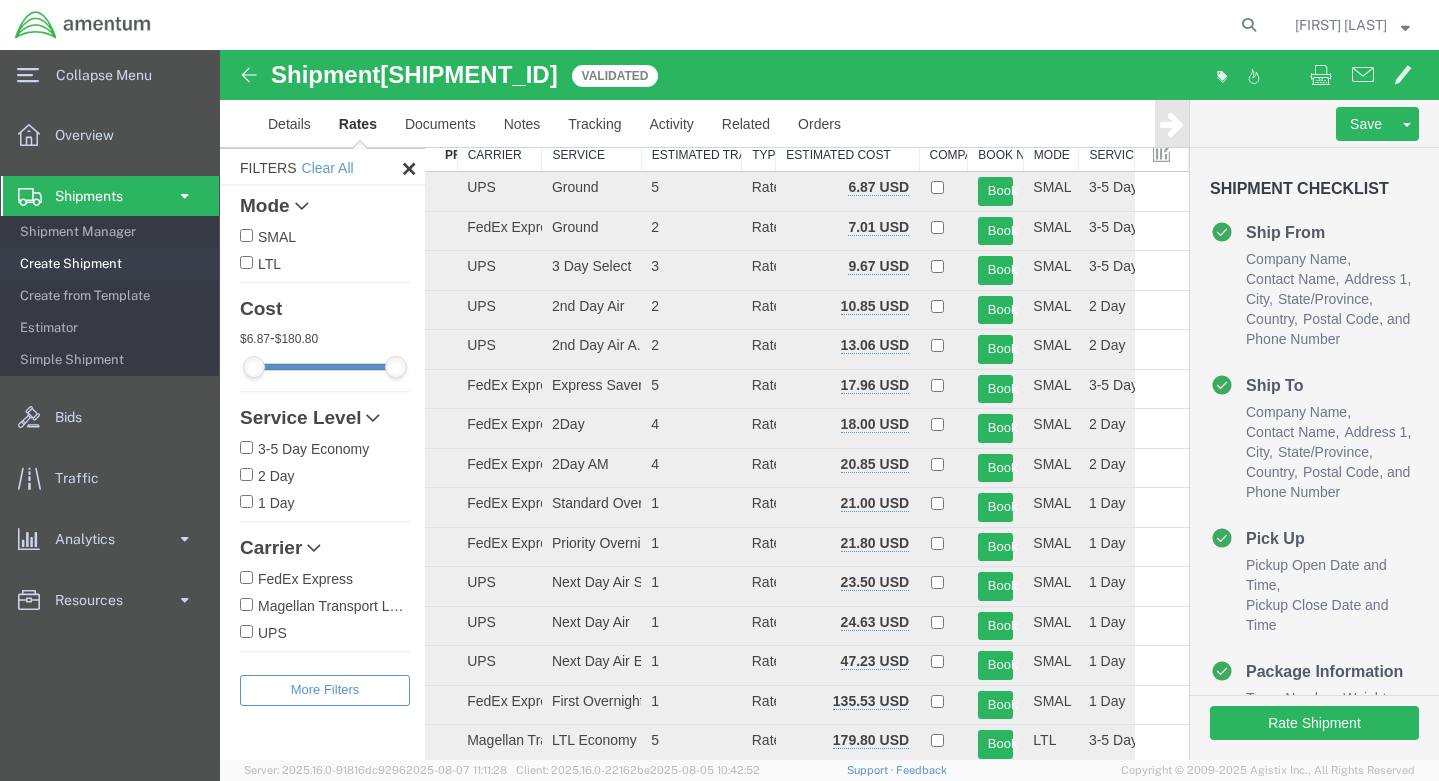 scroll, scrollTop: 86, scrollLeft: 0, axis: vertical 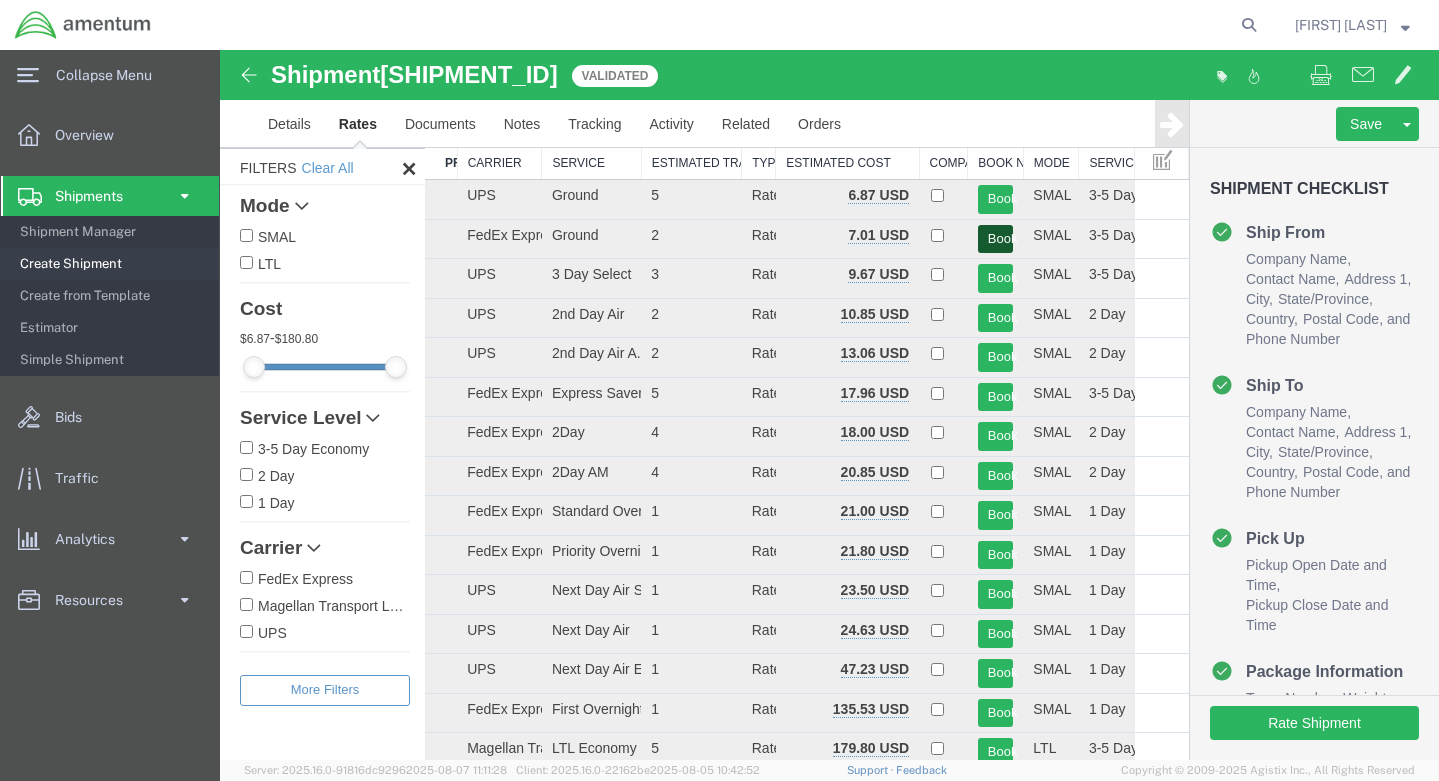 click on "Book" at bounding box center [996, 239] 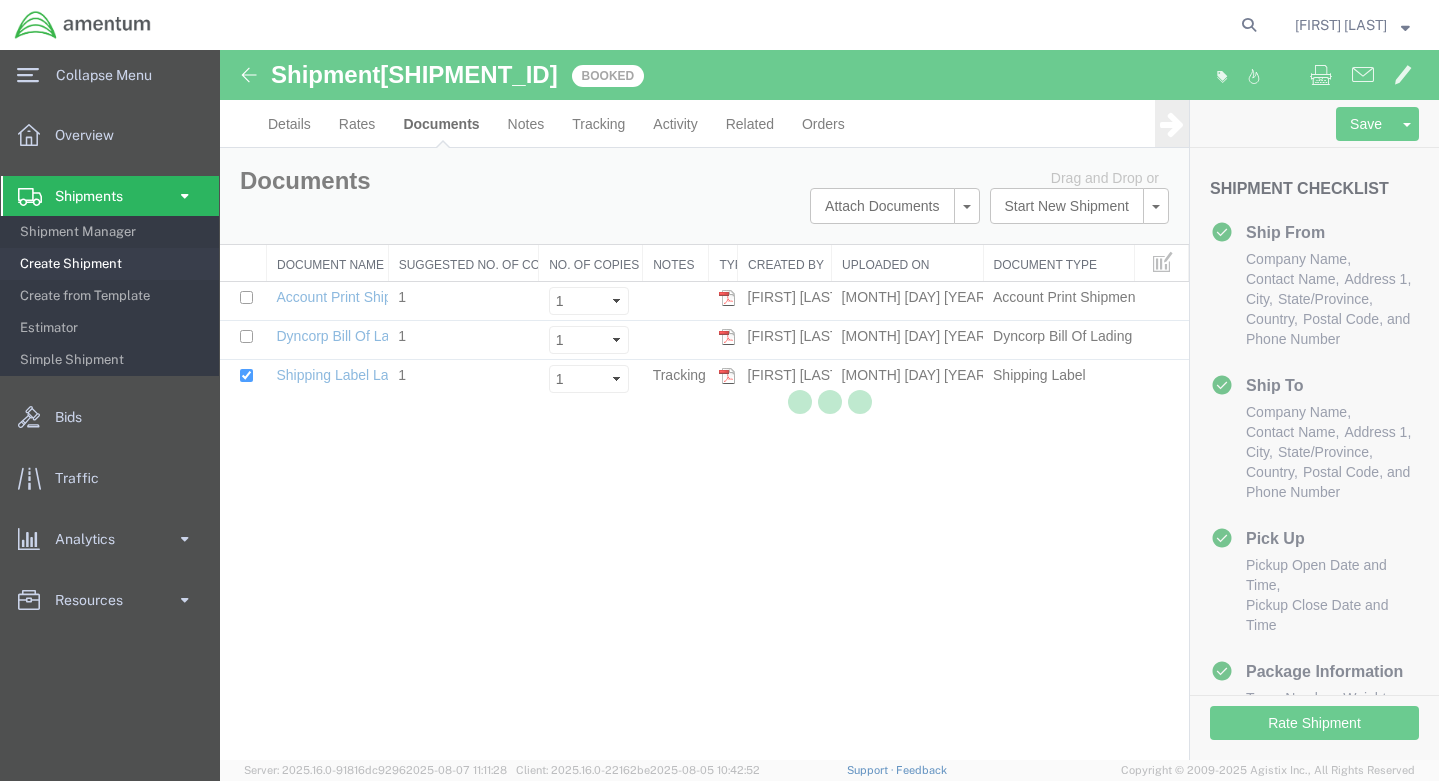 scroll, scrollTop: 0, scrollLeft: 0, axis: both 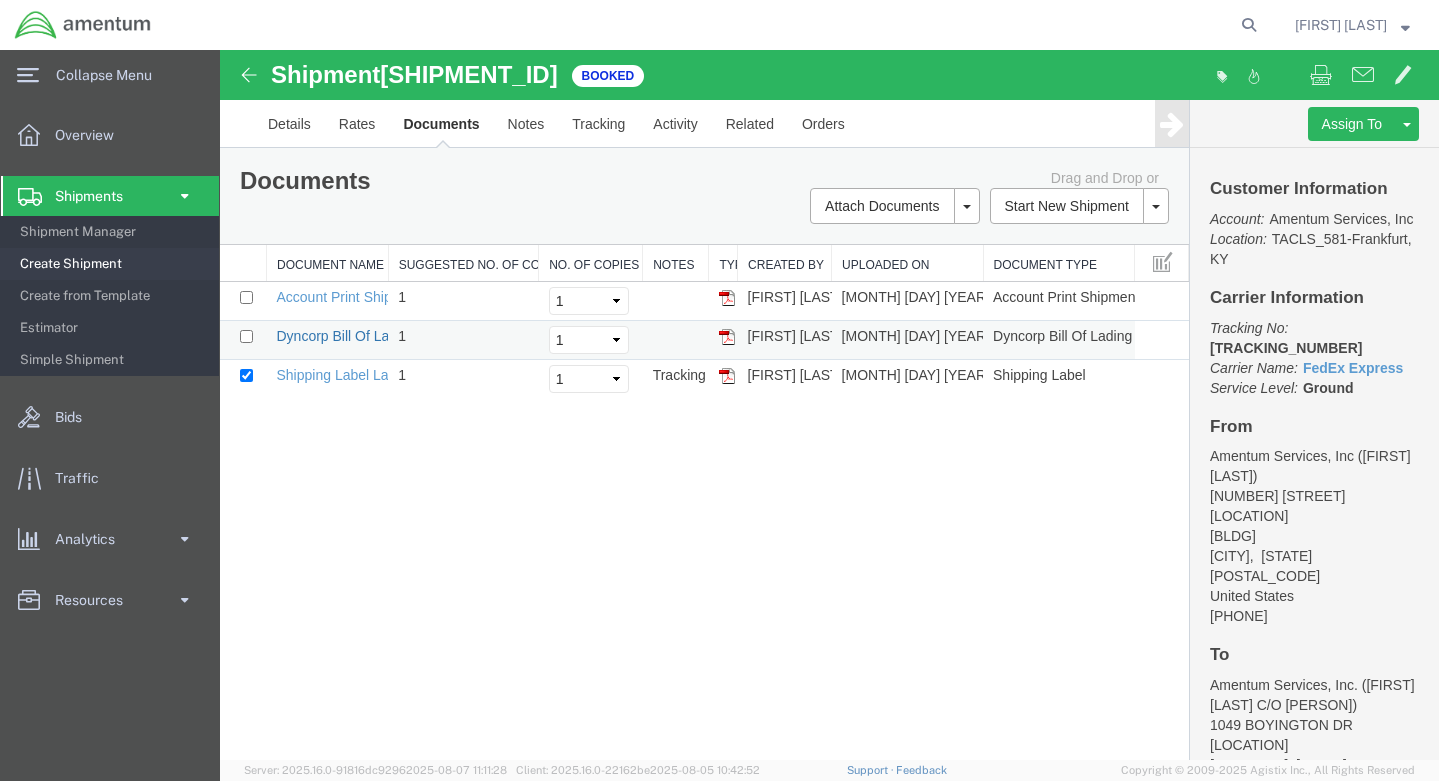 click on "Dyncorp Bill Of Lading" at bounding box center (346, 336) 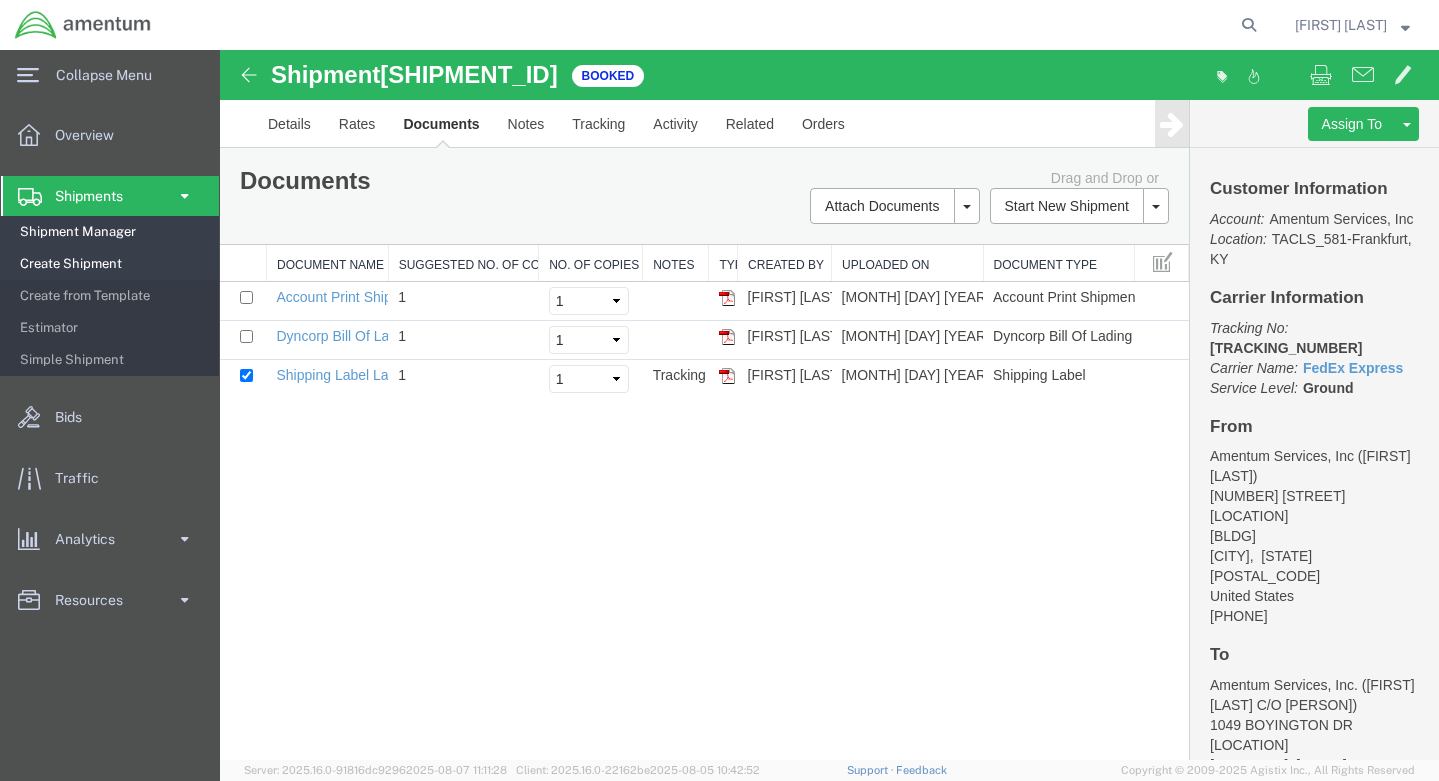 click on "Shipment Manager" 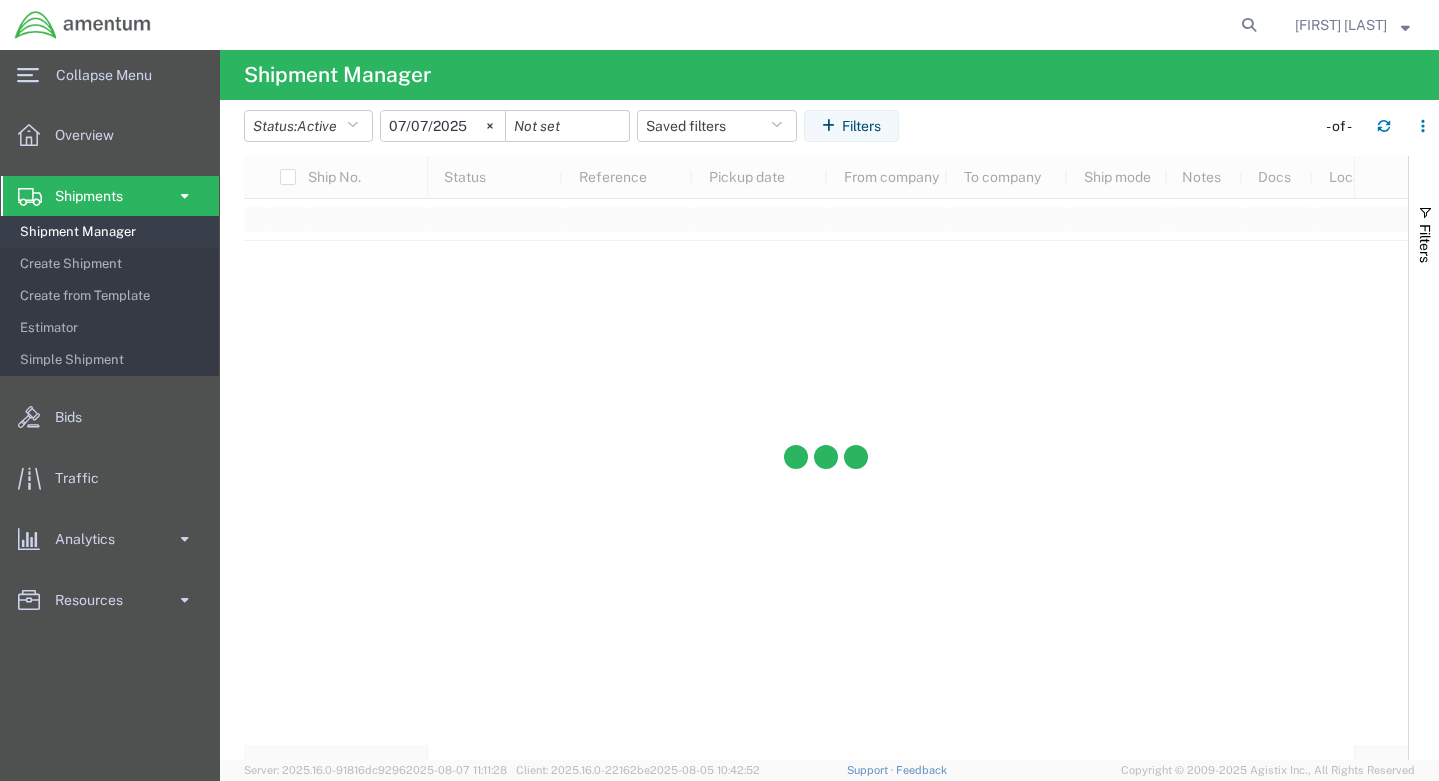 click on "Shipments" 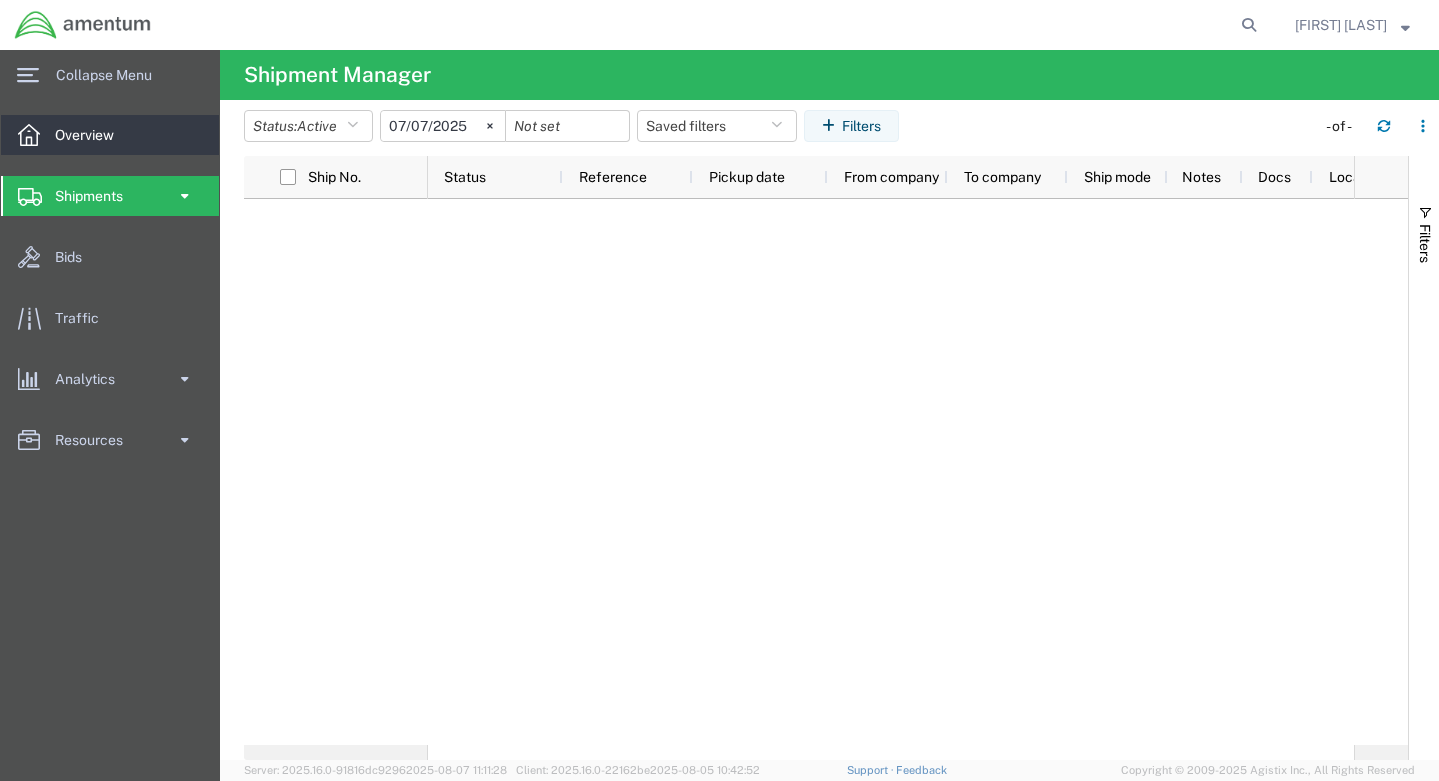 click on "Overview" 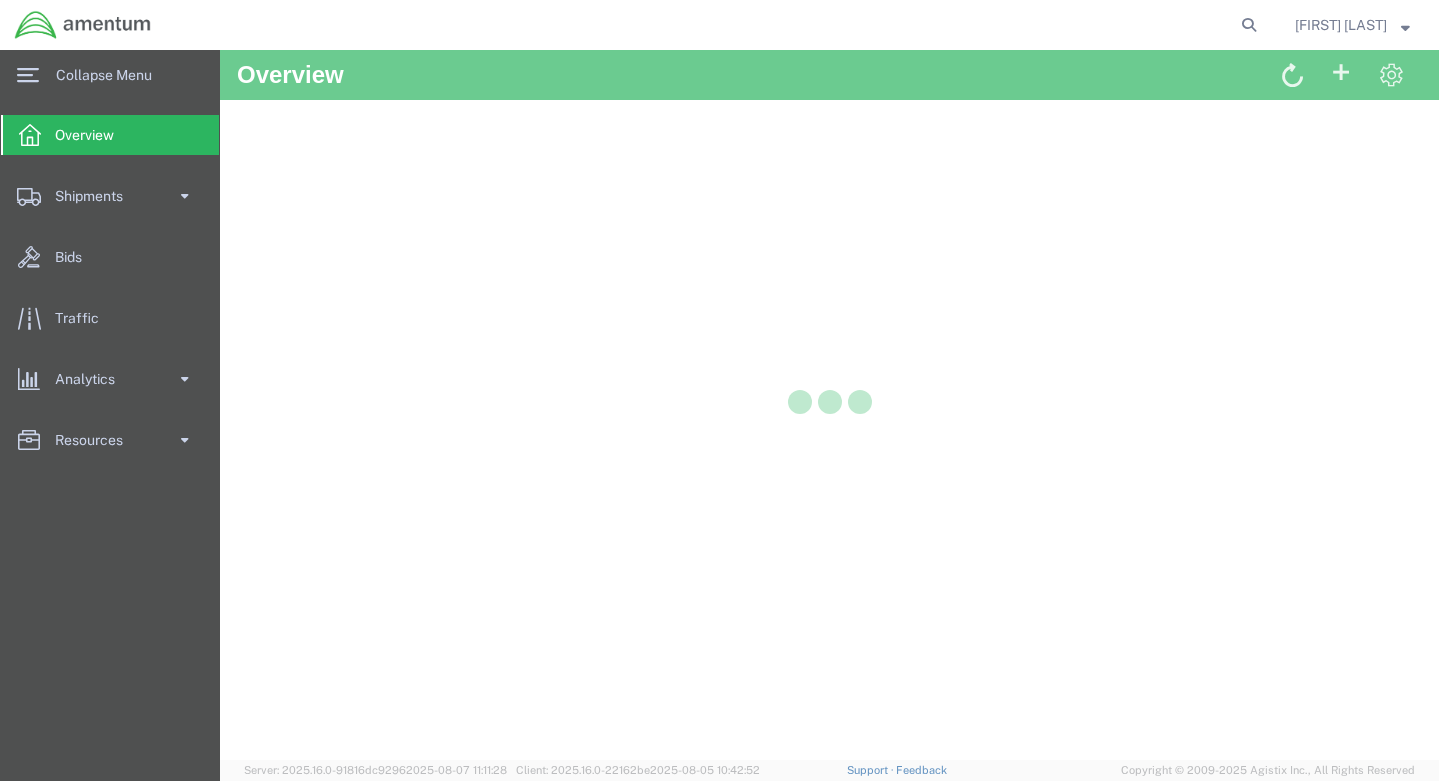 scroll, scrollTop: 0, scrollLeft: 0, axis: both 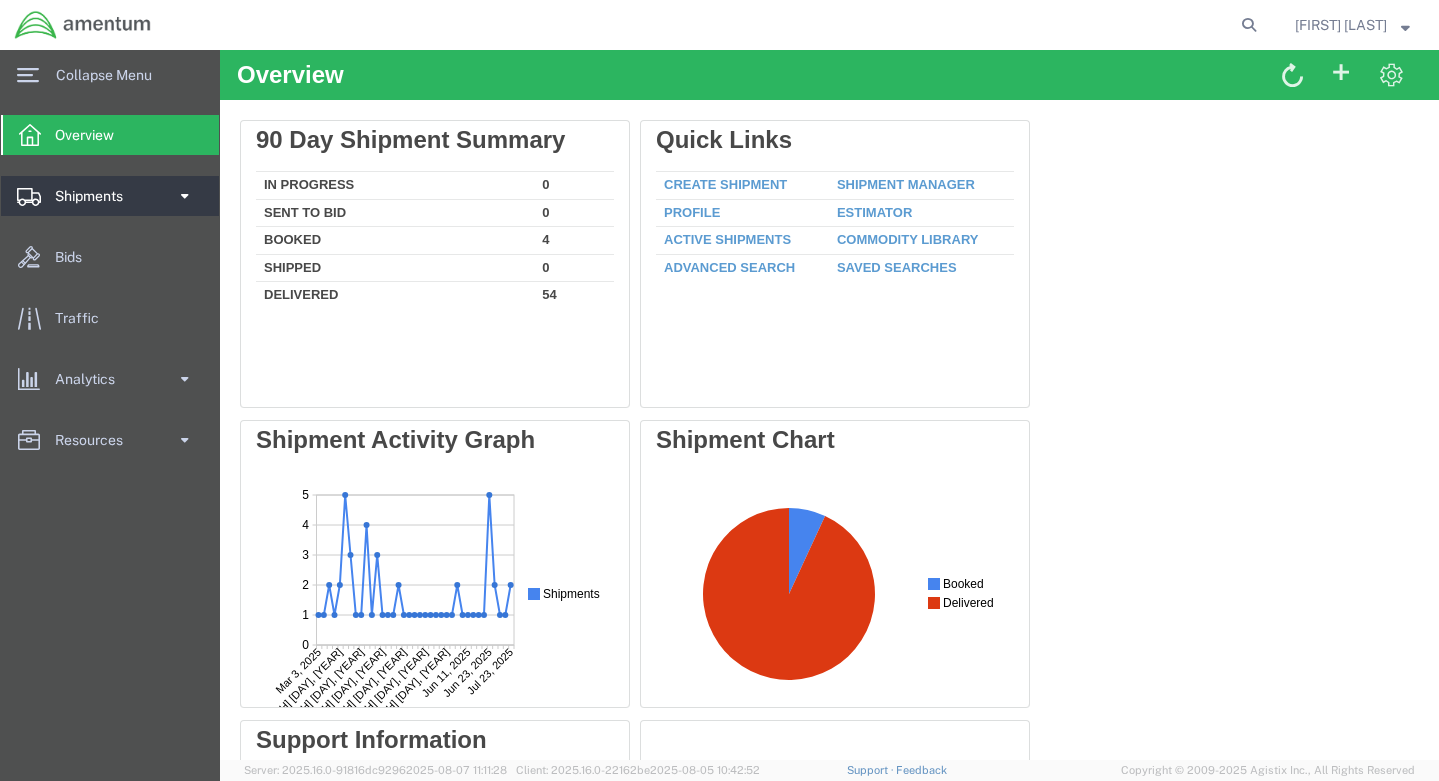 click on "Shipments" 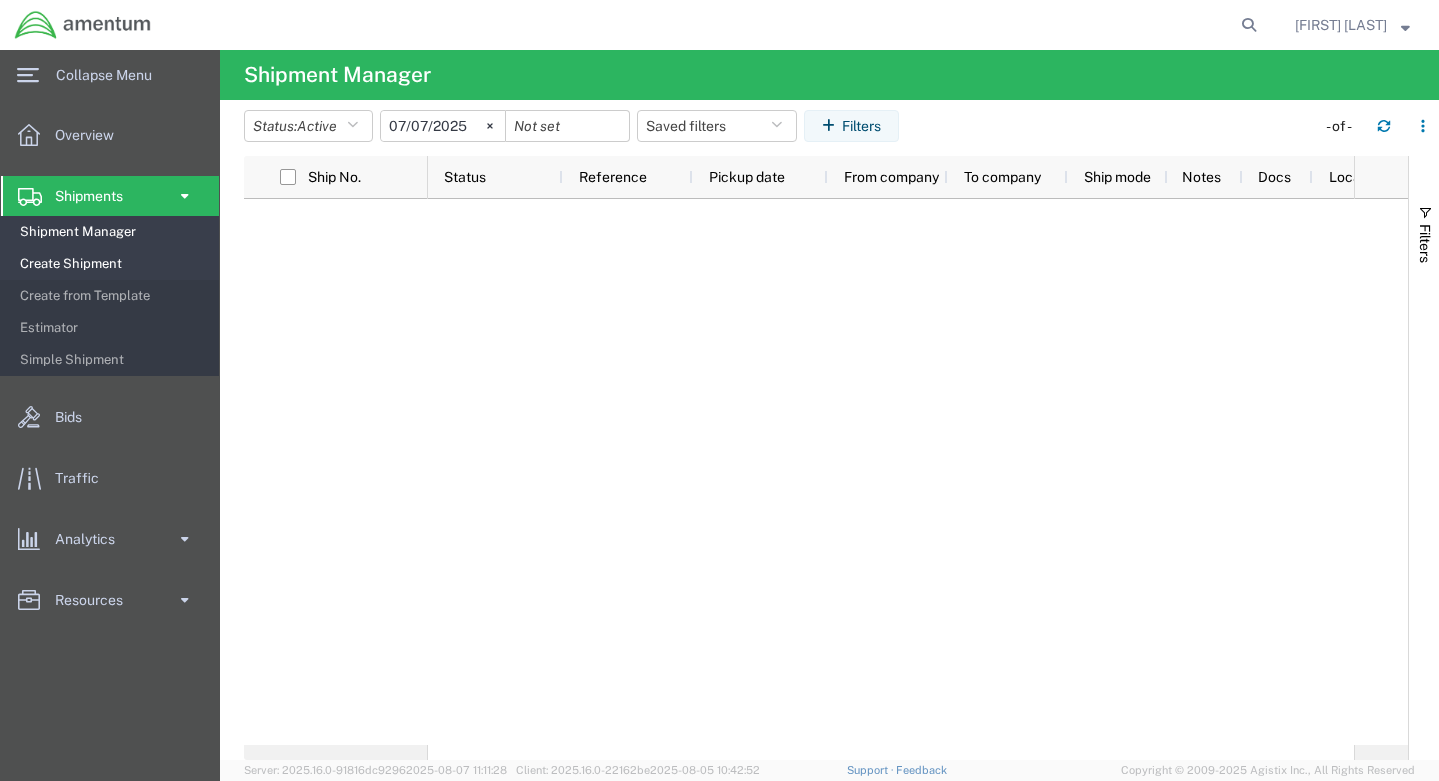 click on "Create Shipment" 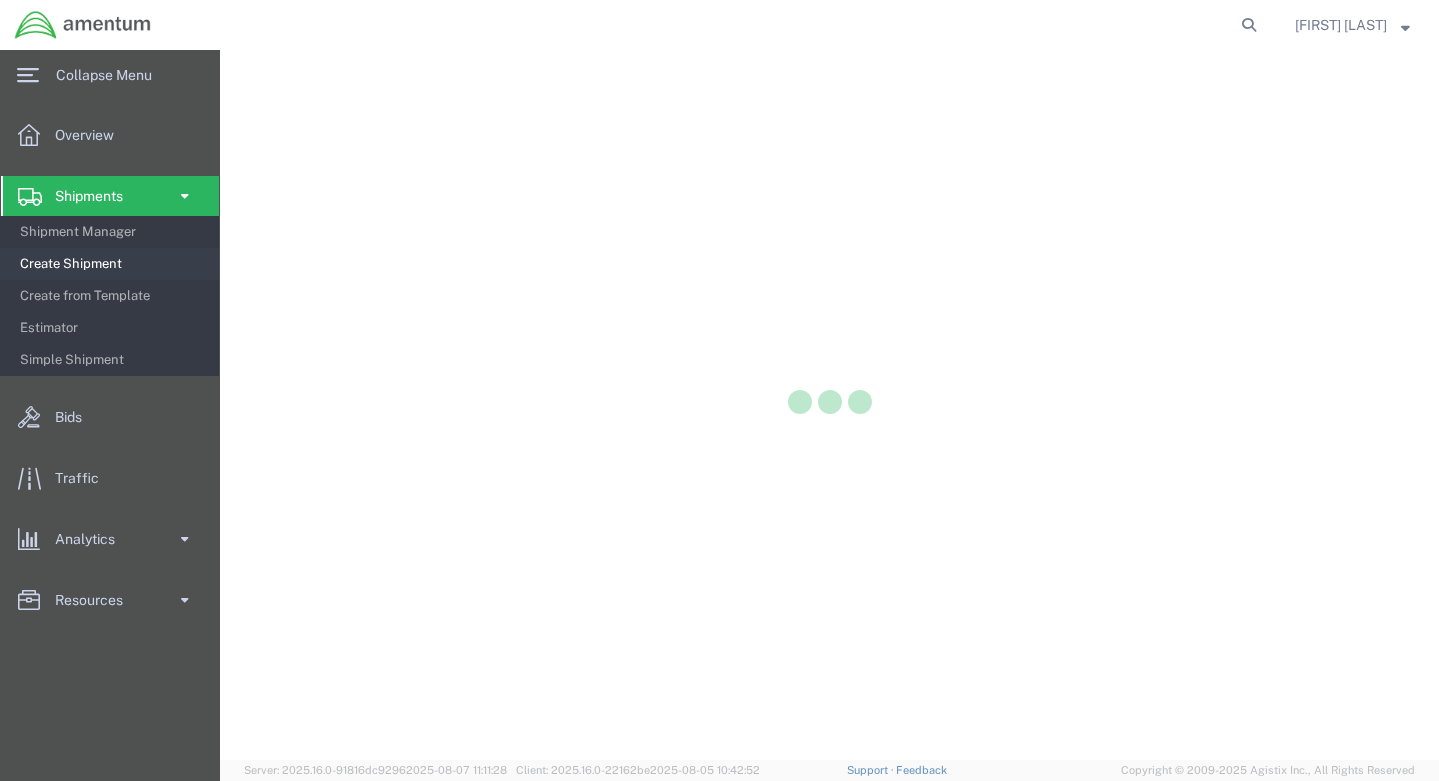 scroll, scrollTop: 0, scrollLeft: 0, axis: both 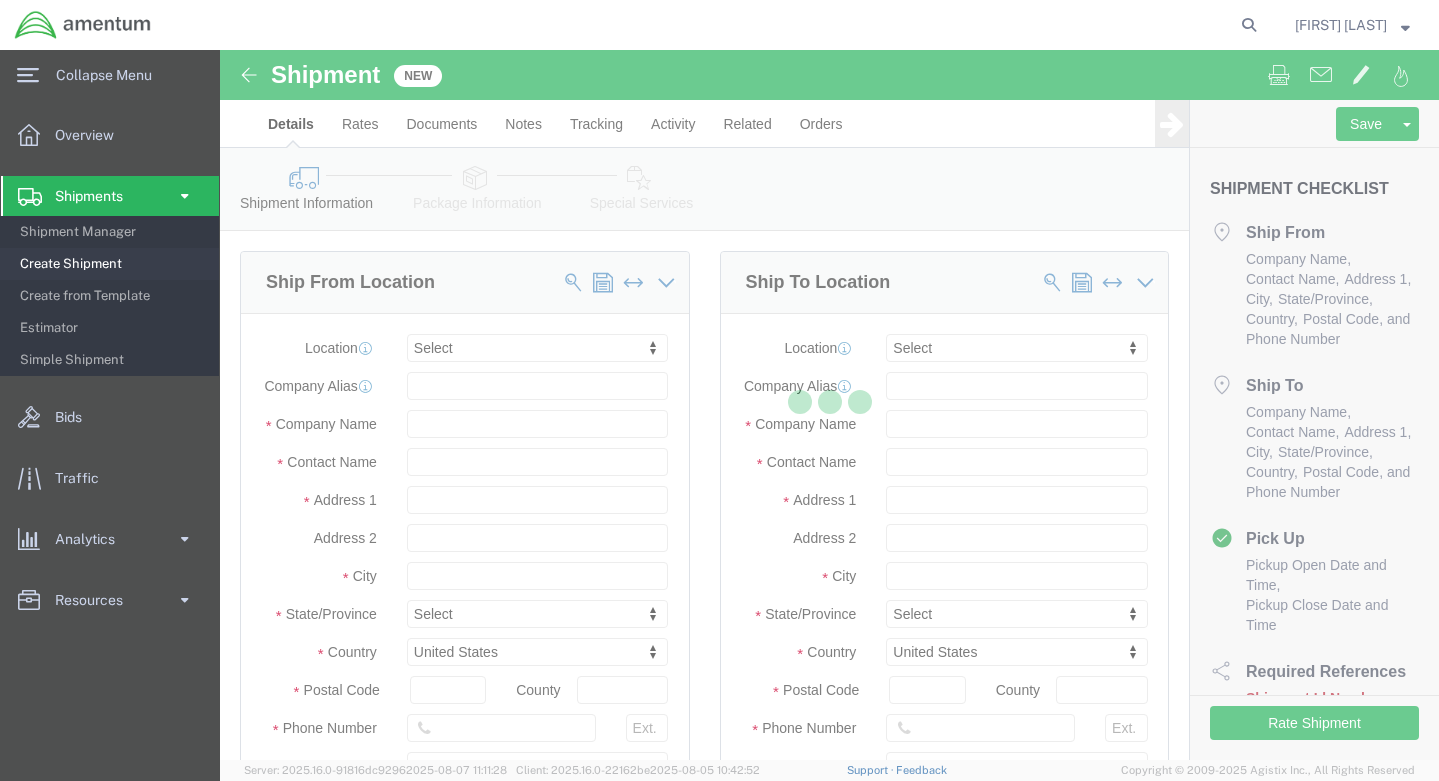 select 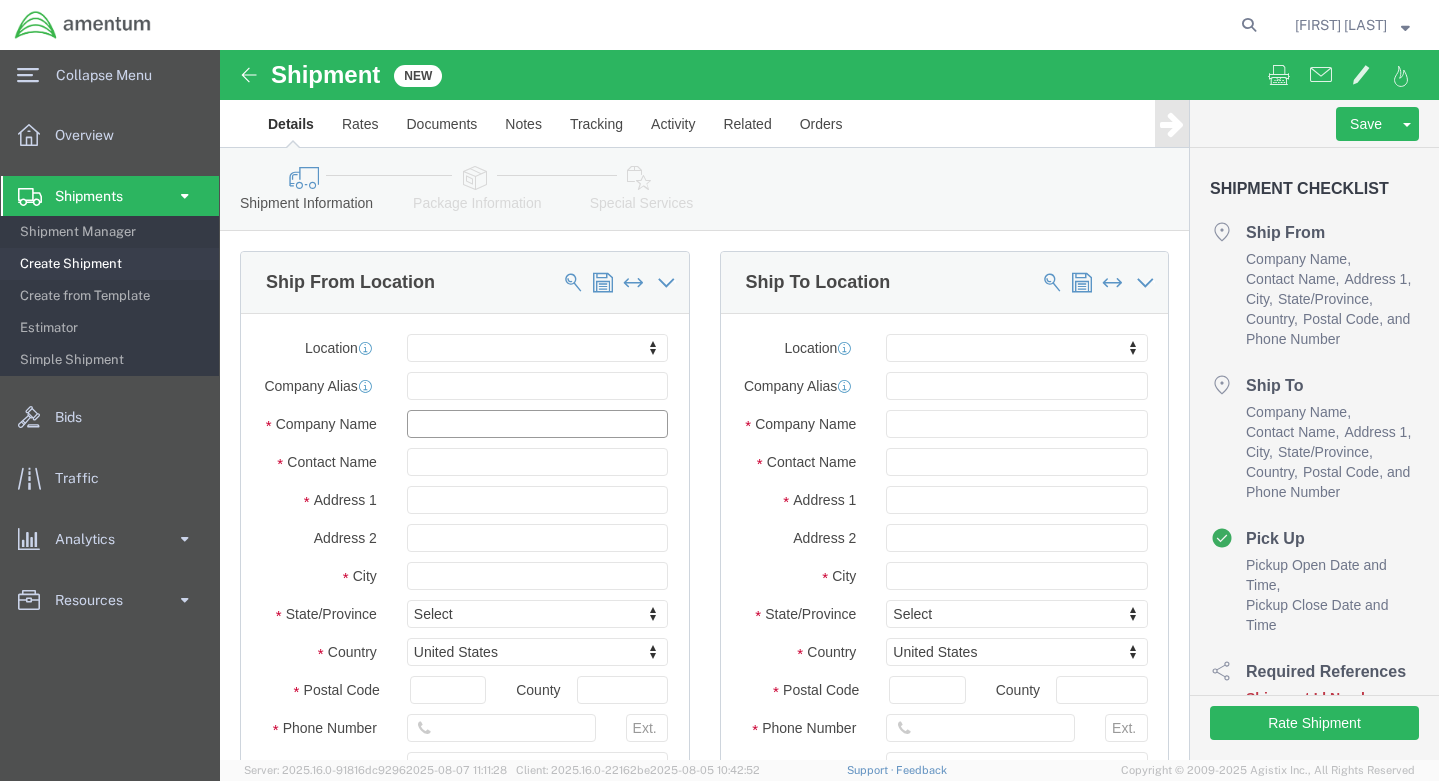 click 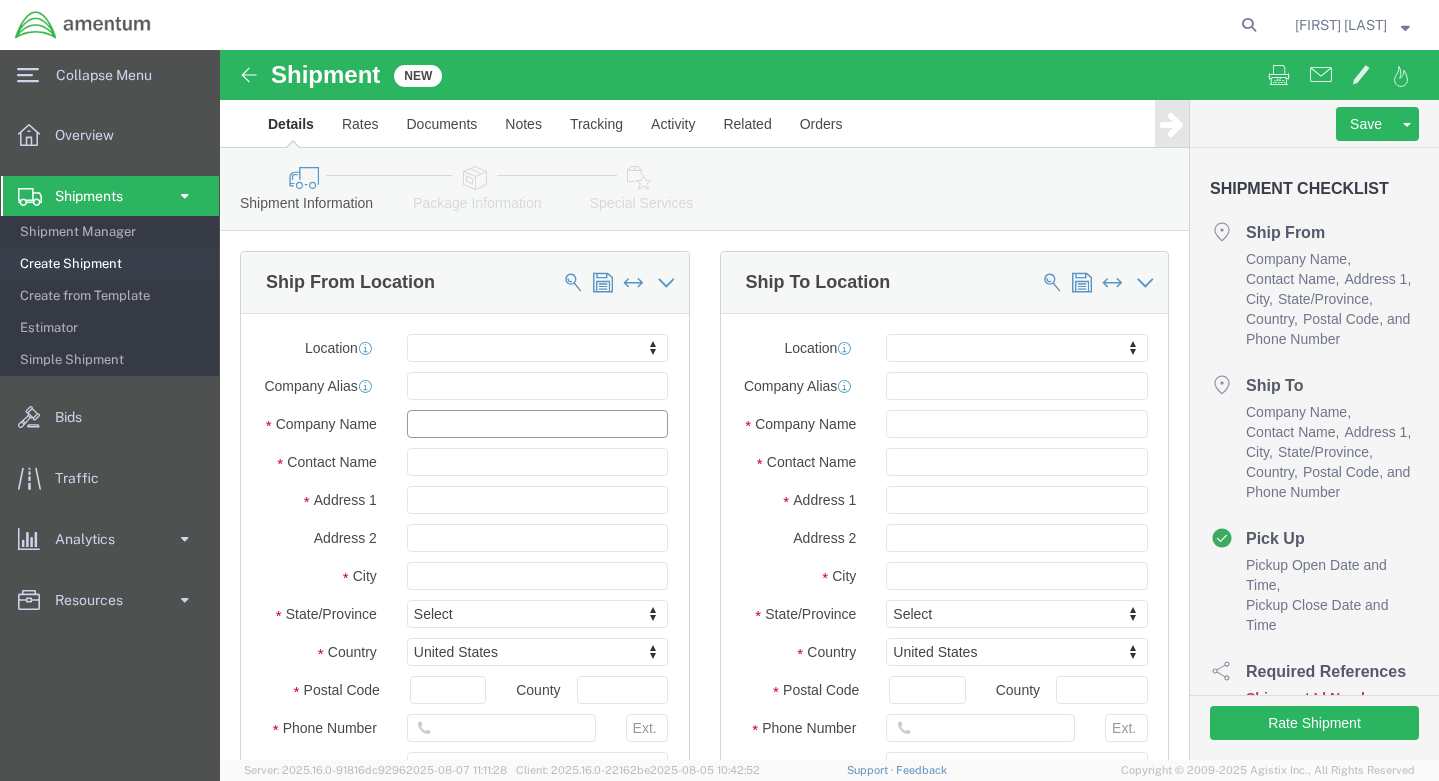type on "a" 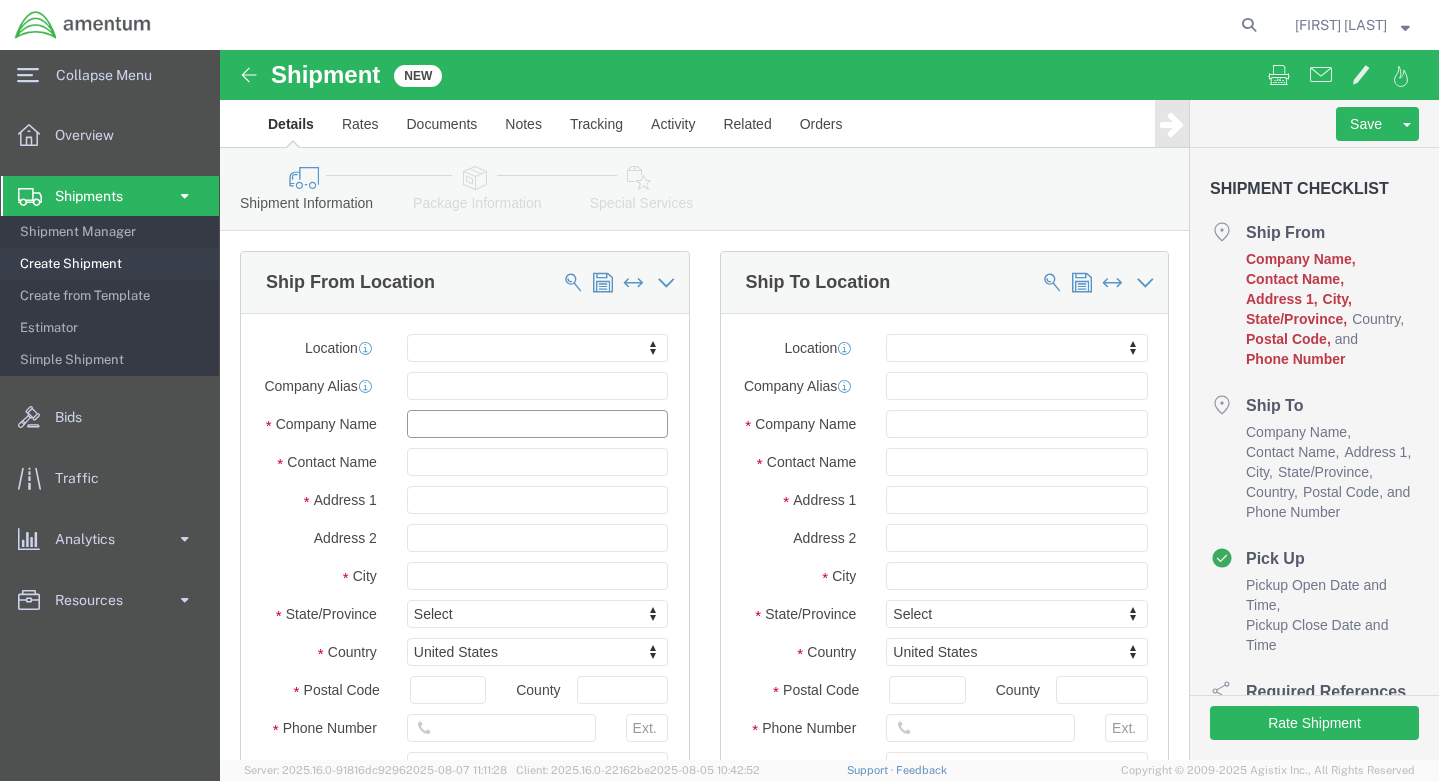type on "a" 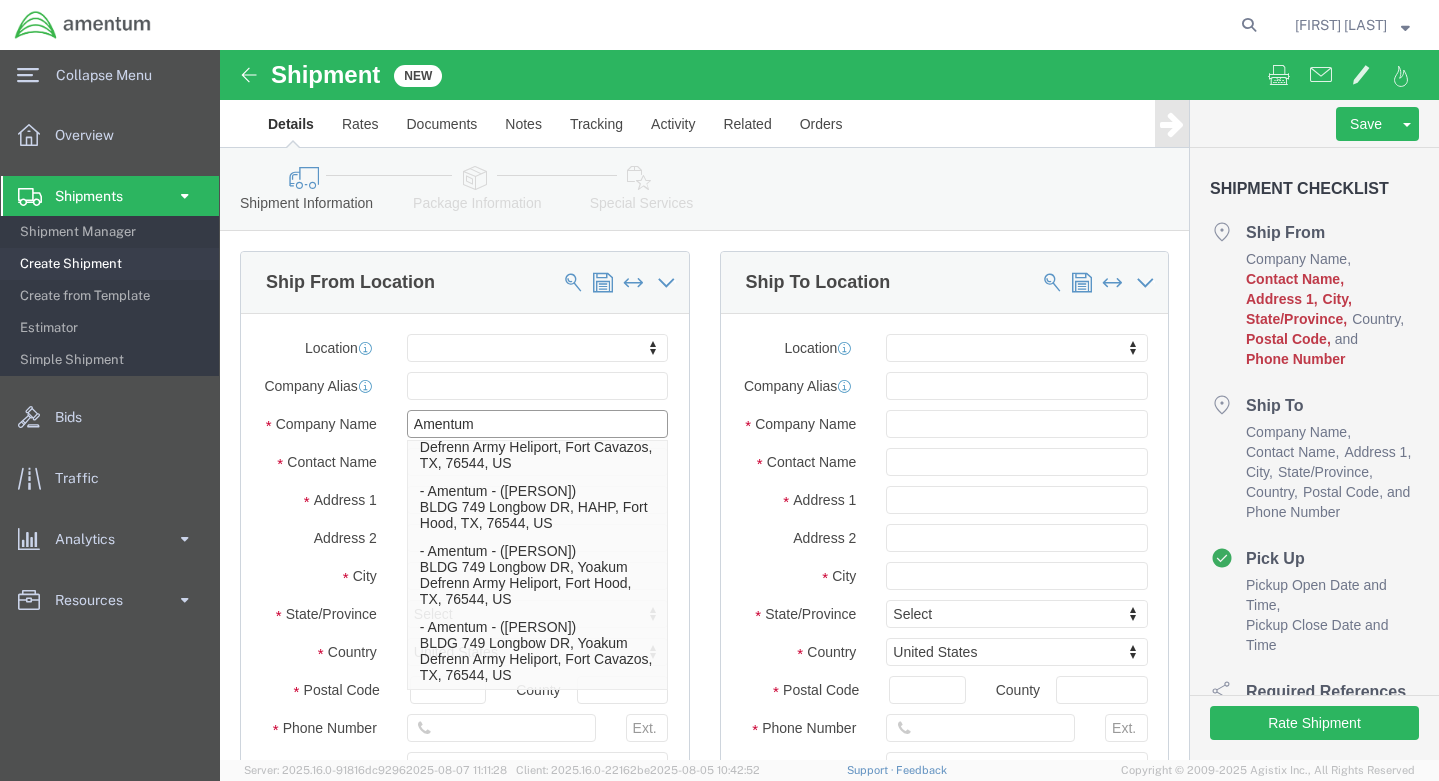scroll, scrollTop: 1224, scrollLeft: 0, axis: vertical 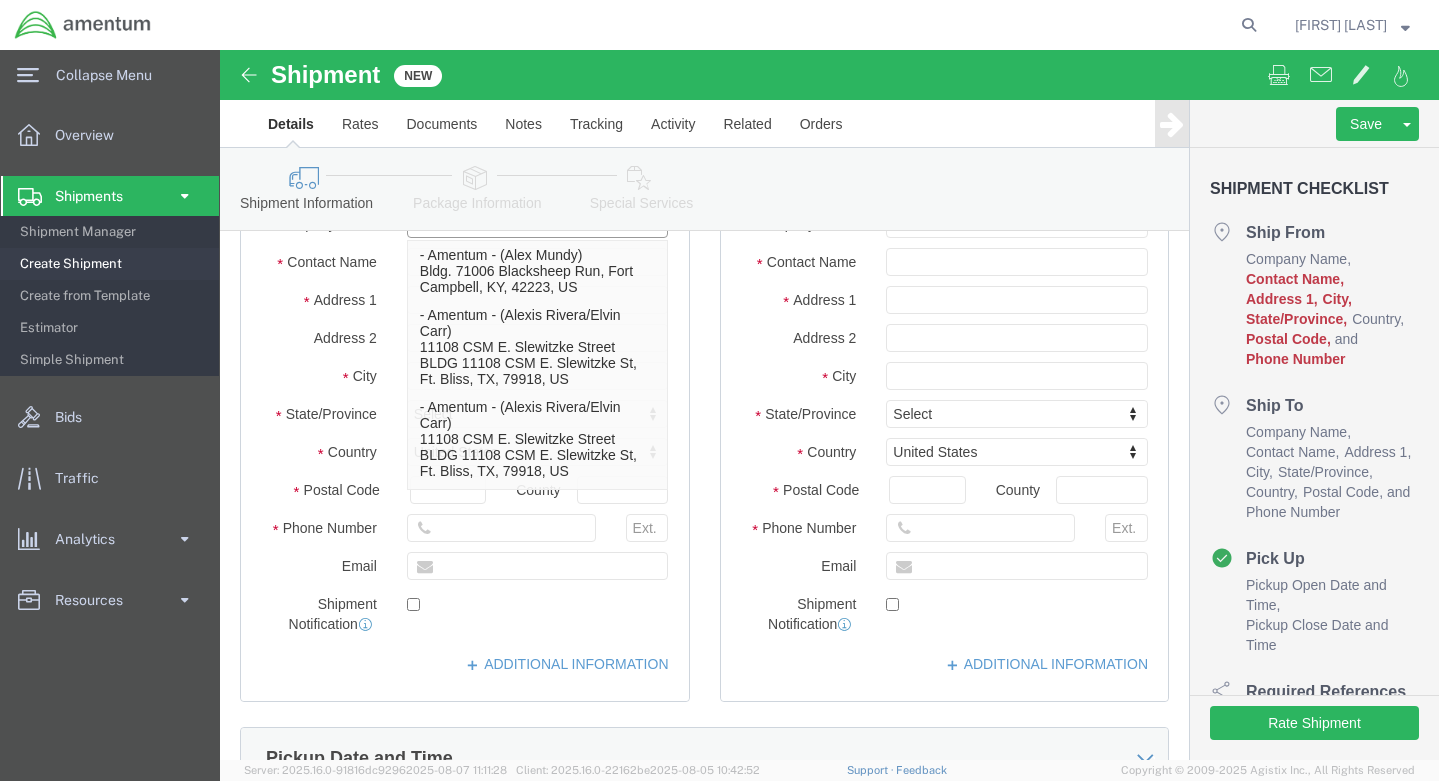 type on "Amentum" 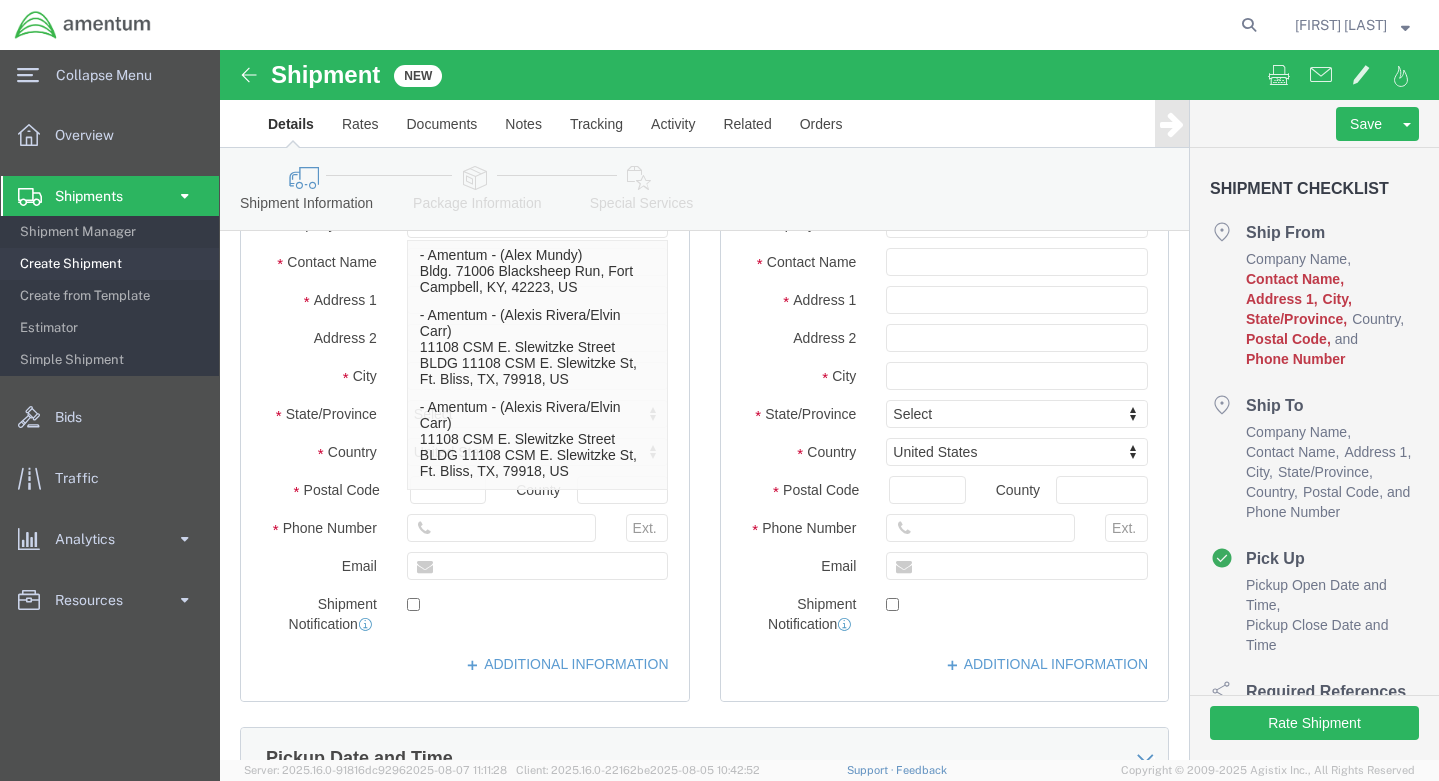 click on "City" 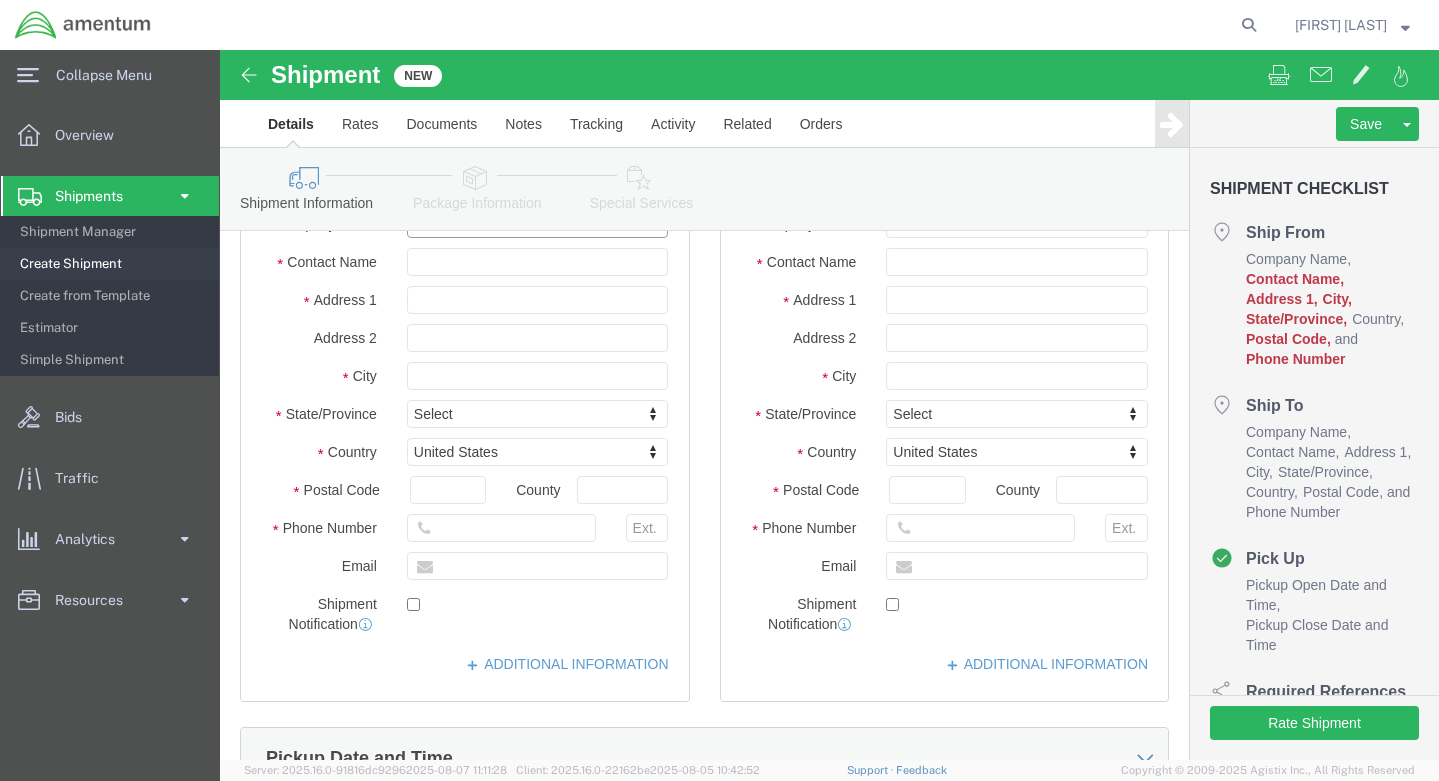 drag, startPoint x: 274, startPoint y: 197, endPoint x: 152, endPoint y: 204, distance: 122.20065 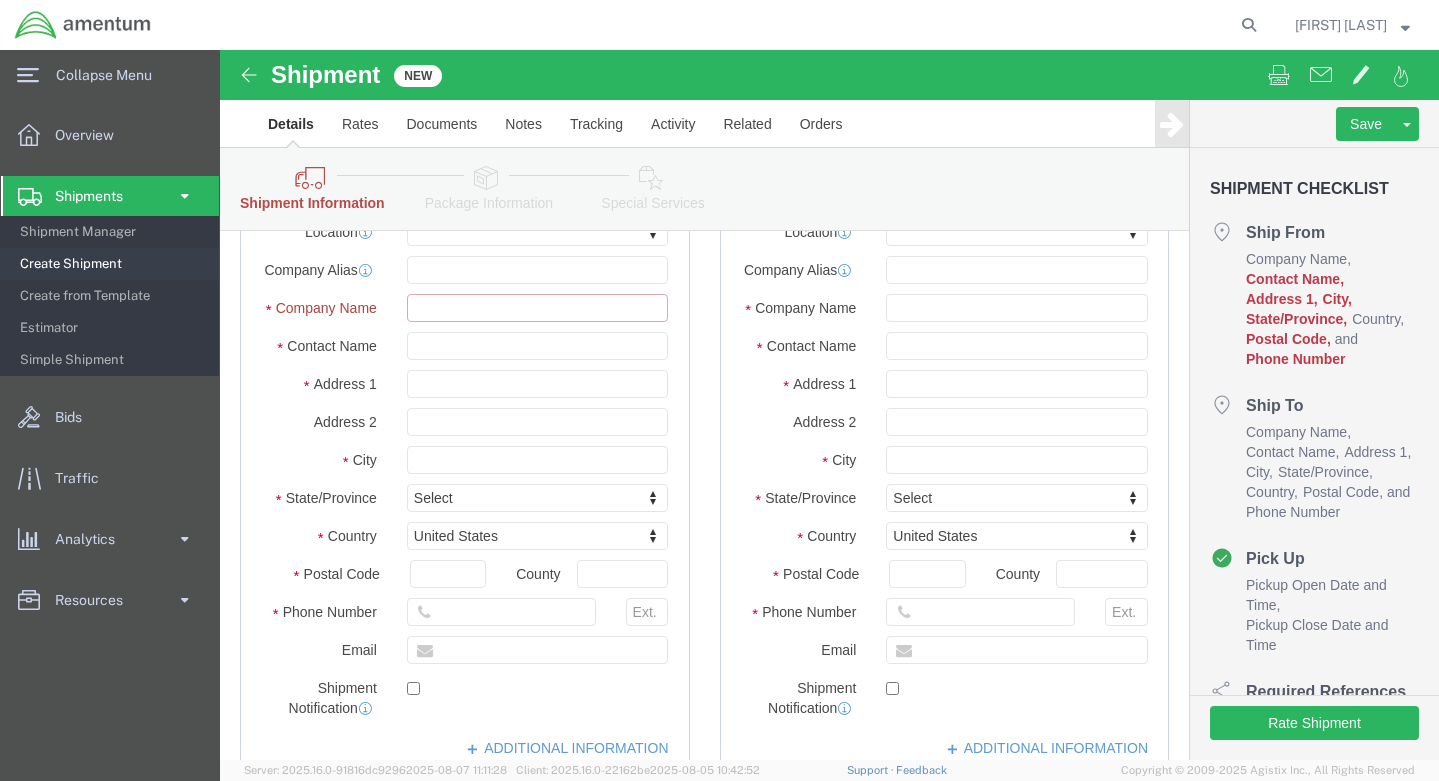 scroll, scrollTop: 284, scrollLeft: 0, axis: vertical 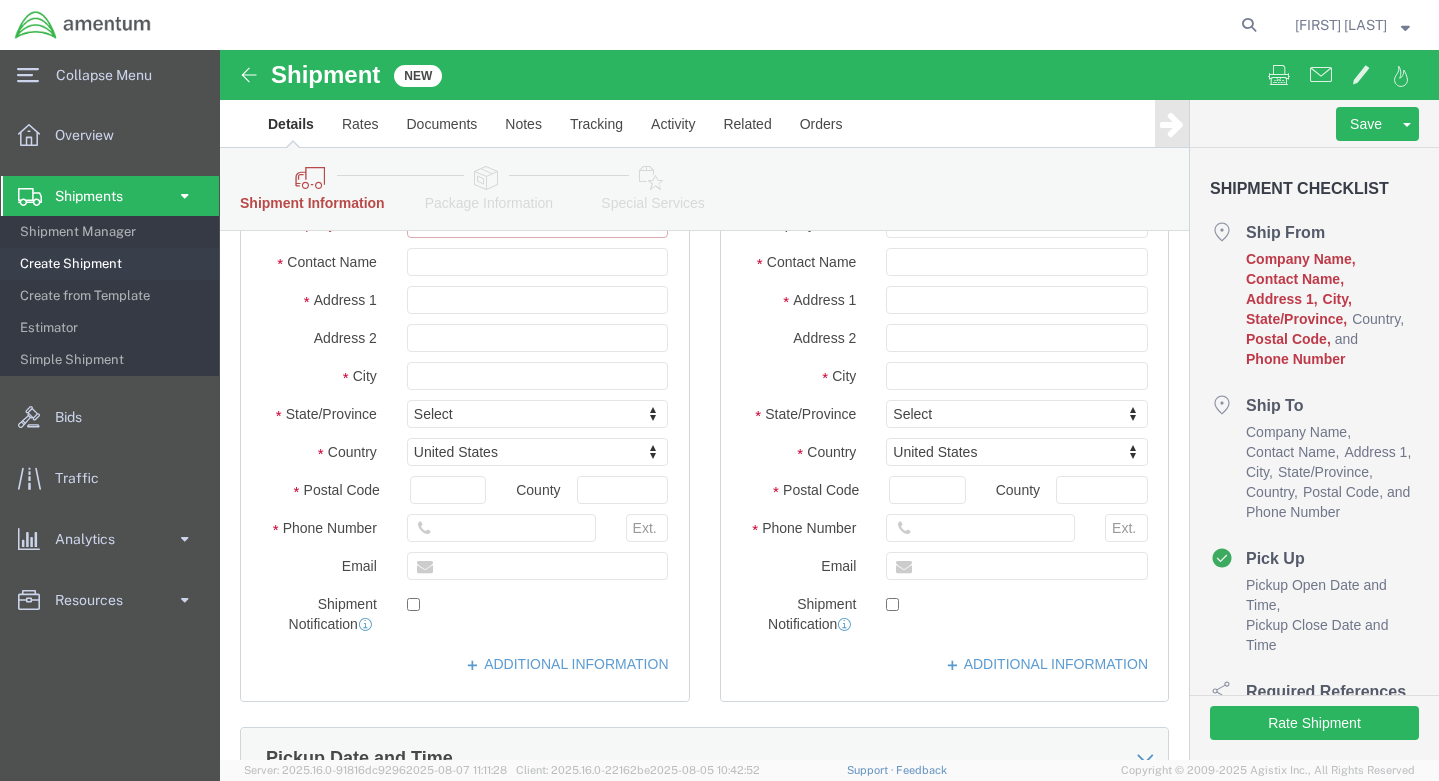type 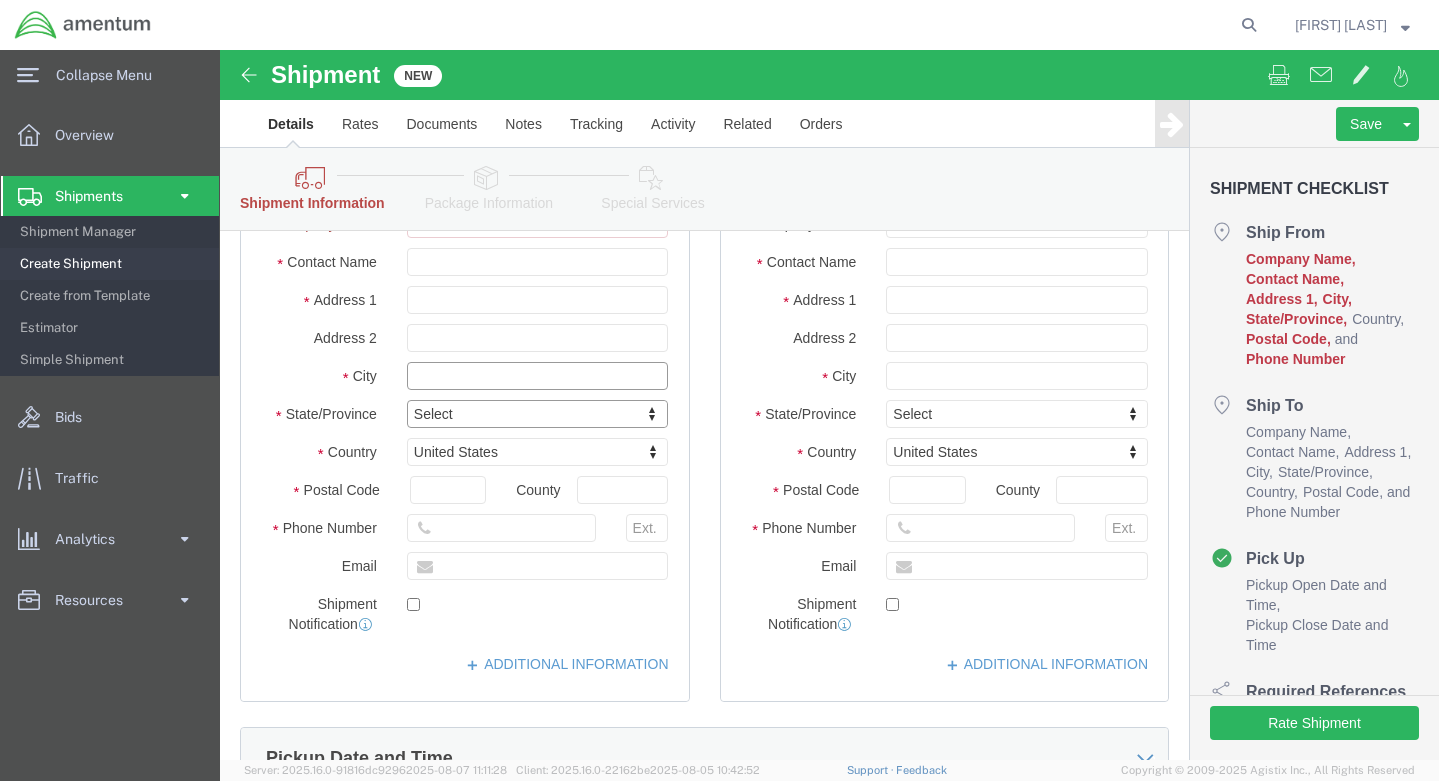click 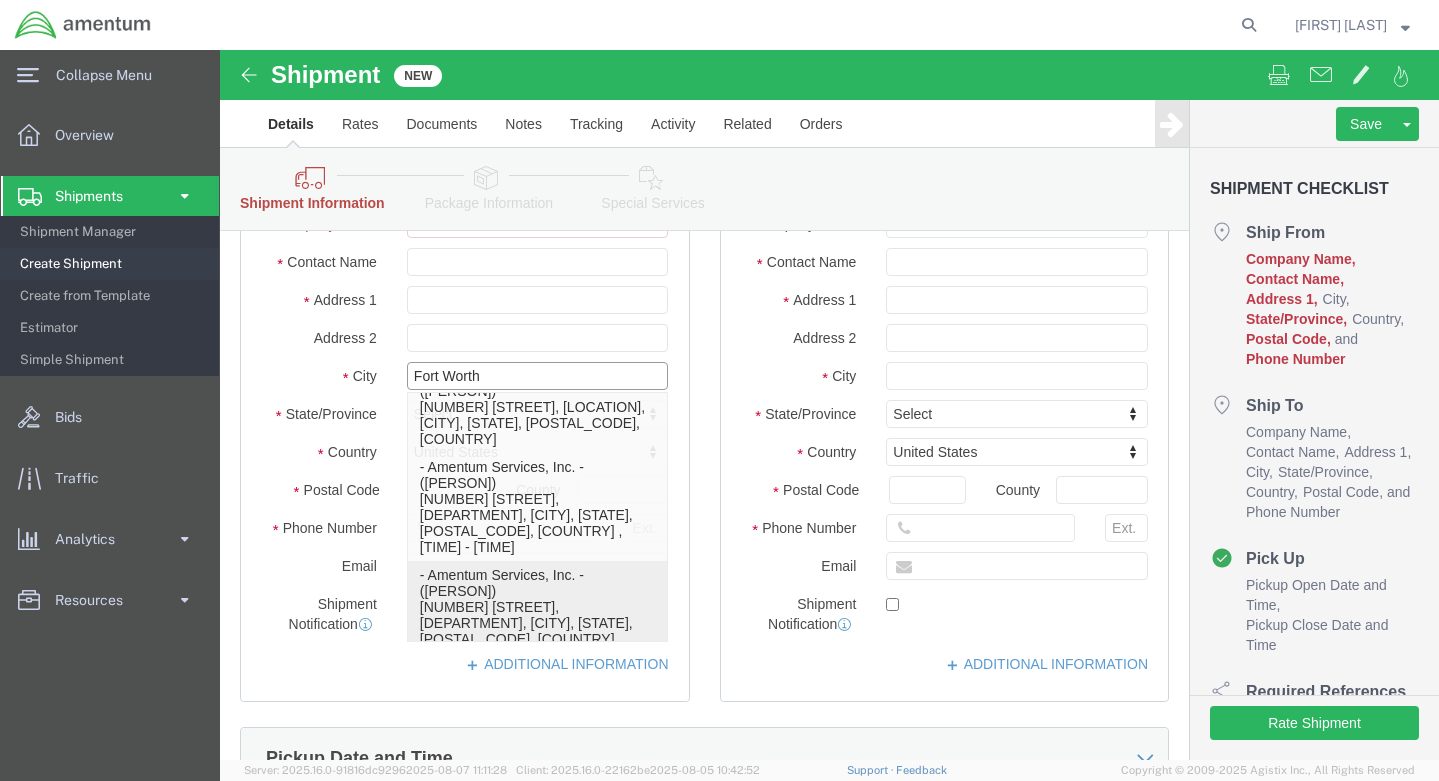 scroll, scrollTop: 820, scrollLeft: 0, axis: vertical 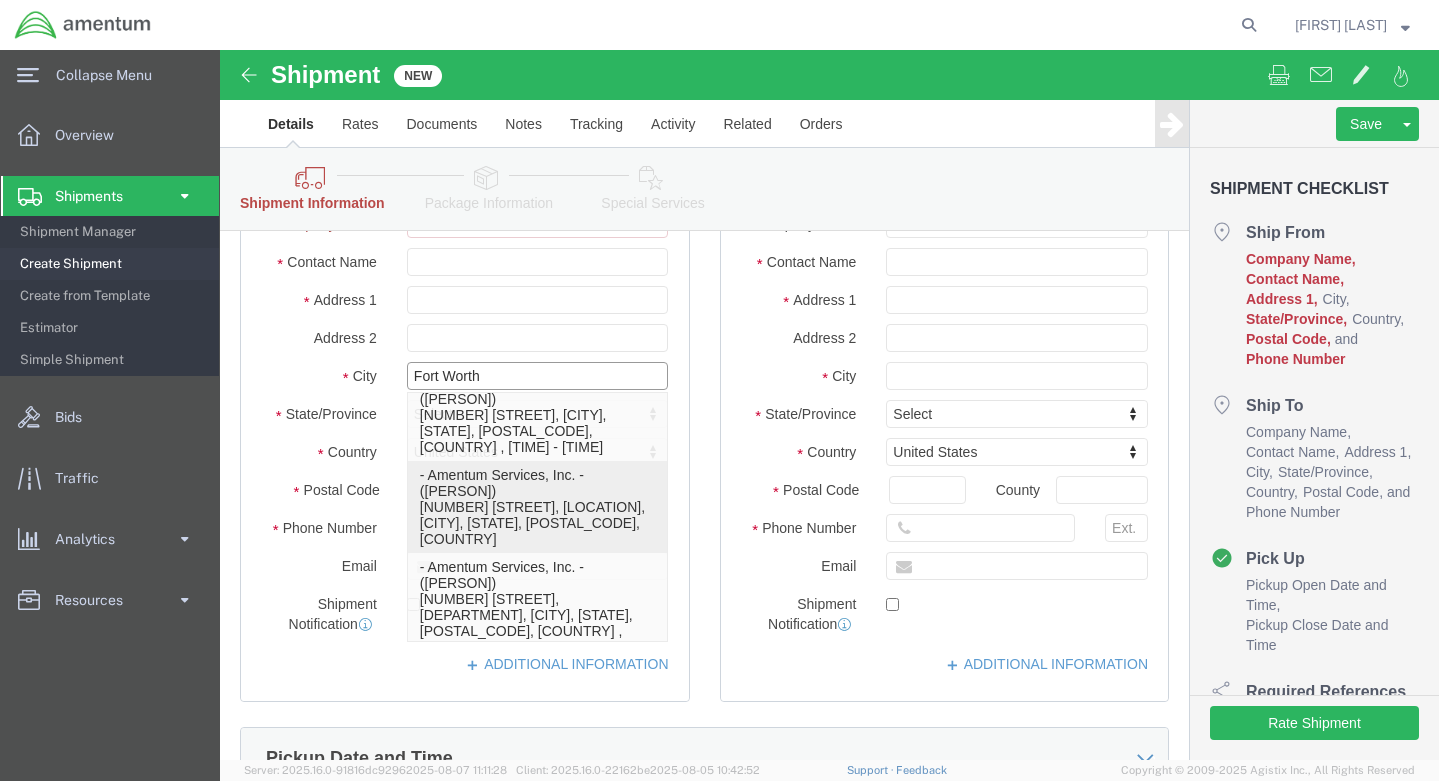 click on "- Amentum Services, Inc. - ([PERSON]) [NUMBER] [STREET], [LOCATION], [CITY], [STATE], [POSTAL_CODE], [COUNTRY]" 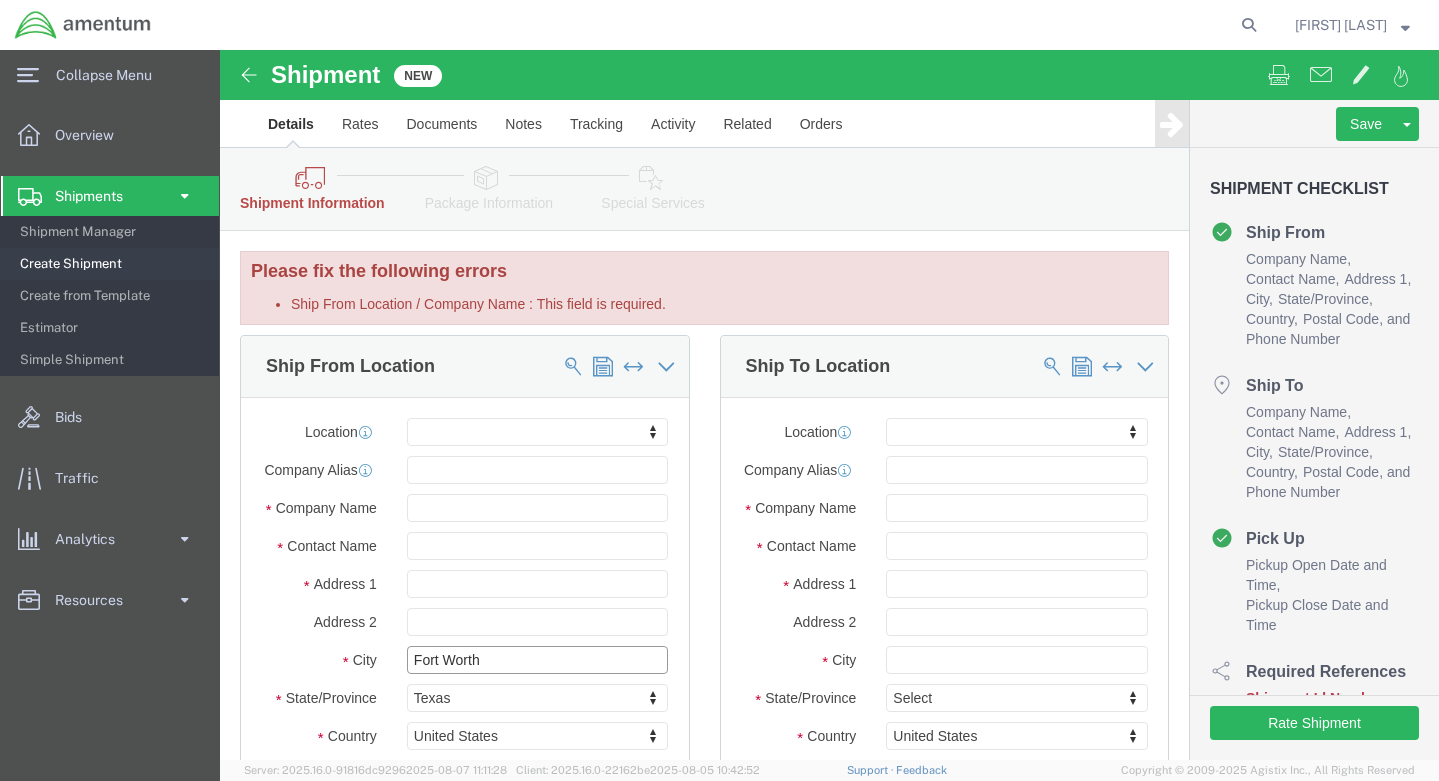 scroll, scrollTop: 200, scrollLeft: 0, axis: vertical 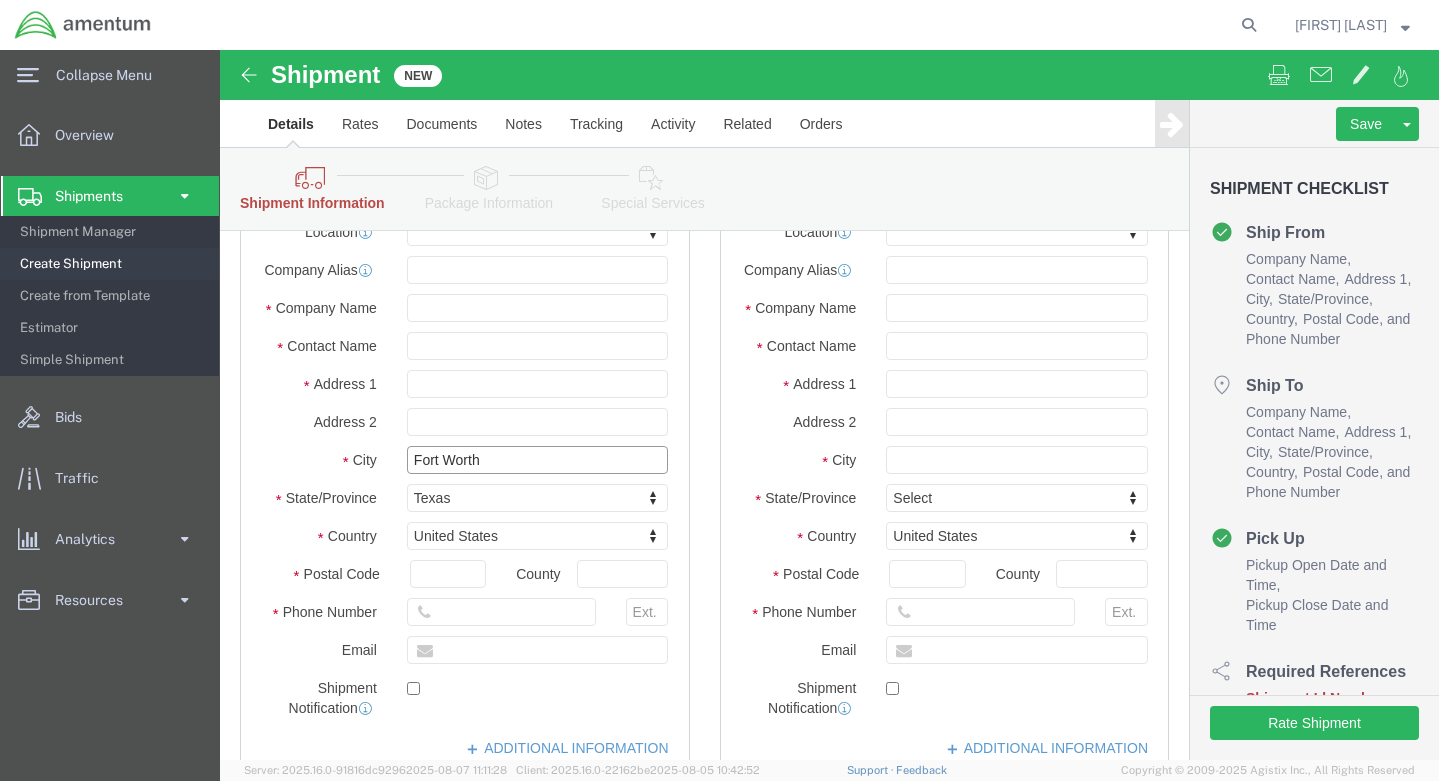 type on "FORT WORTH" 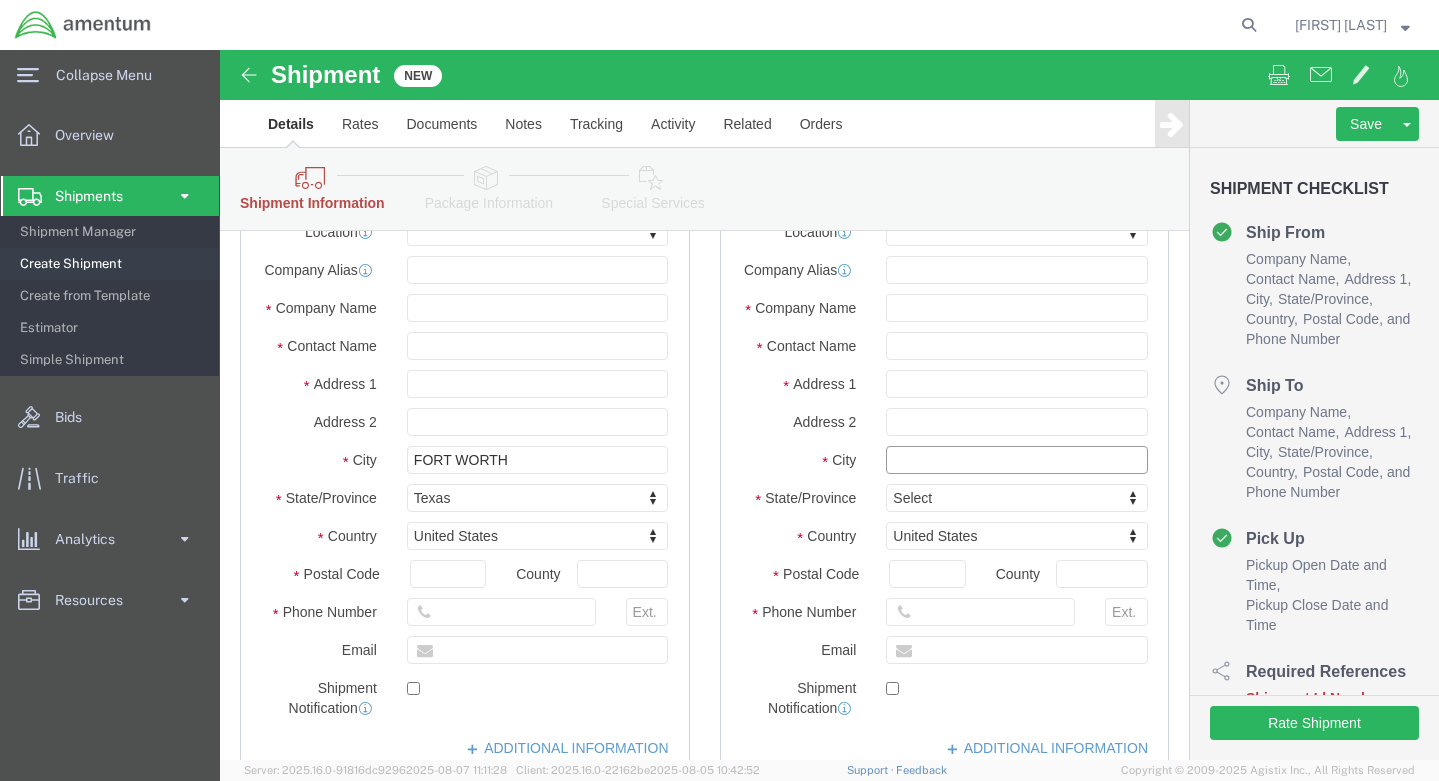 click 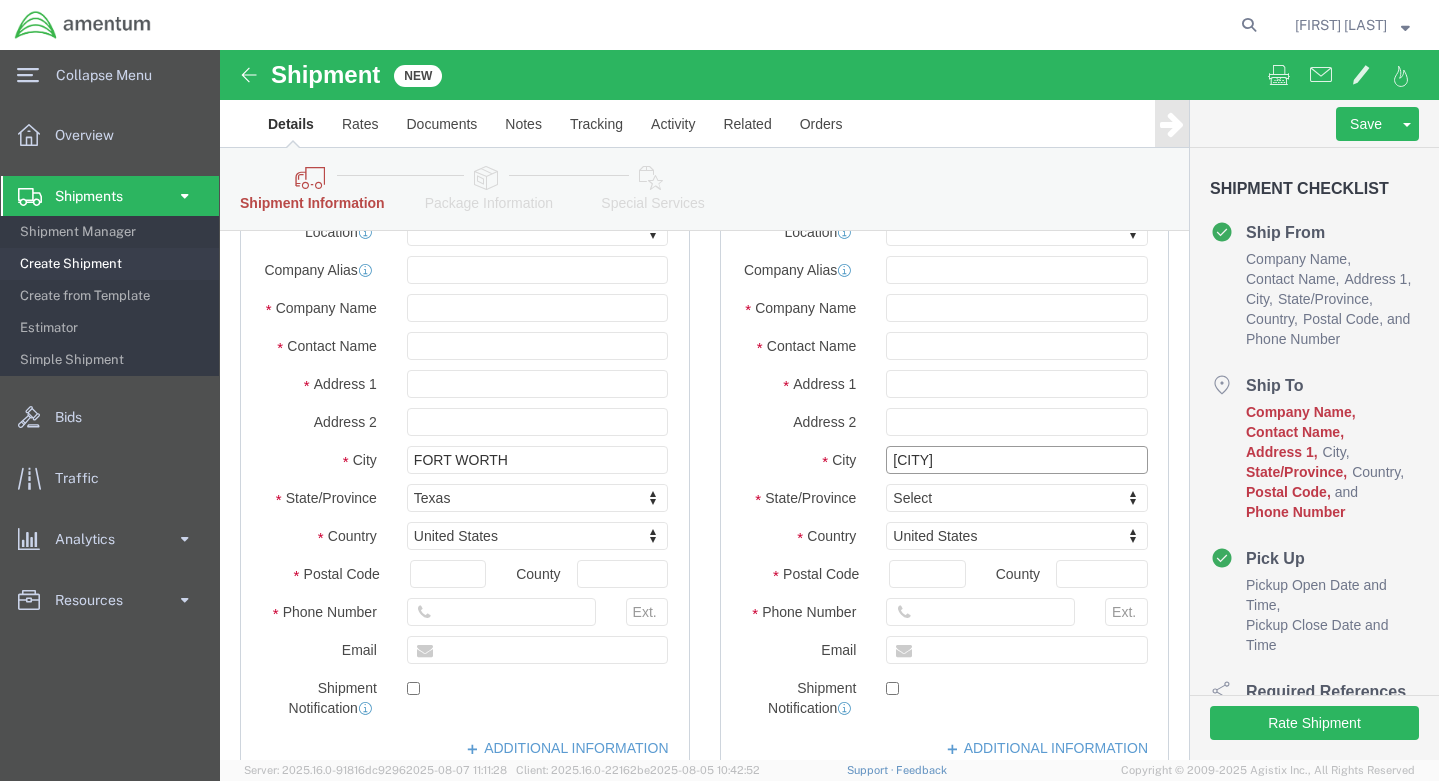 type on "[CITY]" 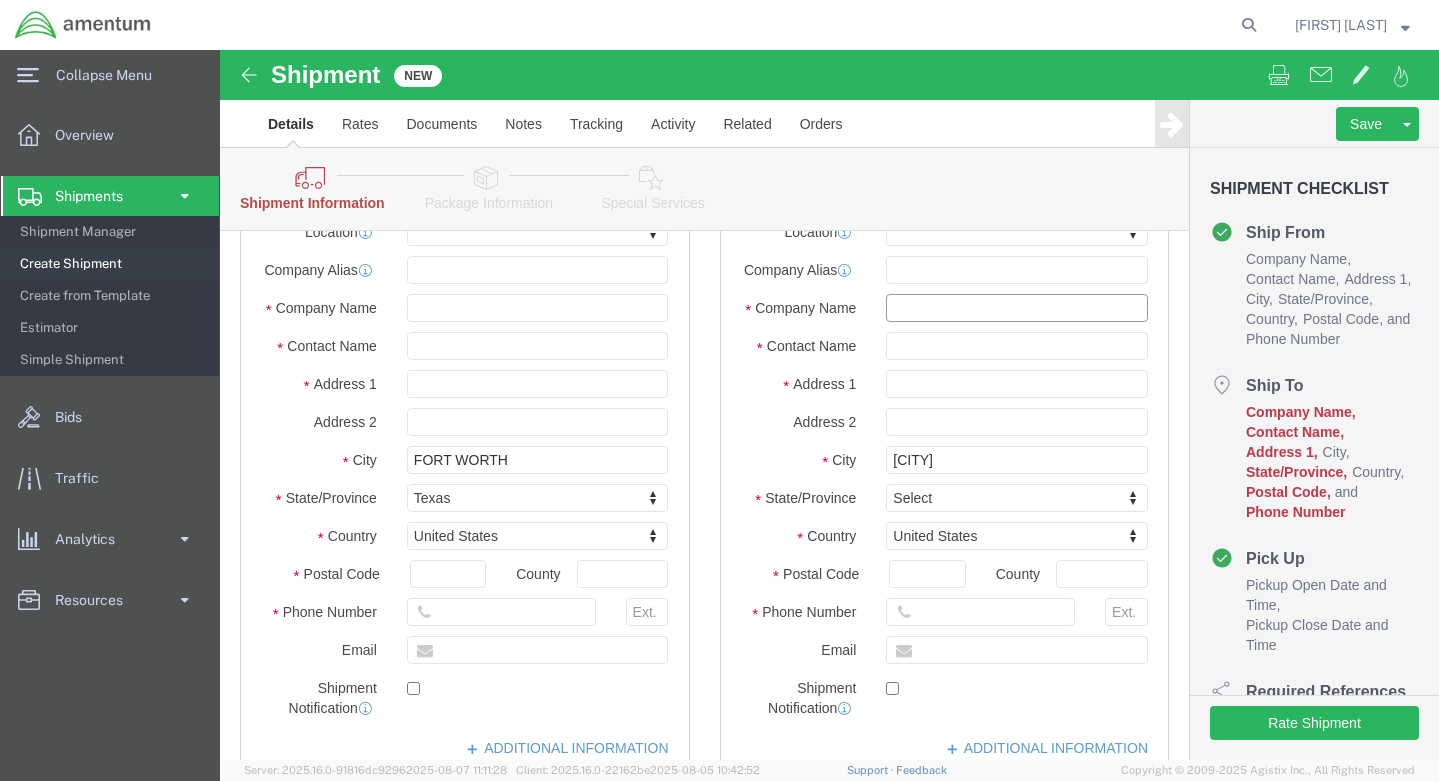 click 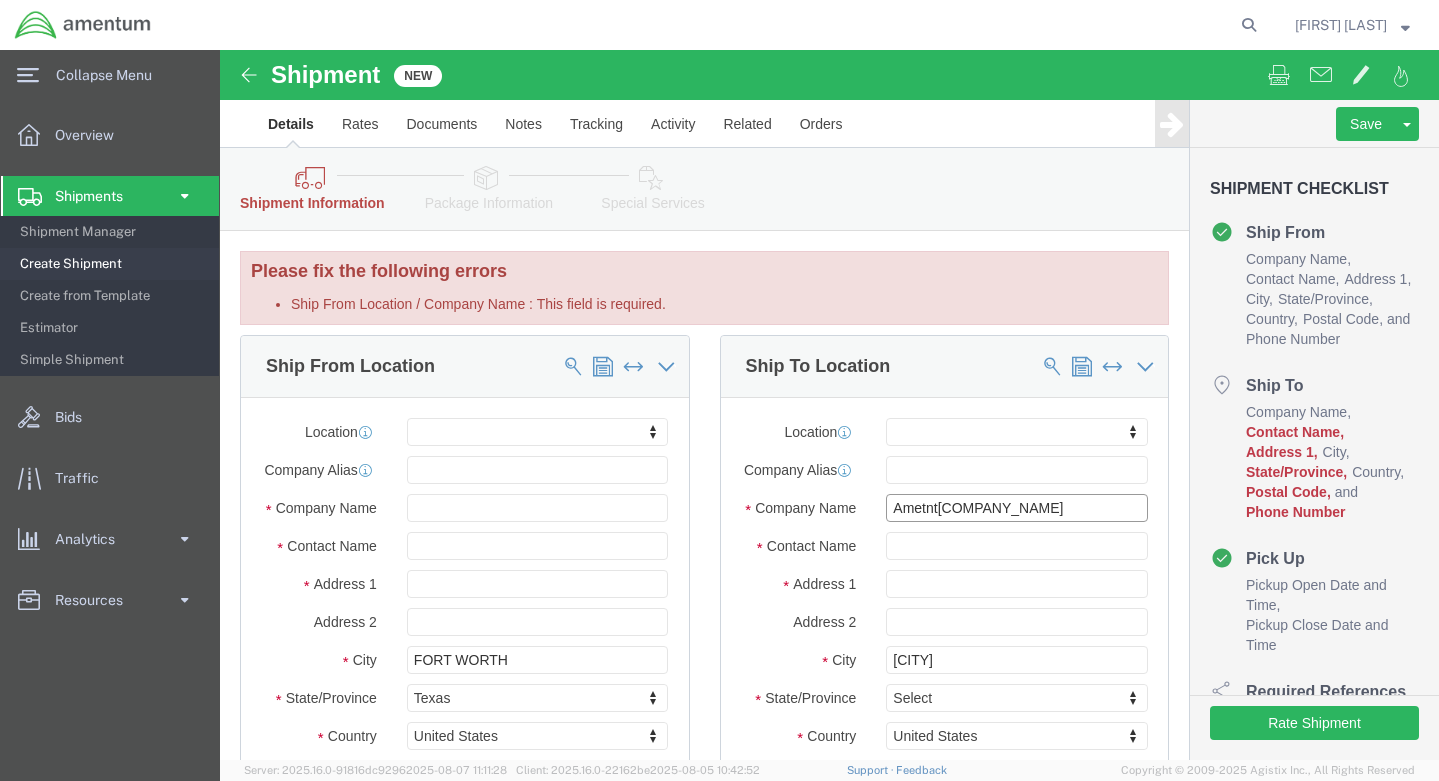 scroll, scrollTop: 100, scrollLeft: 0, axis: vertical 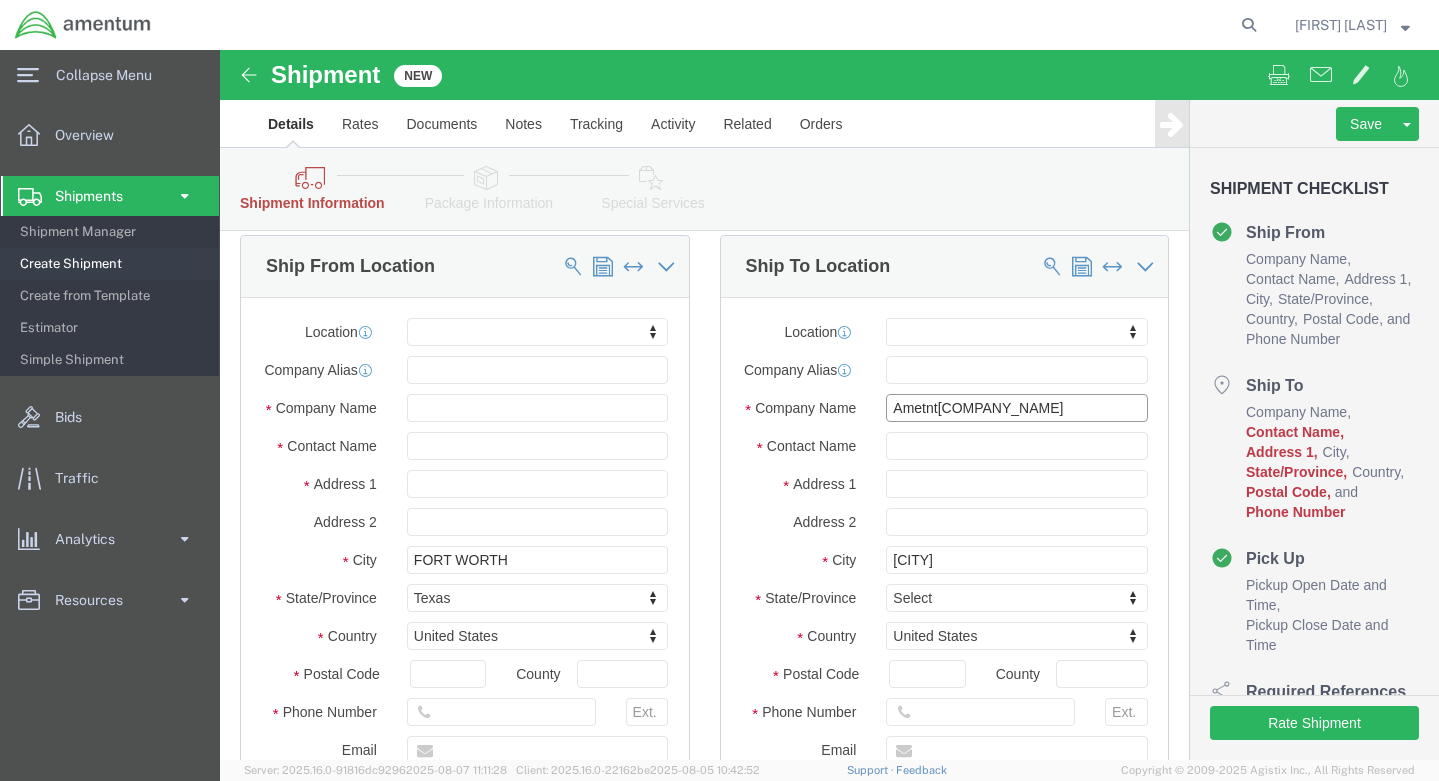 type on "Ametnt[COMPANY_NAME]" 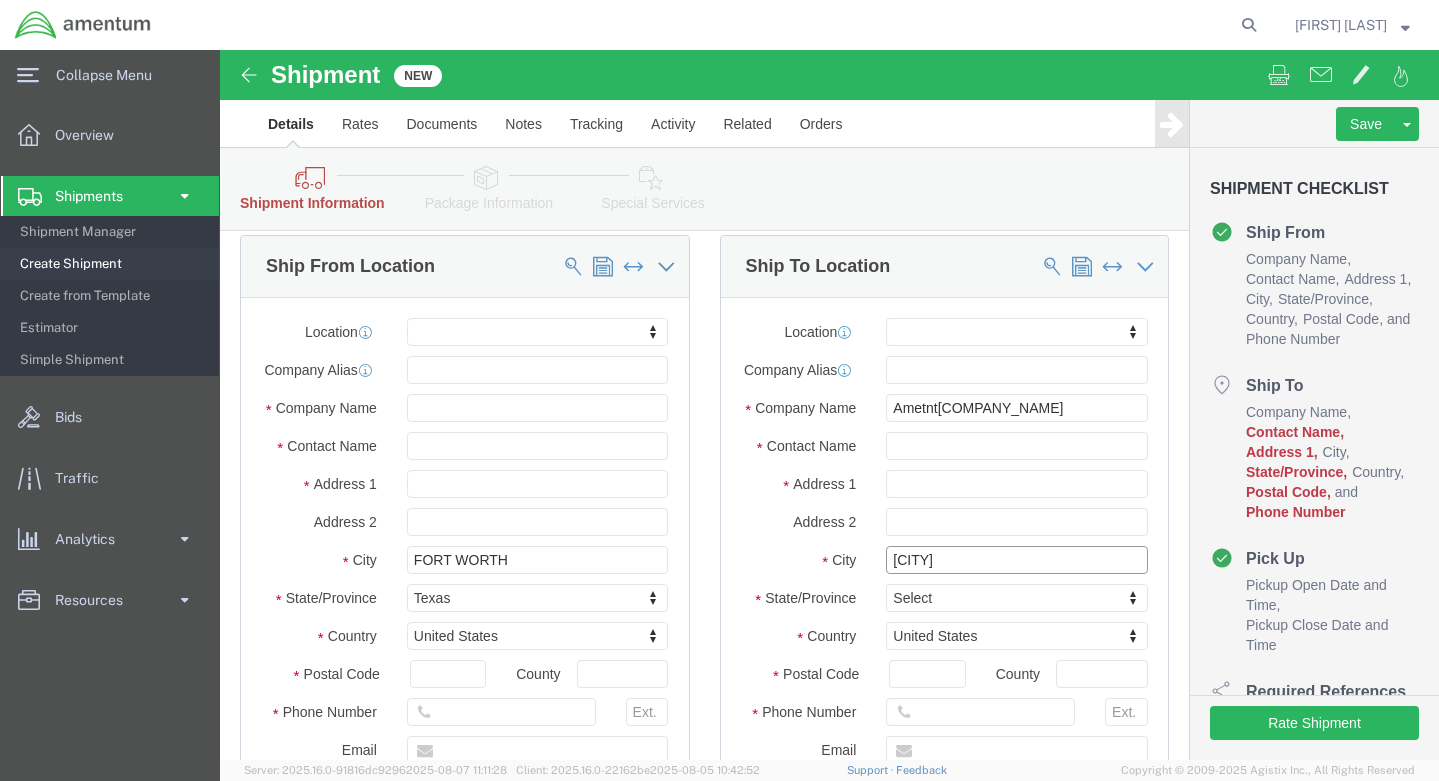 drag, startPoint x: 756, startPoint y: 526, endPoint x: 626, endPoint y: 531, distance: 130.09612 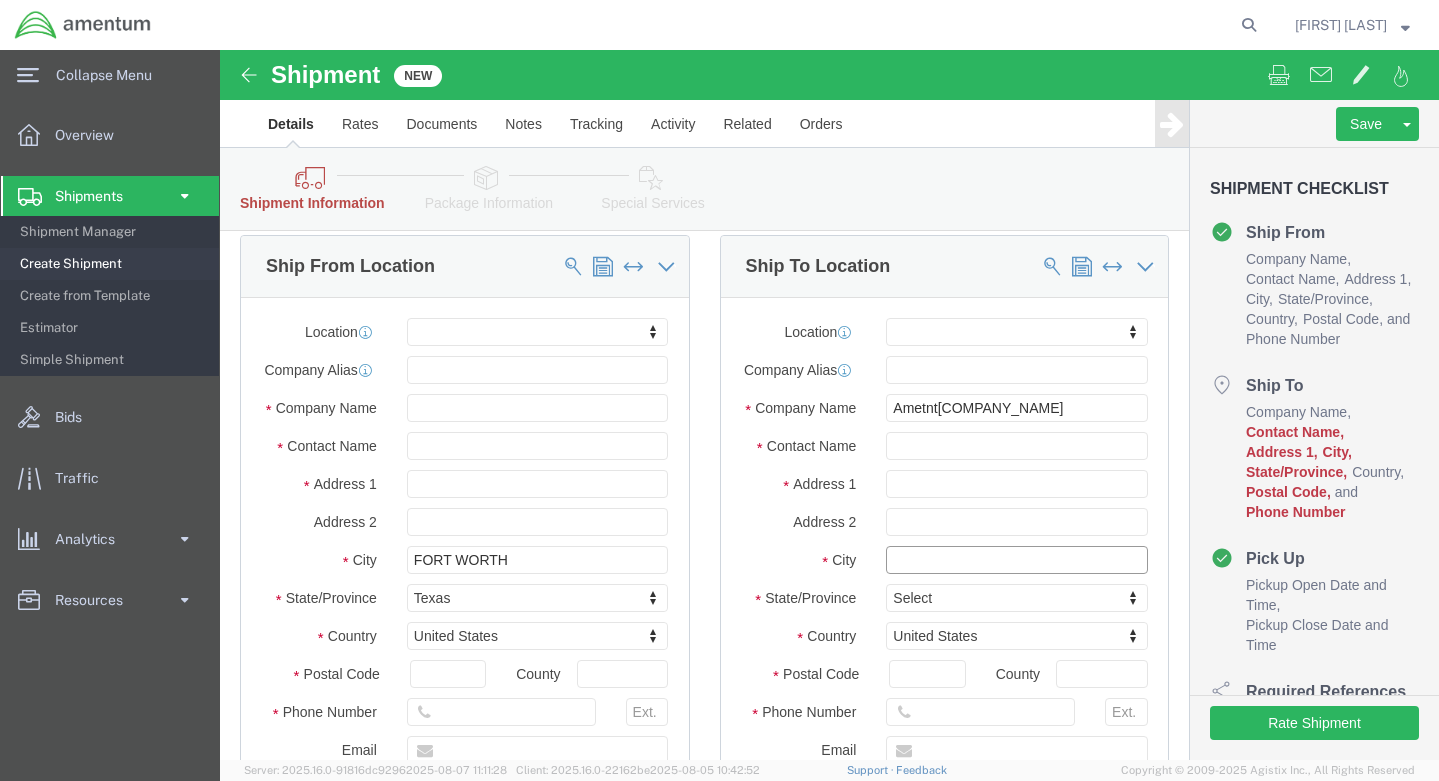 type 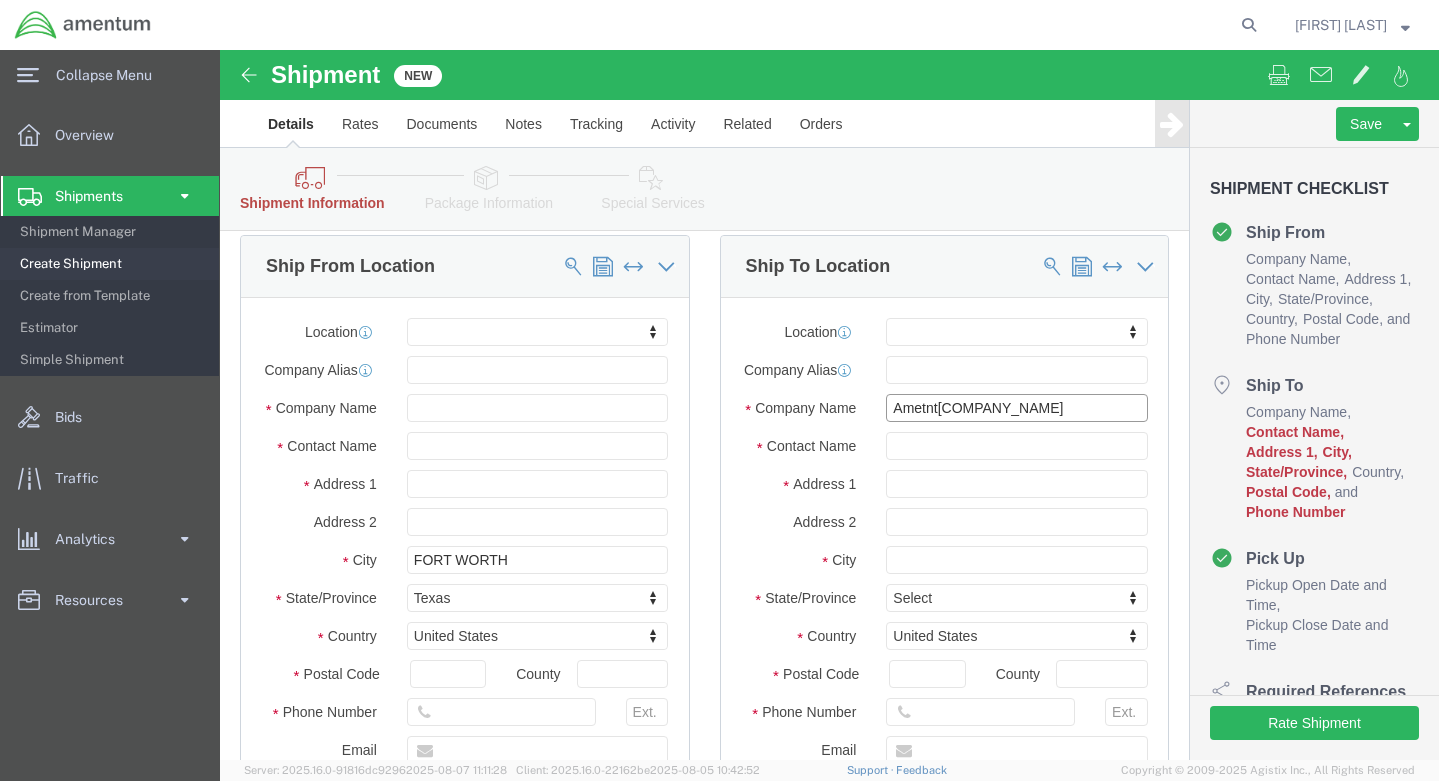 drag, startPoint x: 726, startPoint y: 376, endPoint x: 616, endPoint y: 382, distance: 110.16351 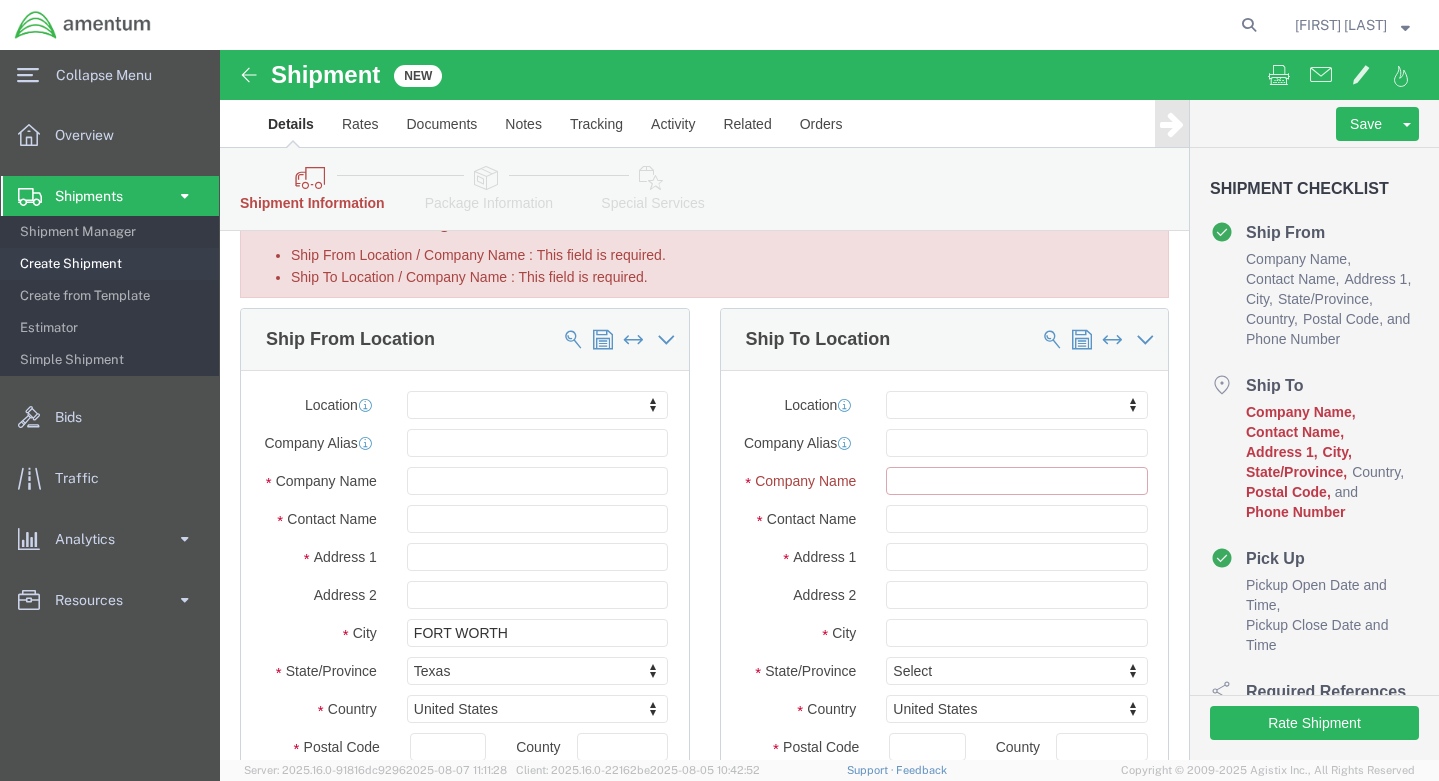 scroll, scrollTop: 0, scrollLeft: 0, axis: both 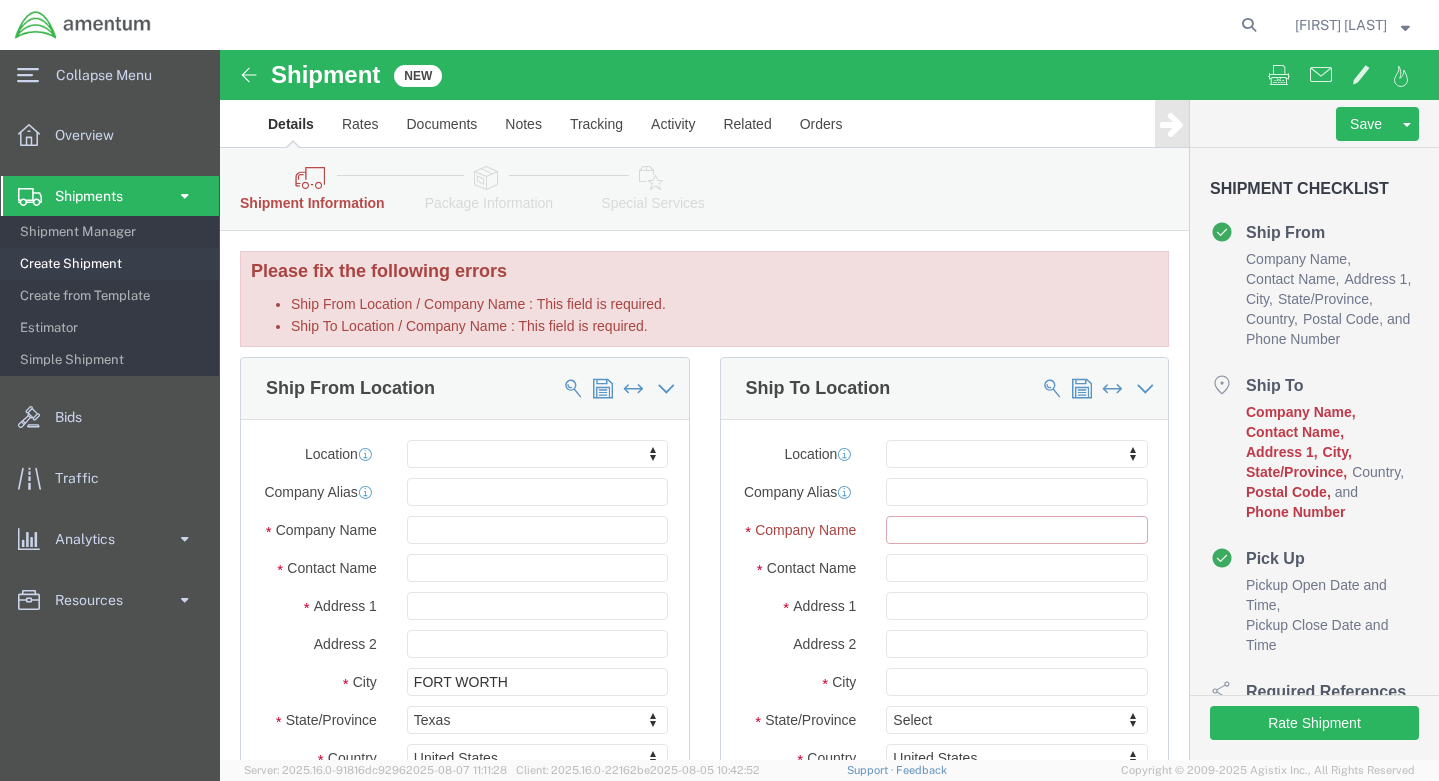 type 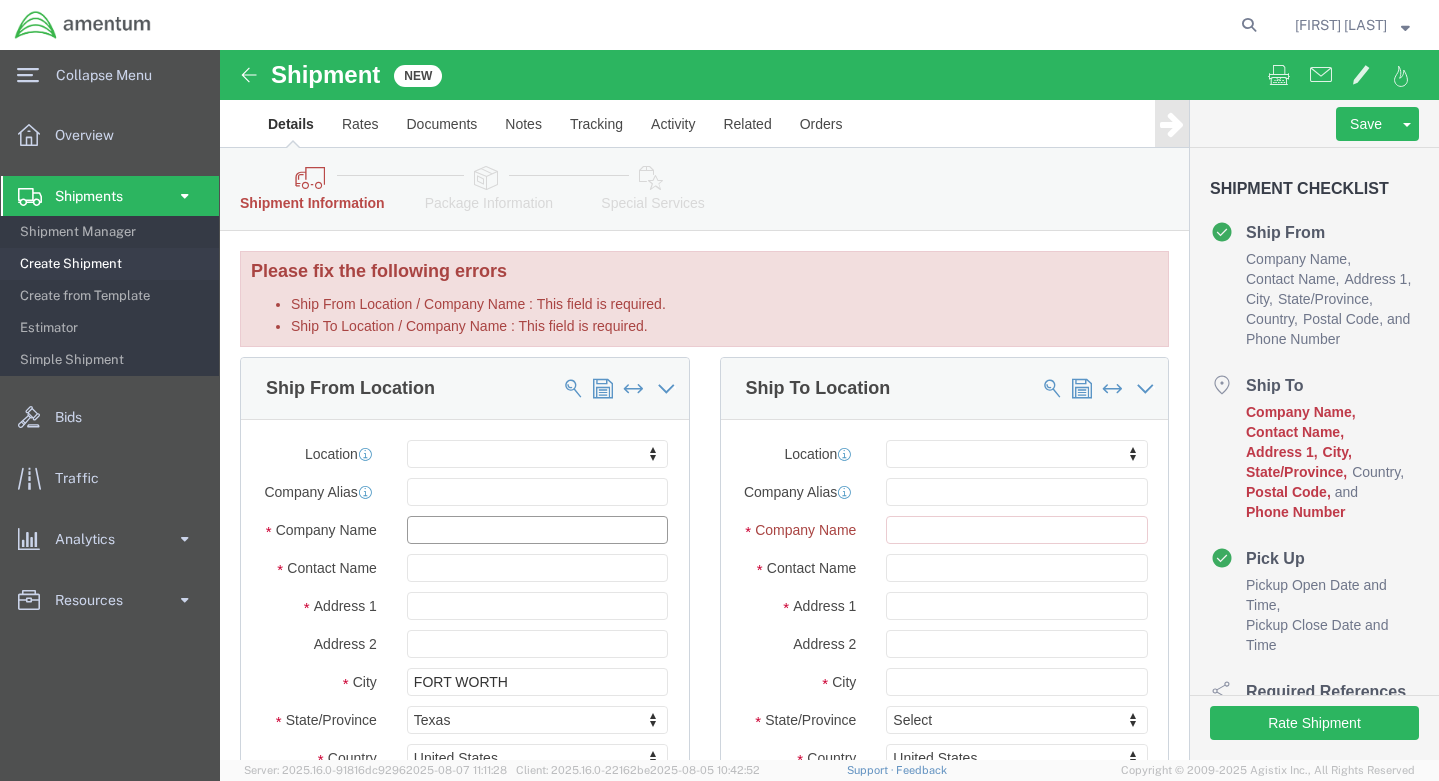 click on "Ship From Location /
Company Name
: This field is required." 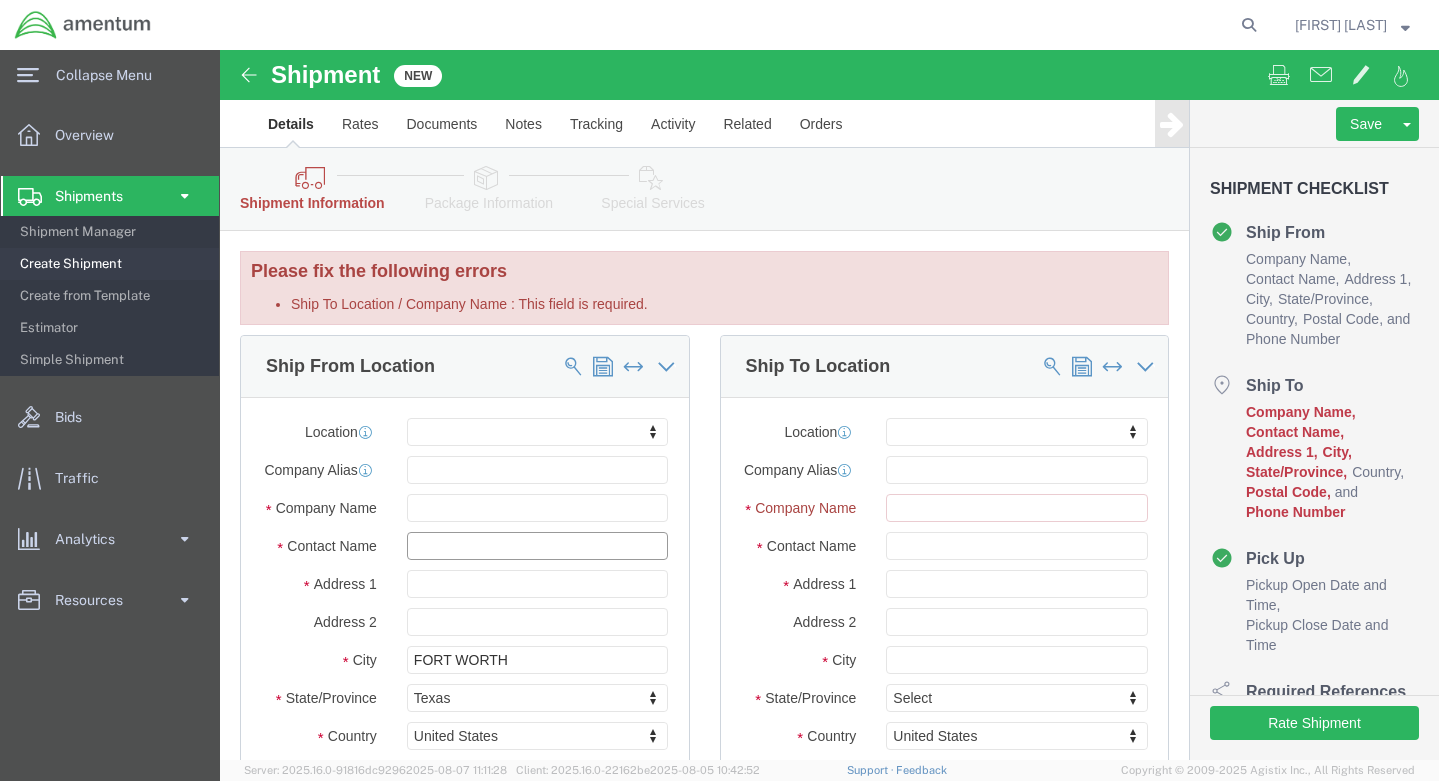 click on "- Amentum - ([PERSON]/[PERSON])" 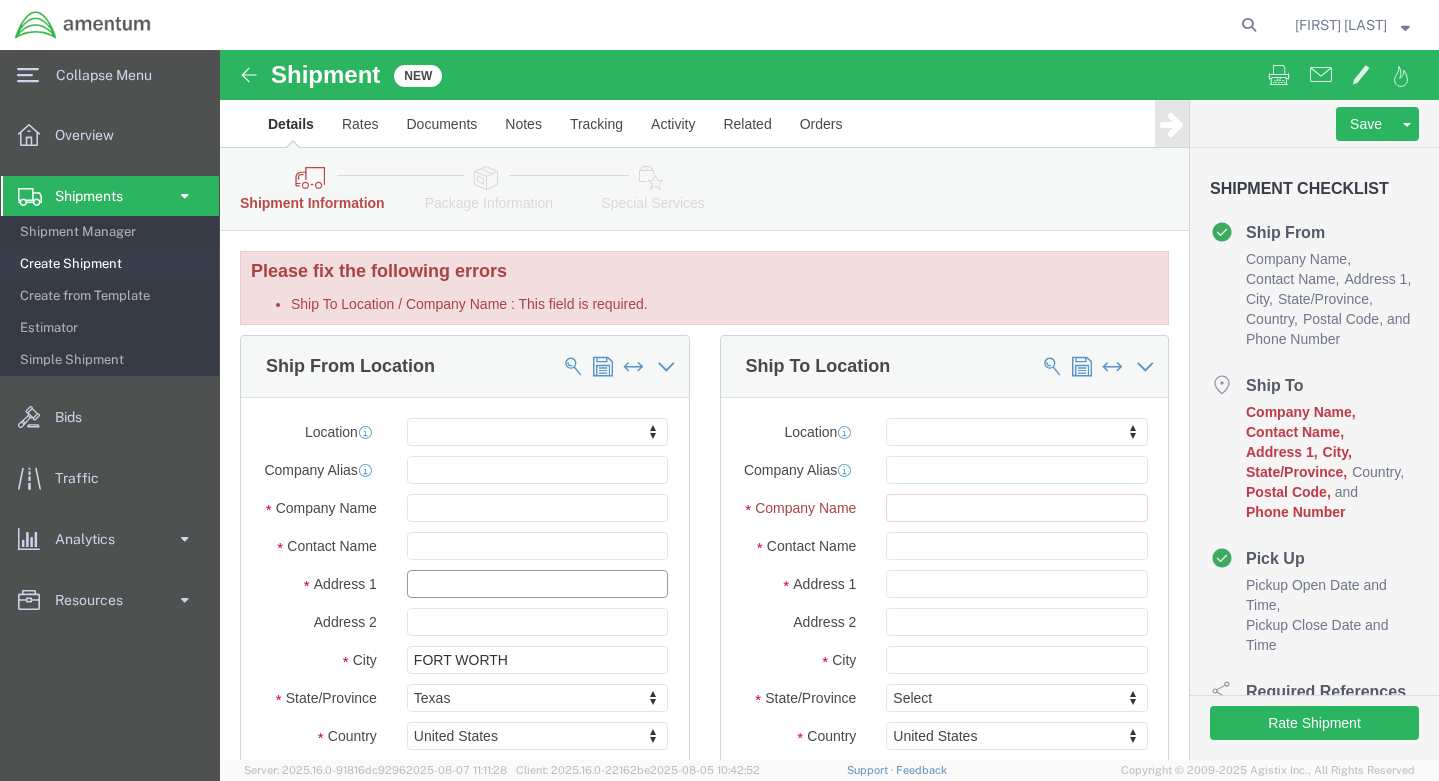 click 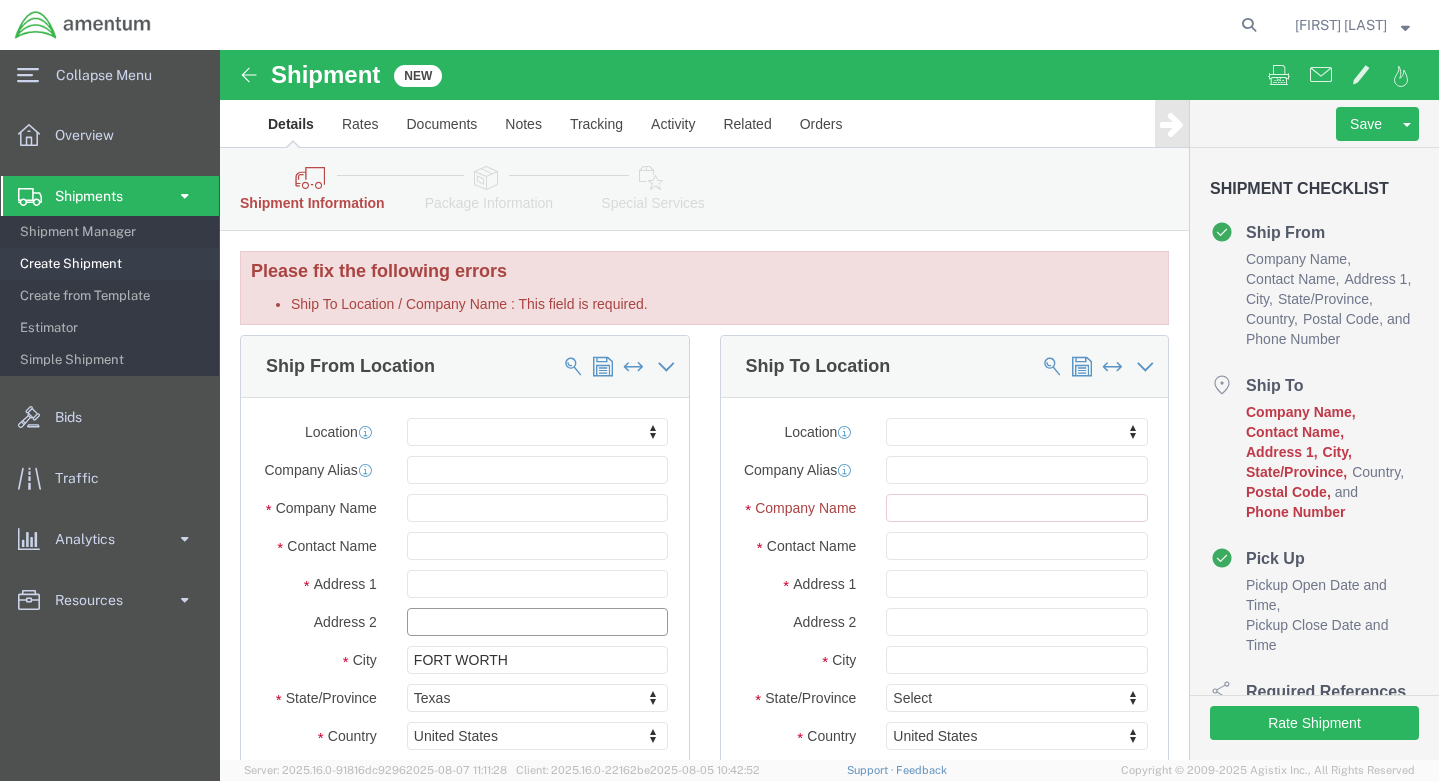 click 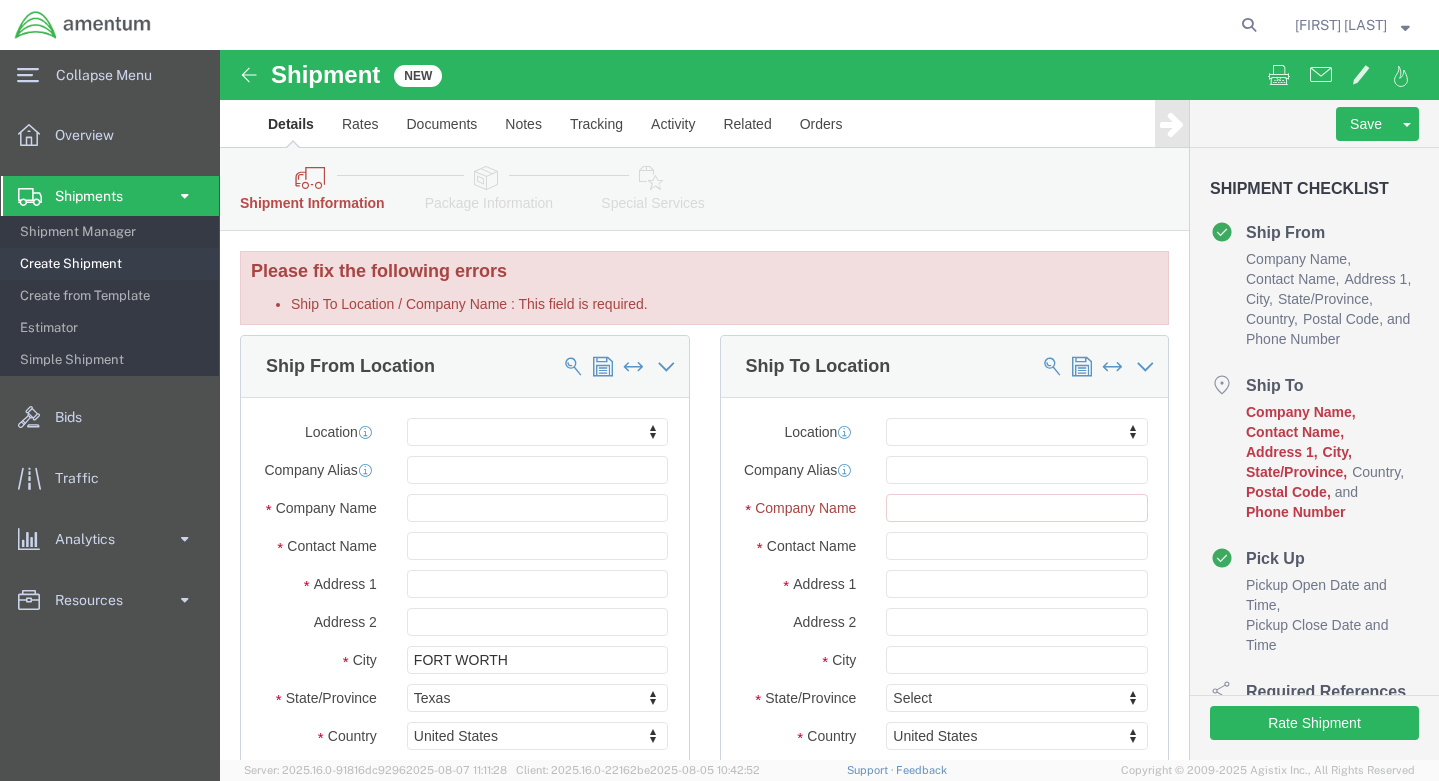 click on "- Amentum - ([PERSON]/[PERSON])" 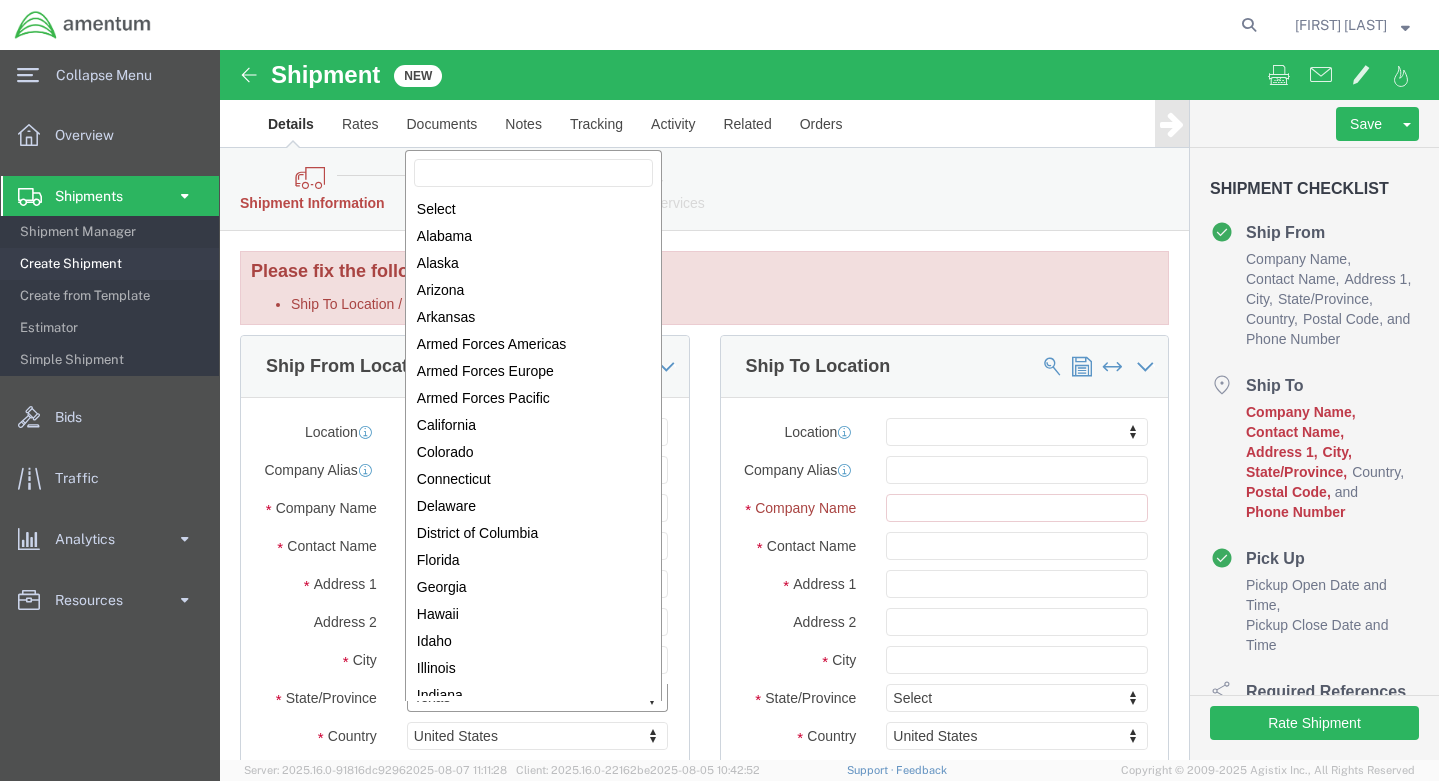scroll, scrollTop: 840, scrollLeft: 0, axis: vertical 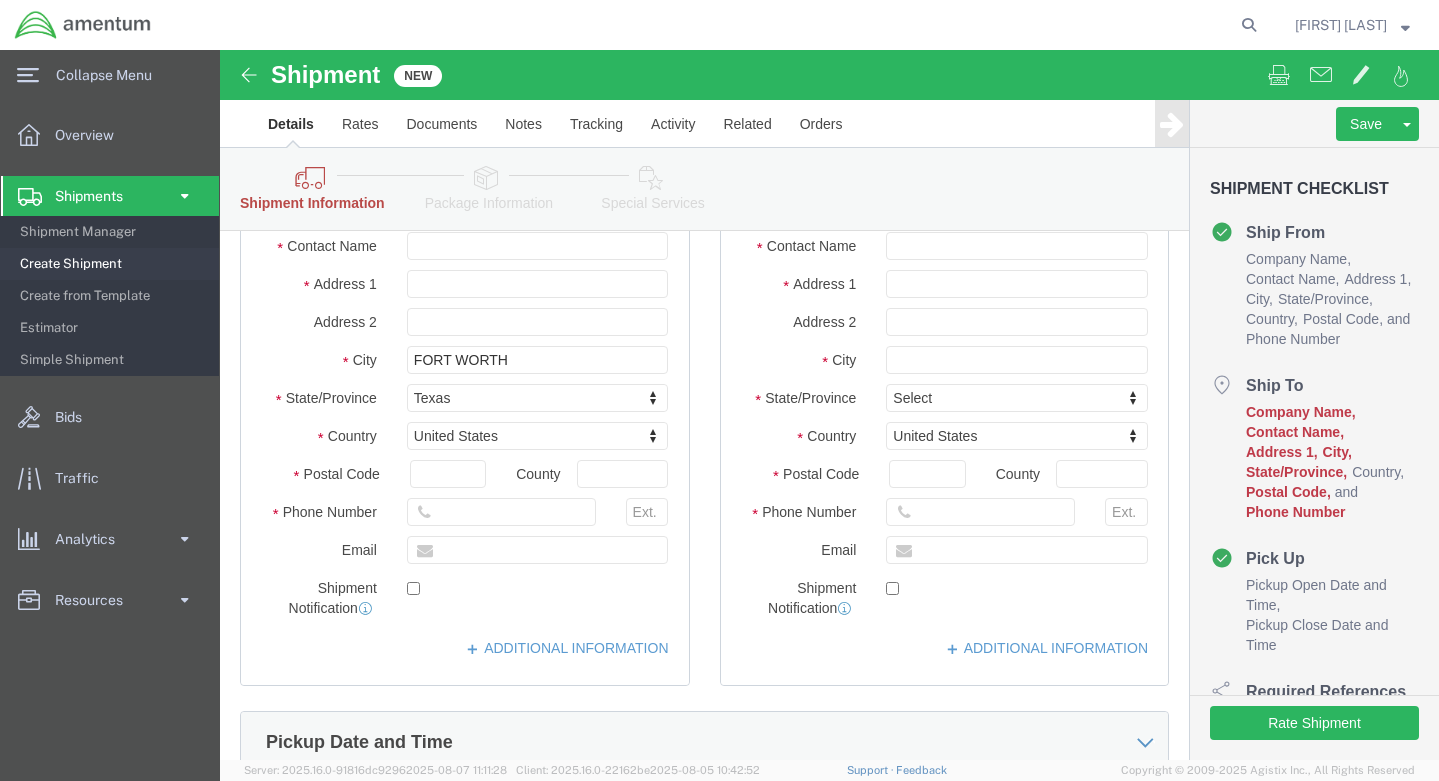 click 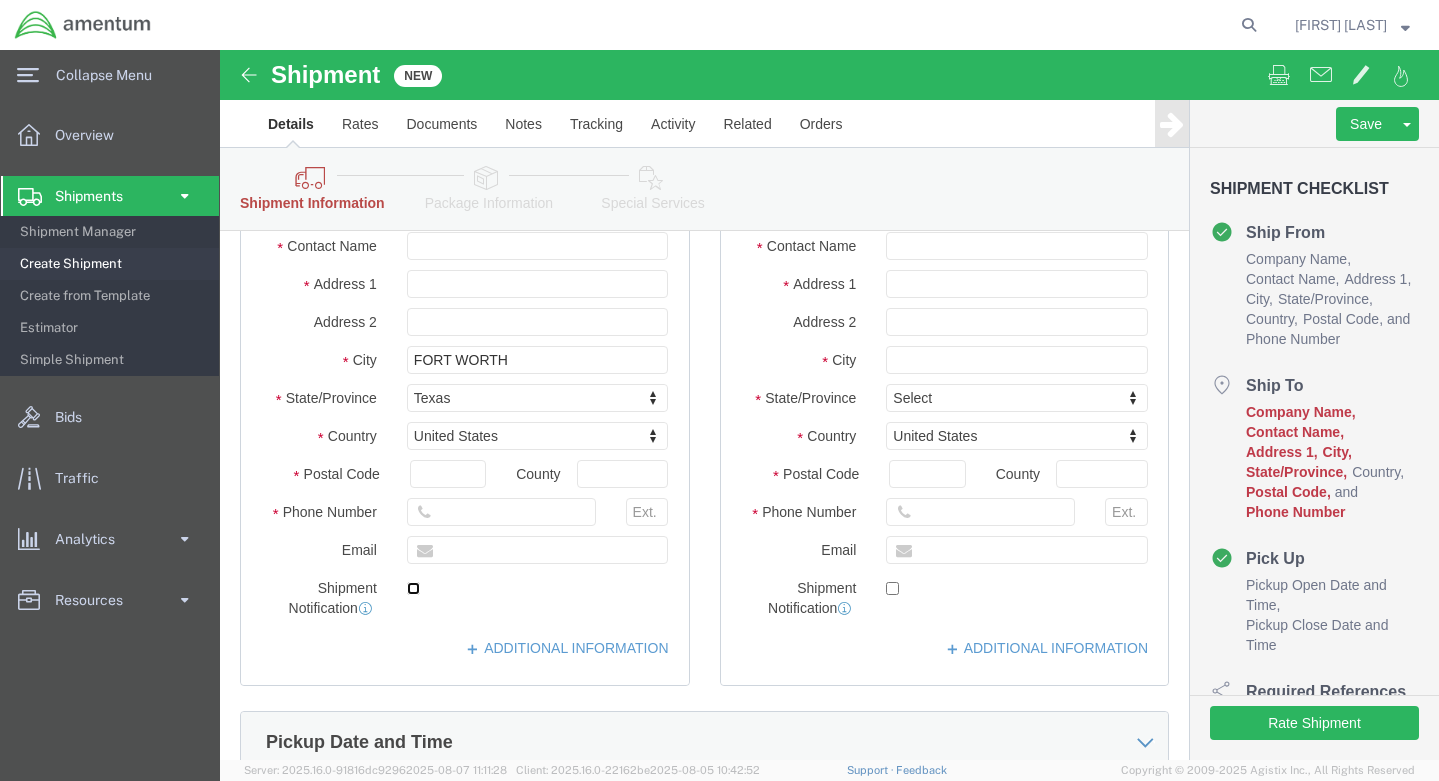 click 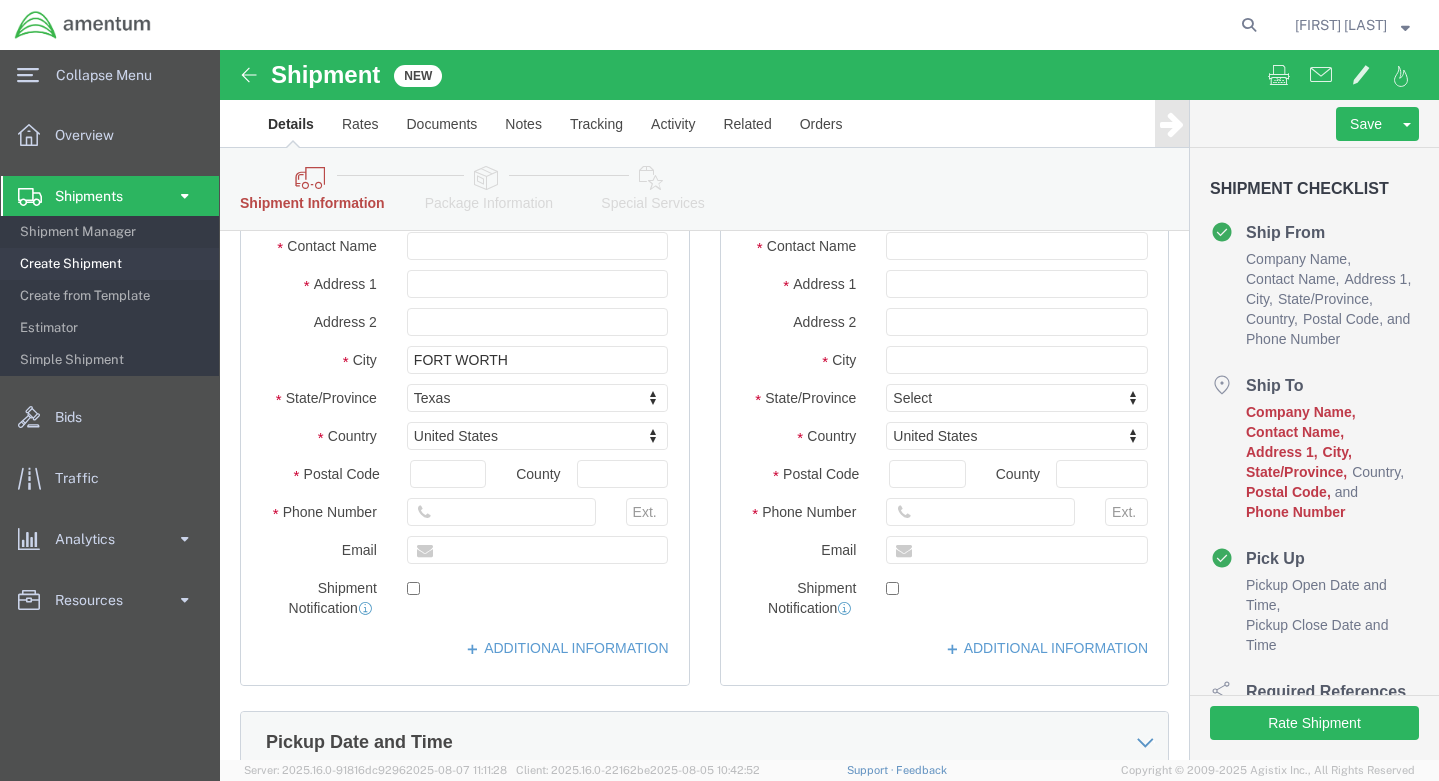 click 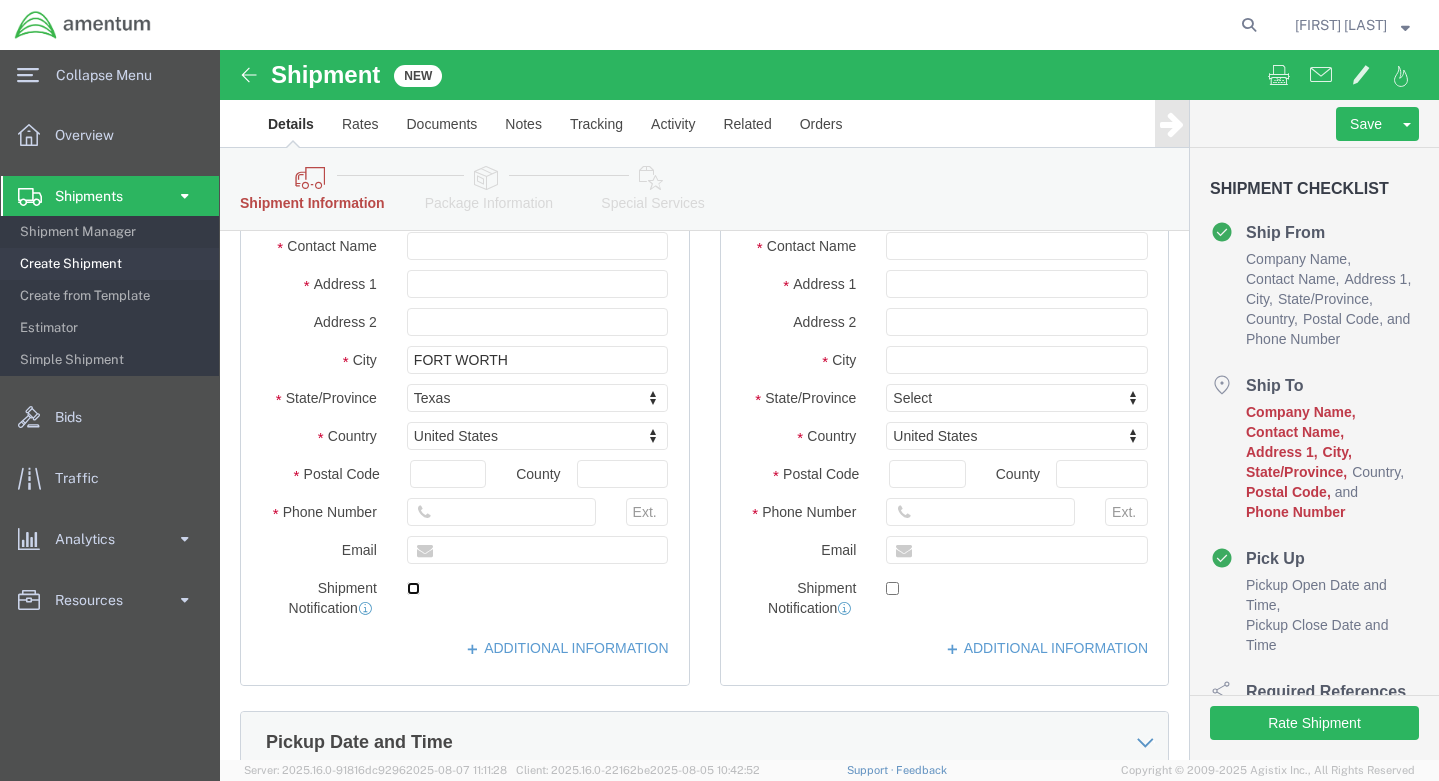click 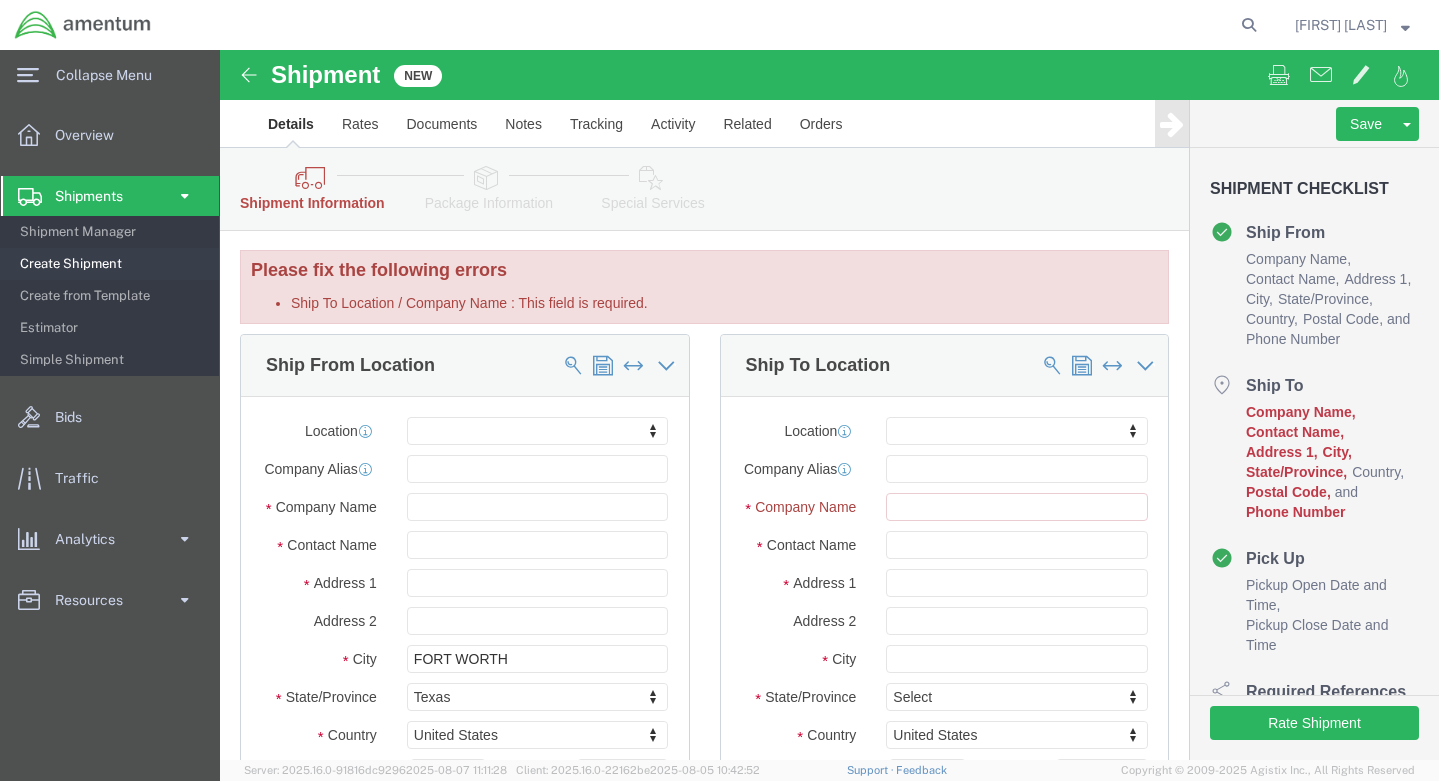scroll, scrollTop: 0, scrollLeft: 0, axis: both 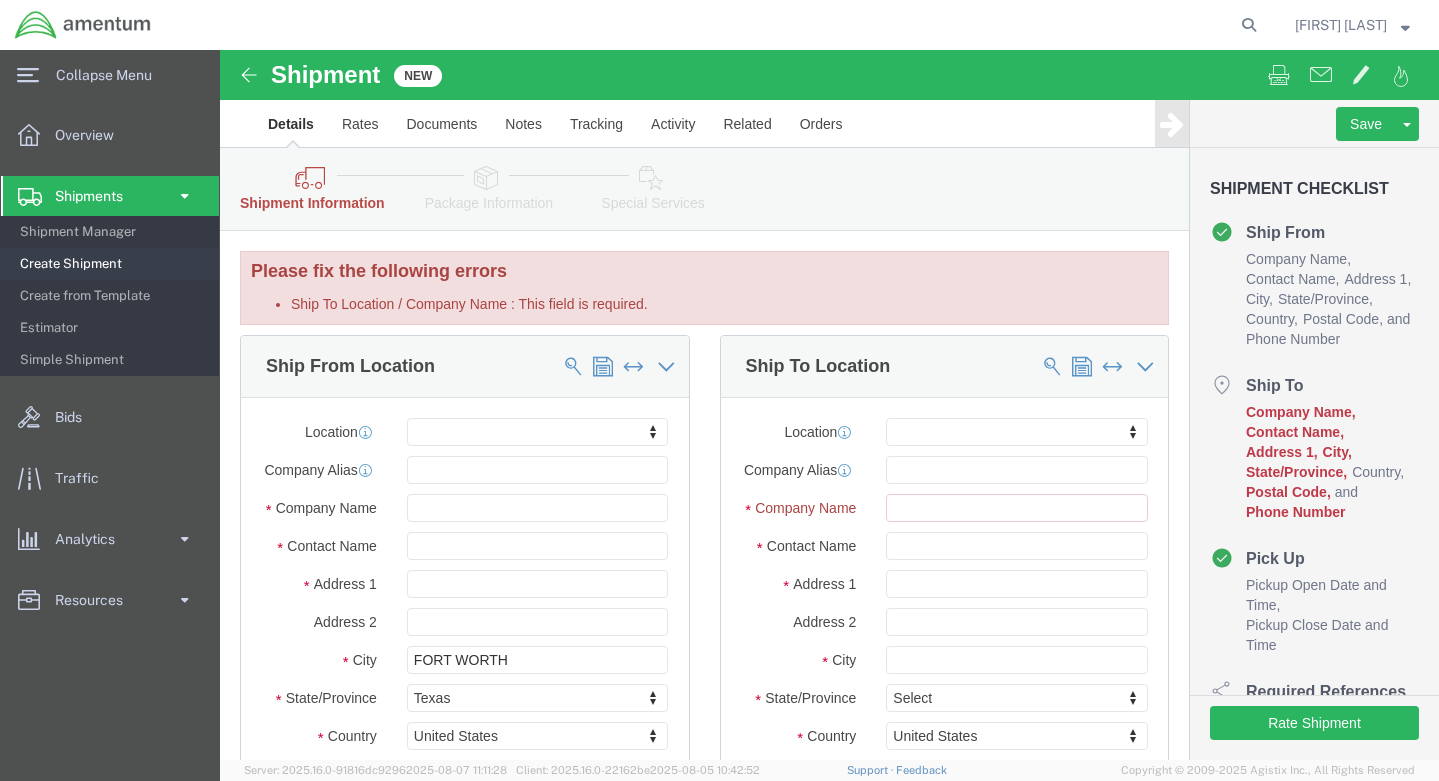 click on "Ship To Location /
Company Name
: This field is required." 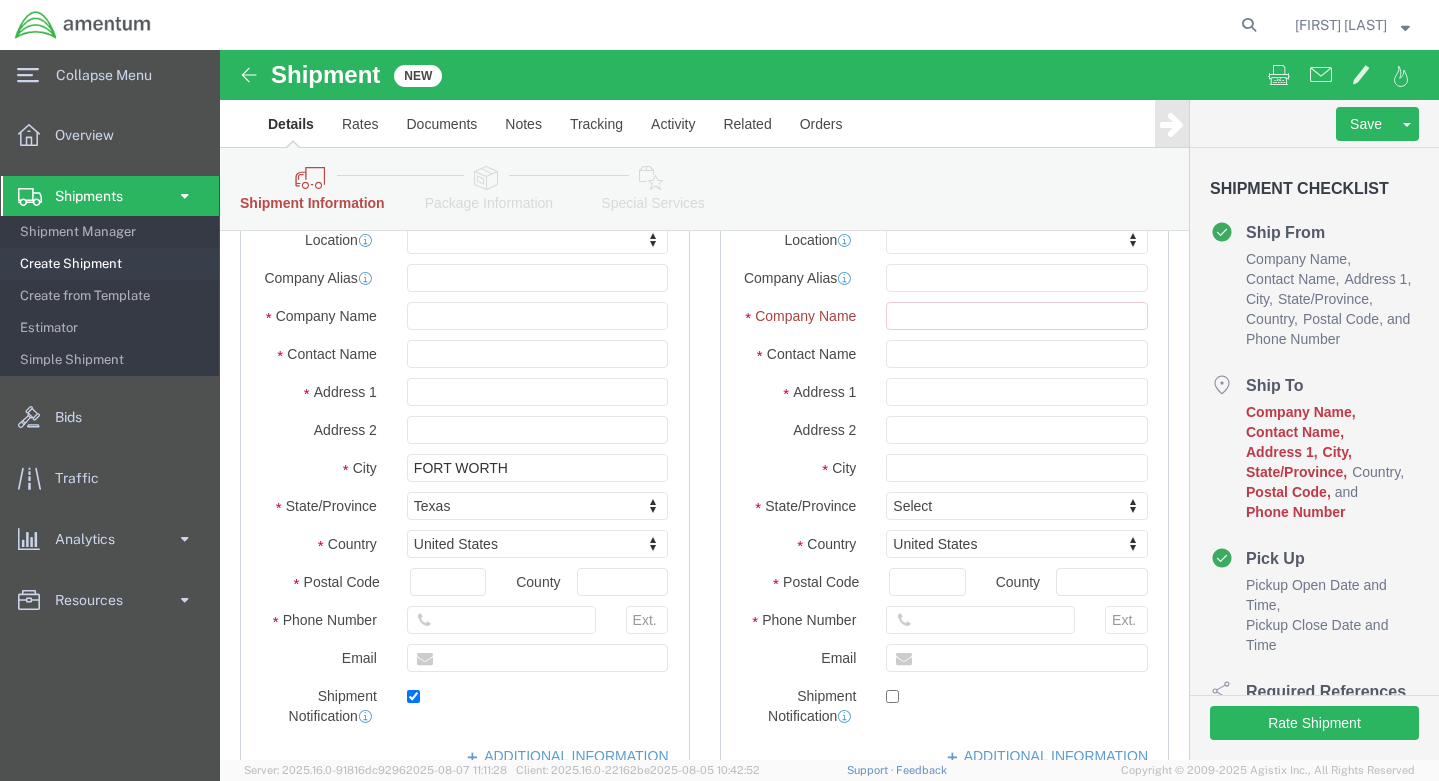 scroll, scrollTop: 200, scrollLeft: 0, axis: vertical 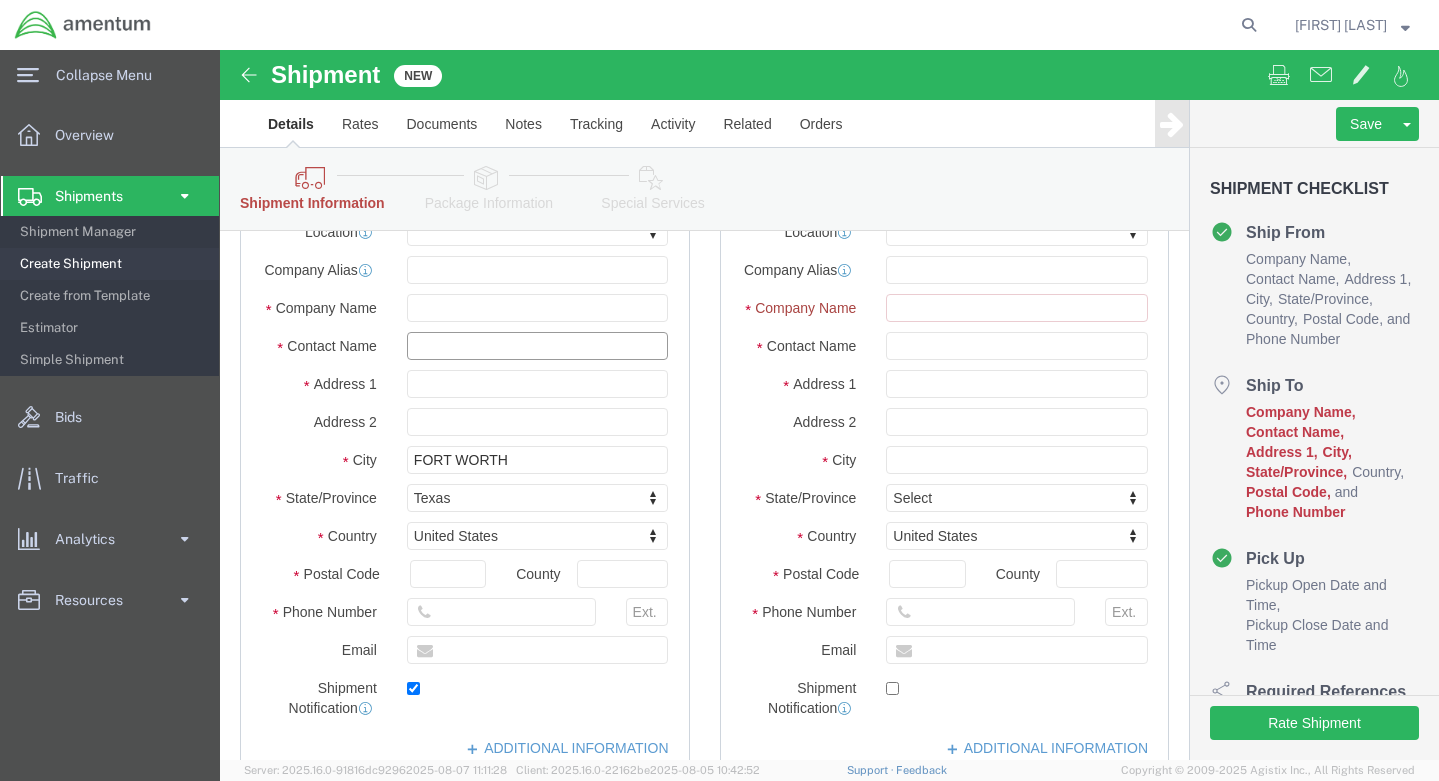 drag, startPoint x: 285, startPoint y: 313, endPoint x: 123, endPoint y: 322, distance: 162.2498 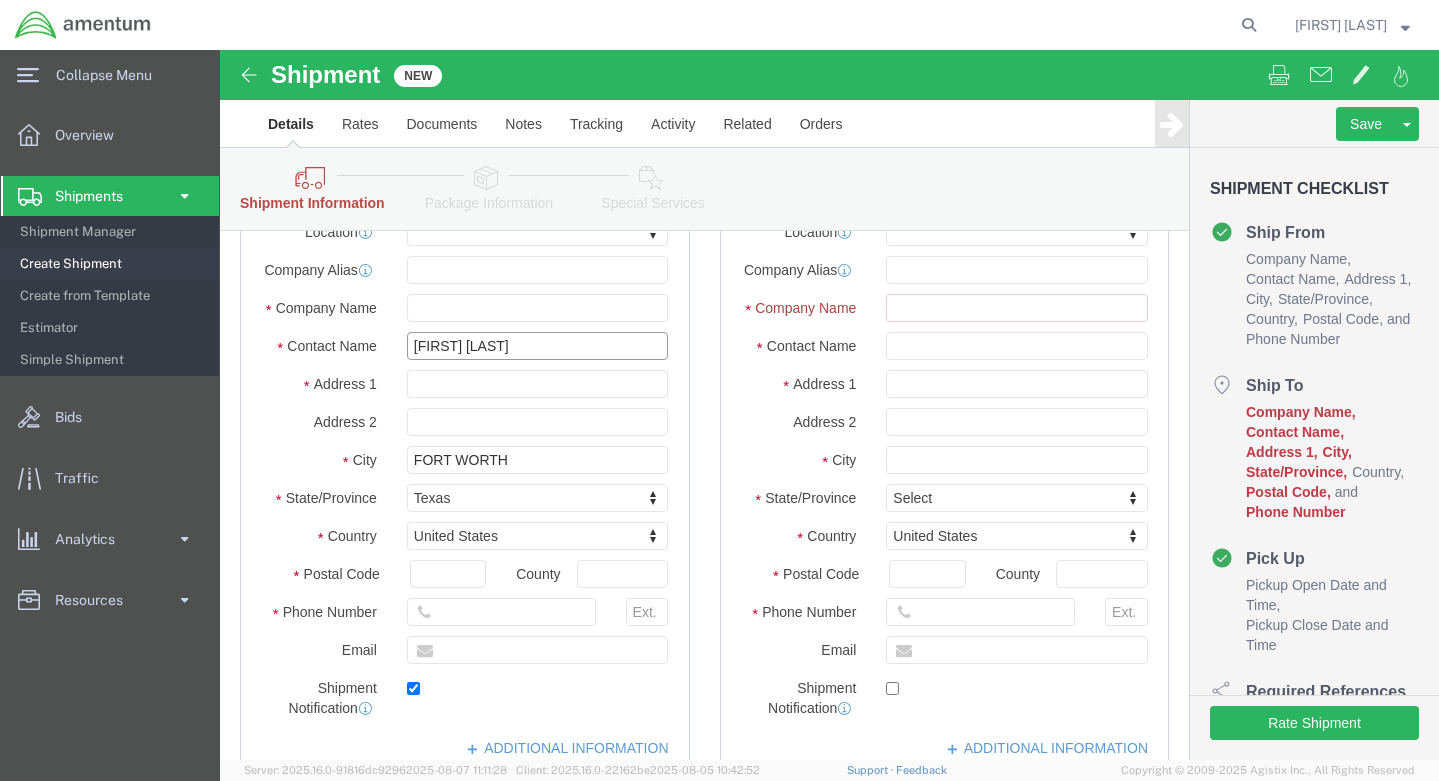 type on "[FIRST] [LAST]" 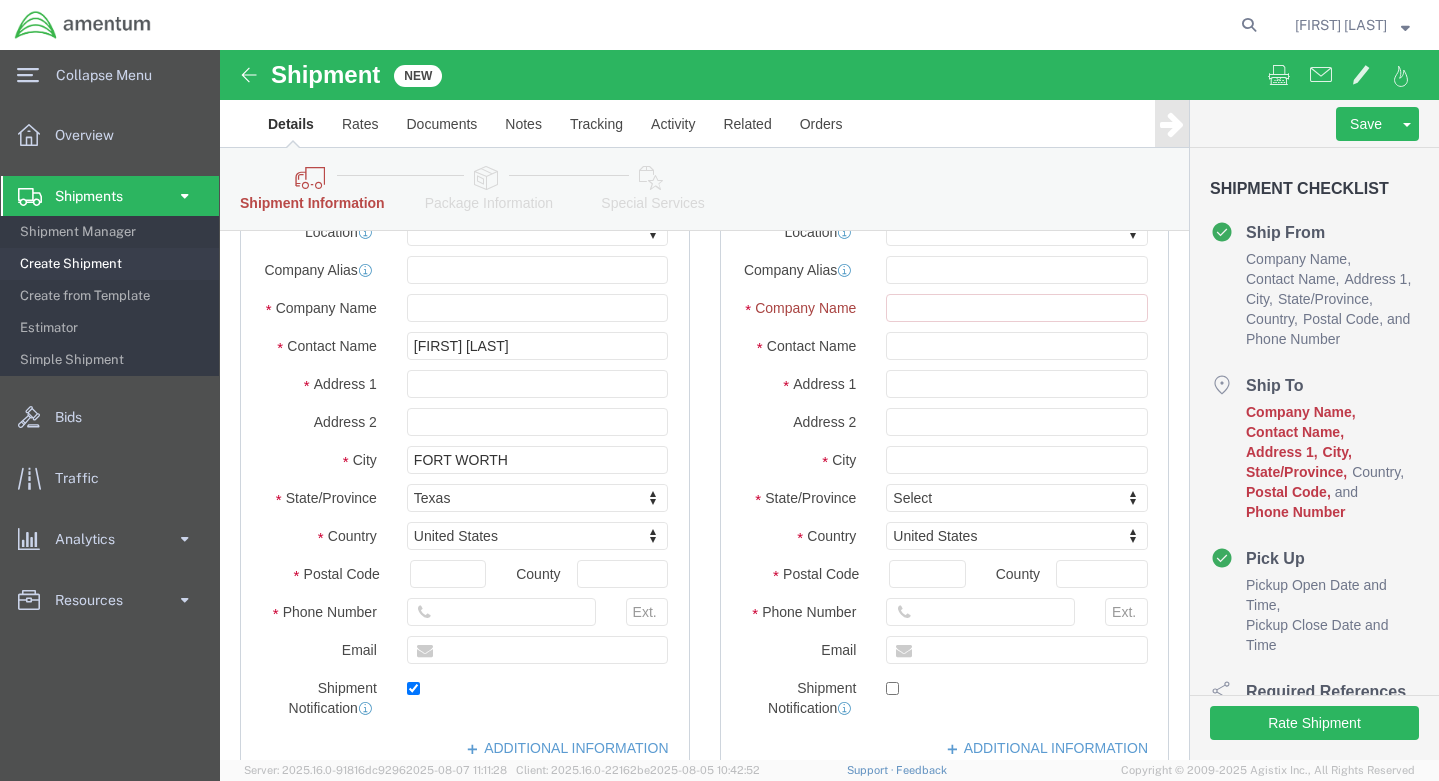 click on "- Amentum - ([PERSON]/[PERSON])" 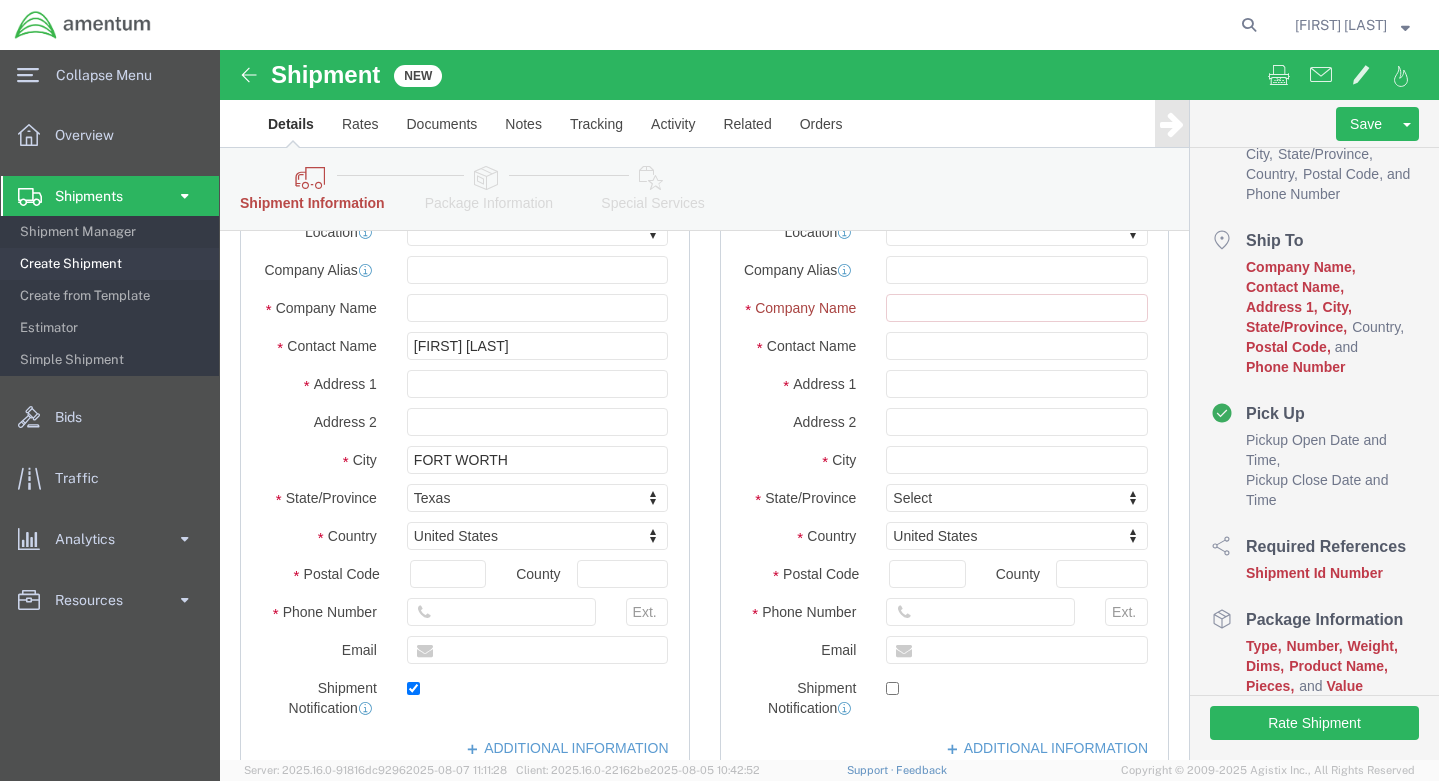 scroll, scrollTop: 225, scrollLeft: 0, axis: vertical 